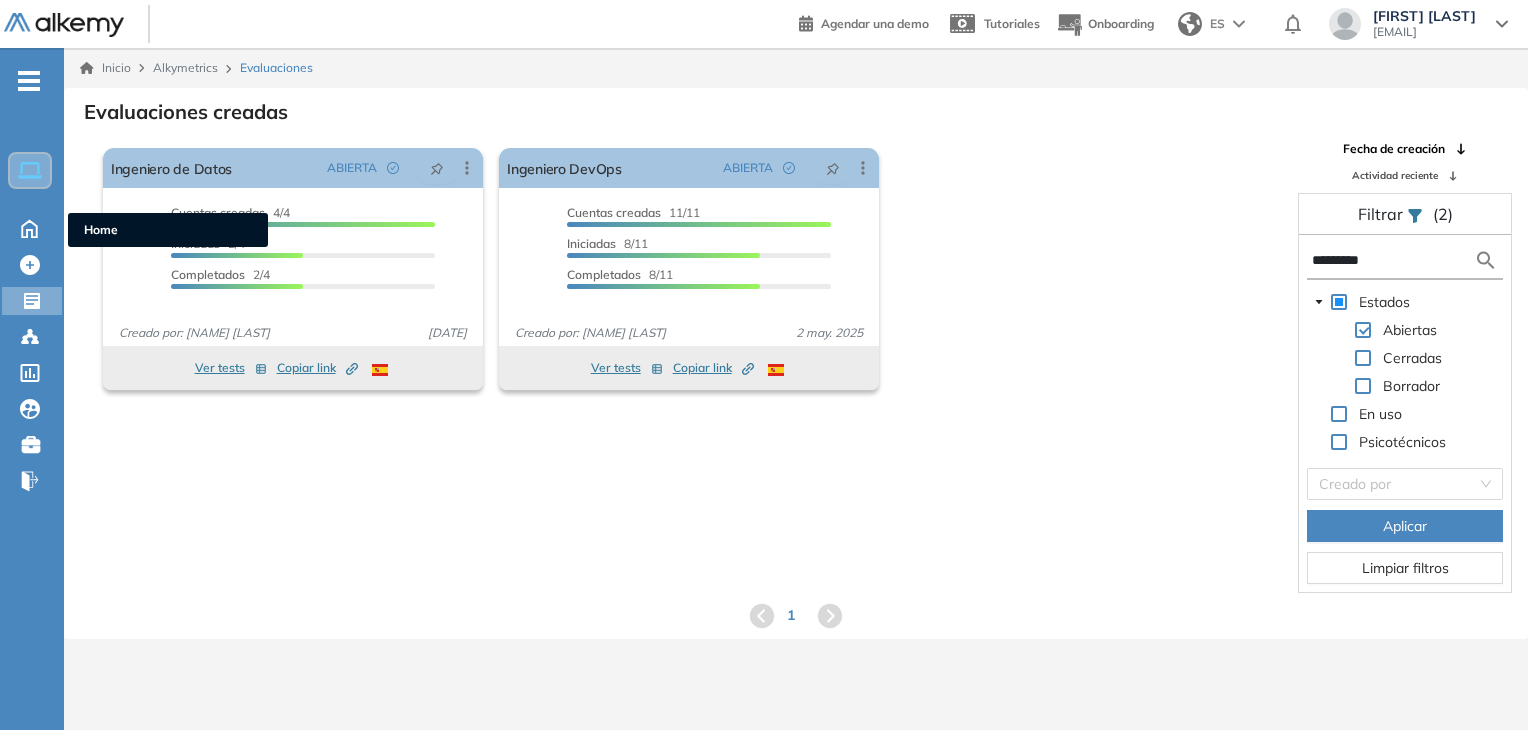 scroll, scrollTop: 0, scrollLeft: 0, axis: both 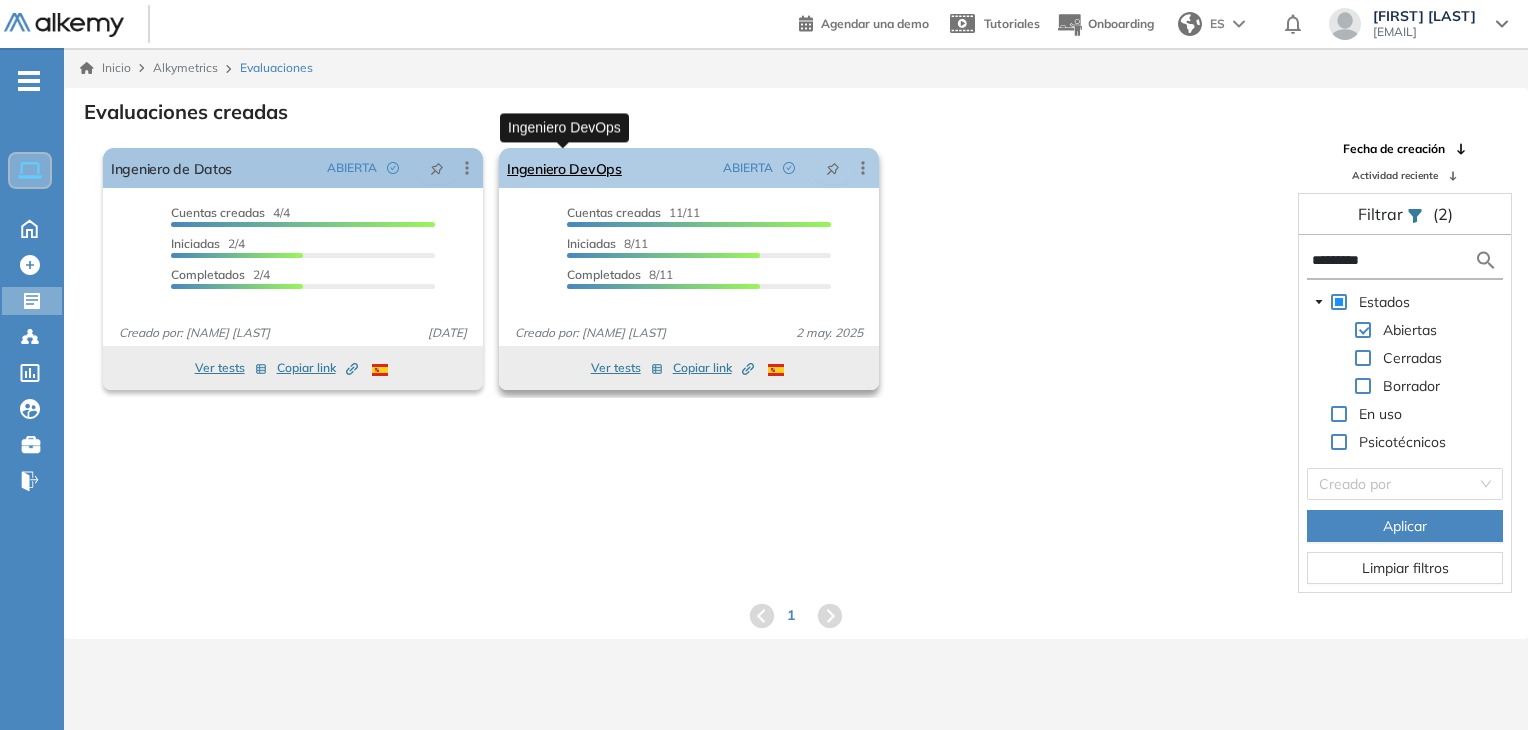 click on "Ingeniero DevOps" at bounding box center (564, 168) 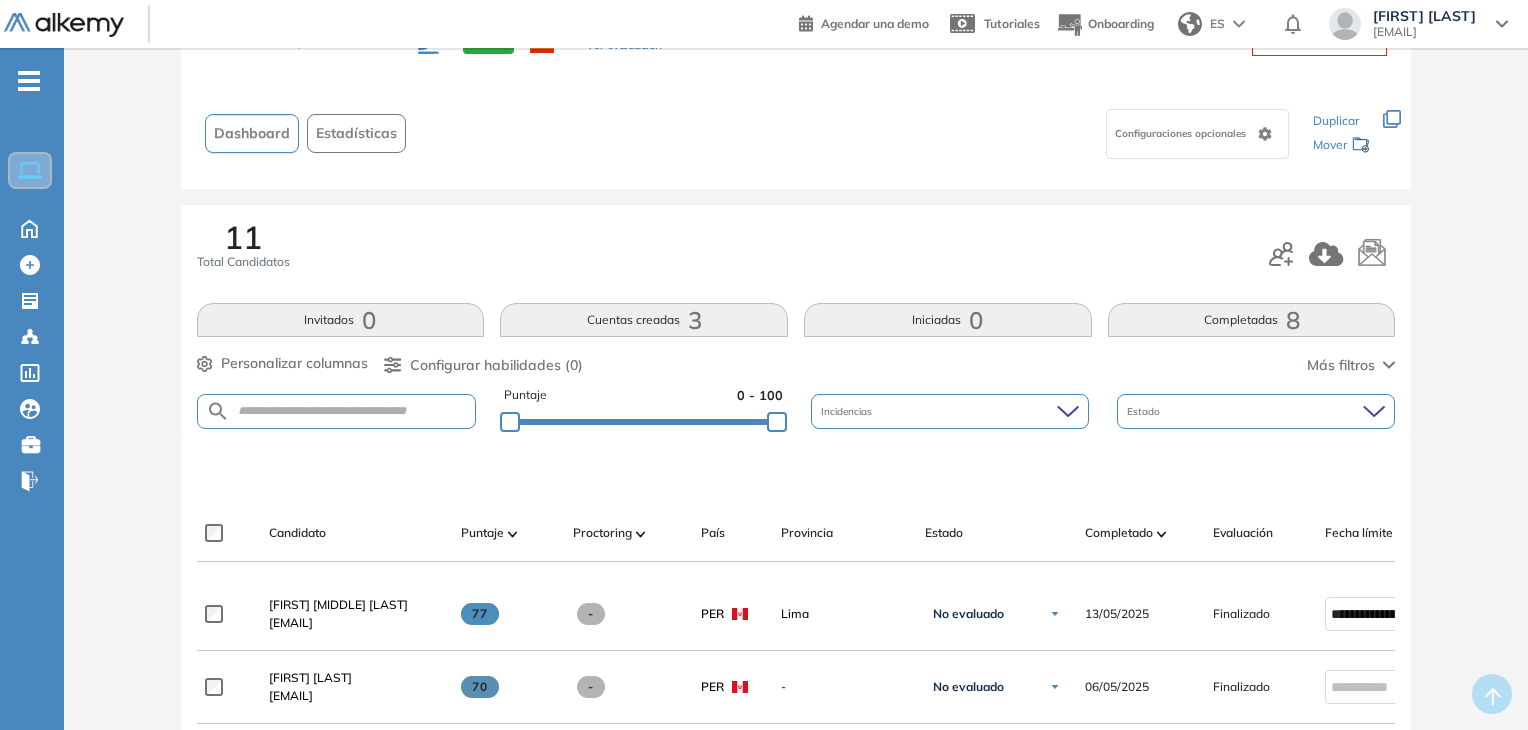 scroll, scrollTop: 200, scrollLeft: 0, axis: vertical 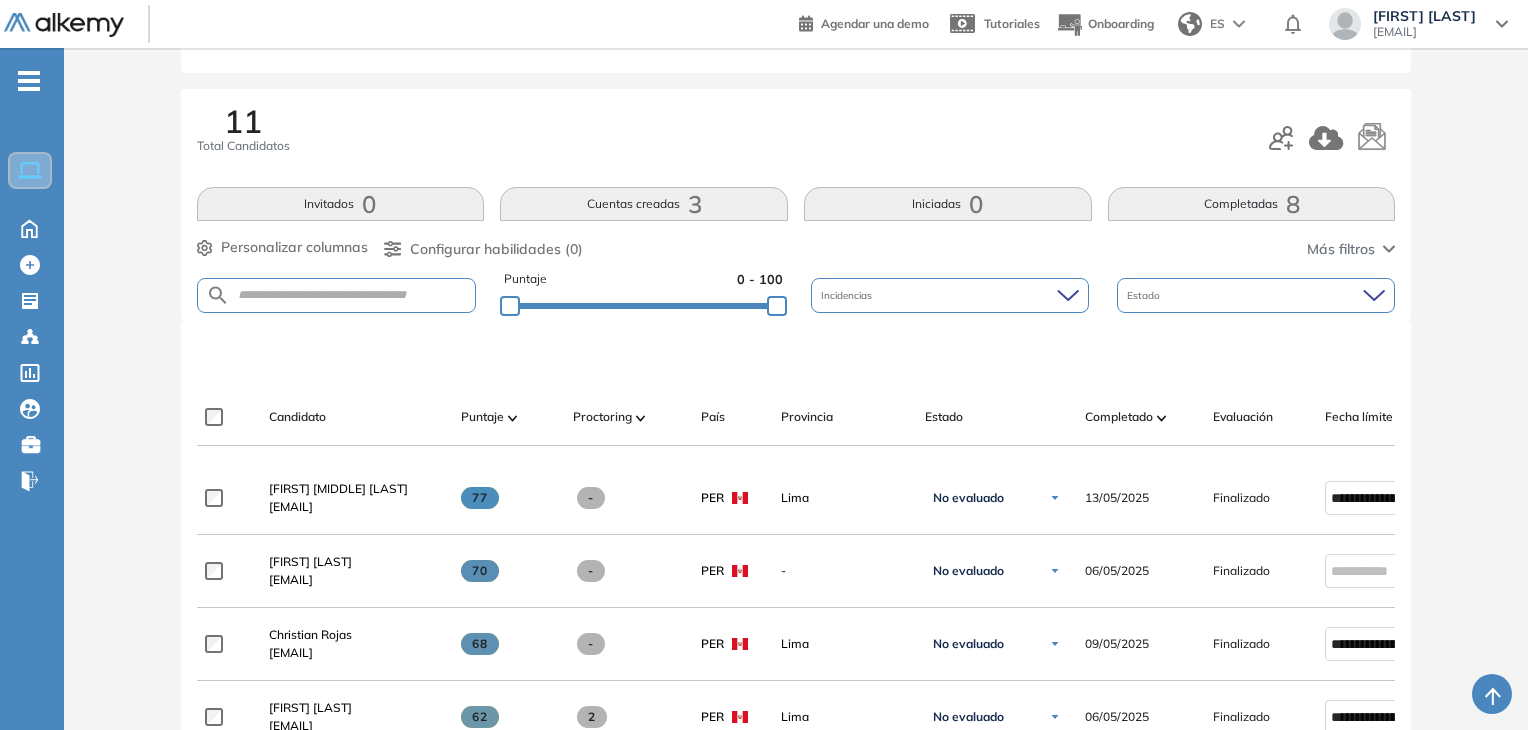 click at bounding box center [337, 295] 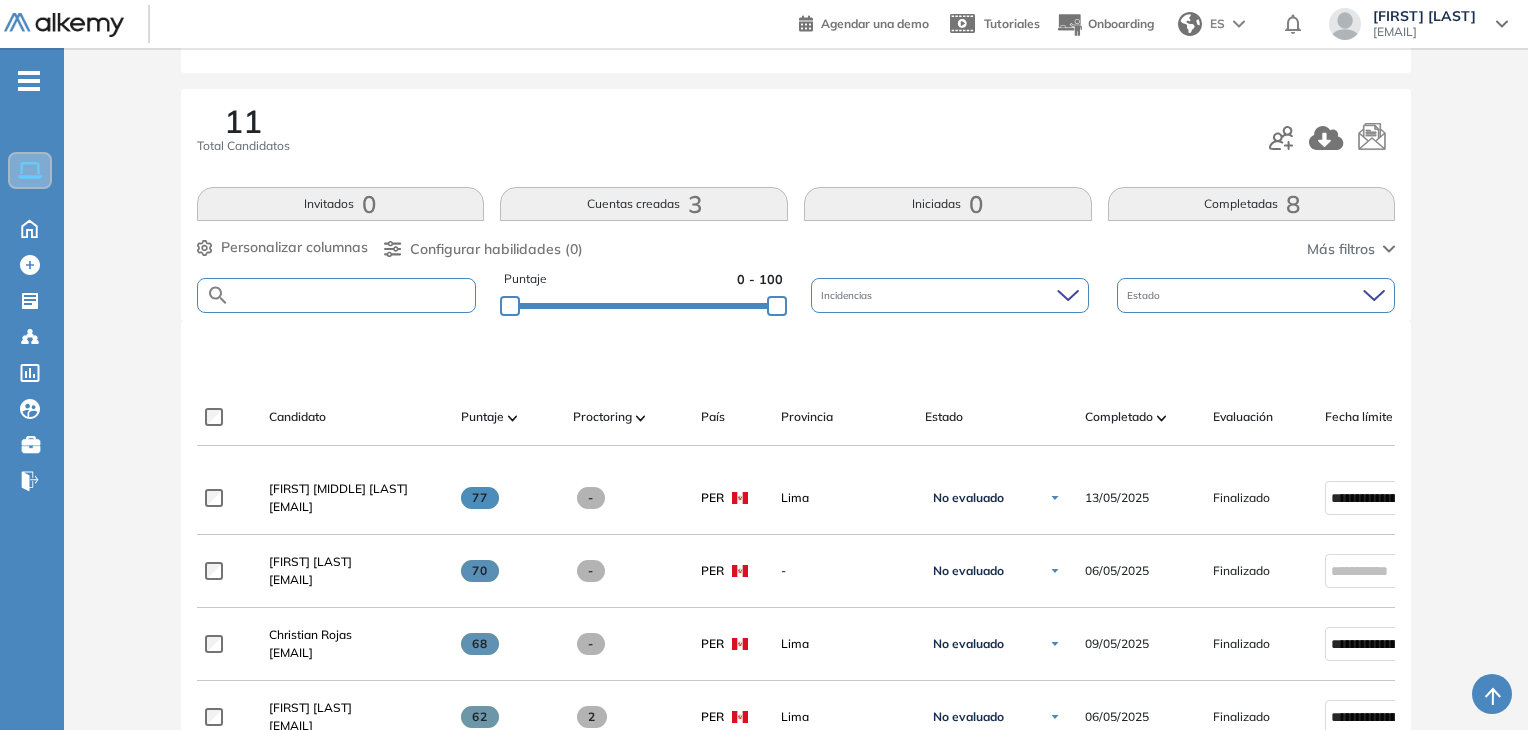 click at bounding box center [353, 295] 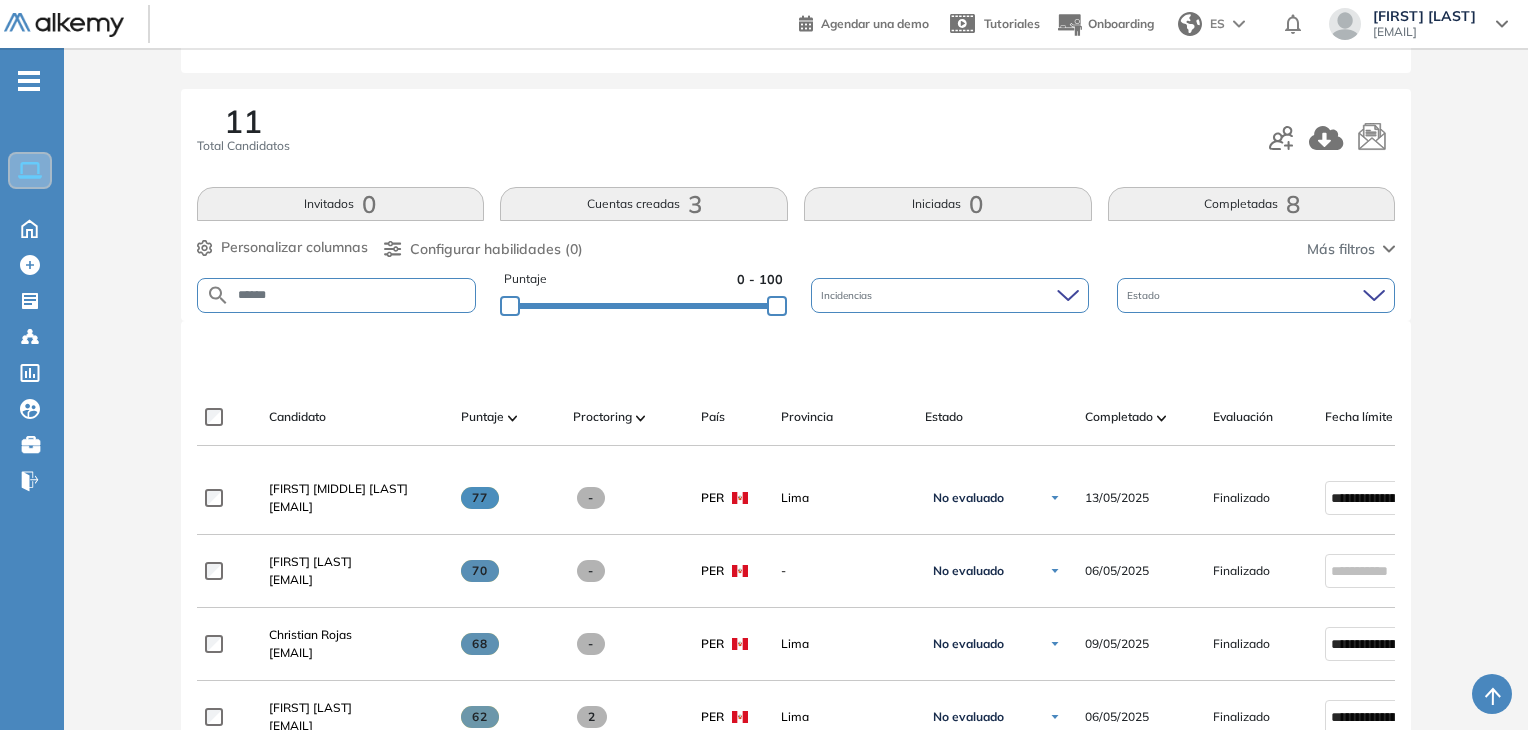 type on "******" 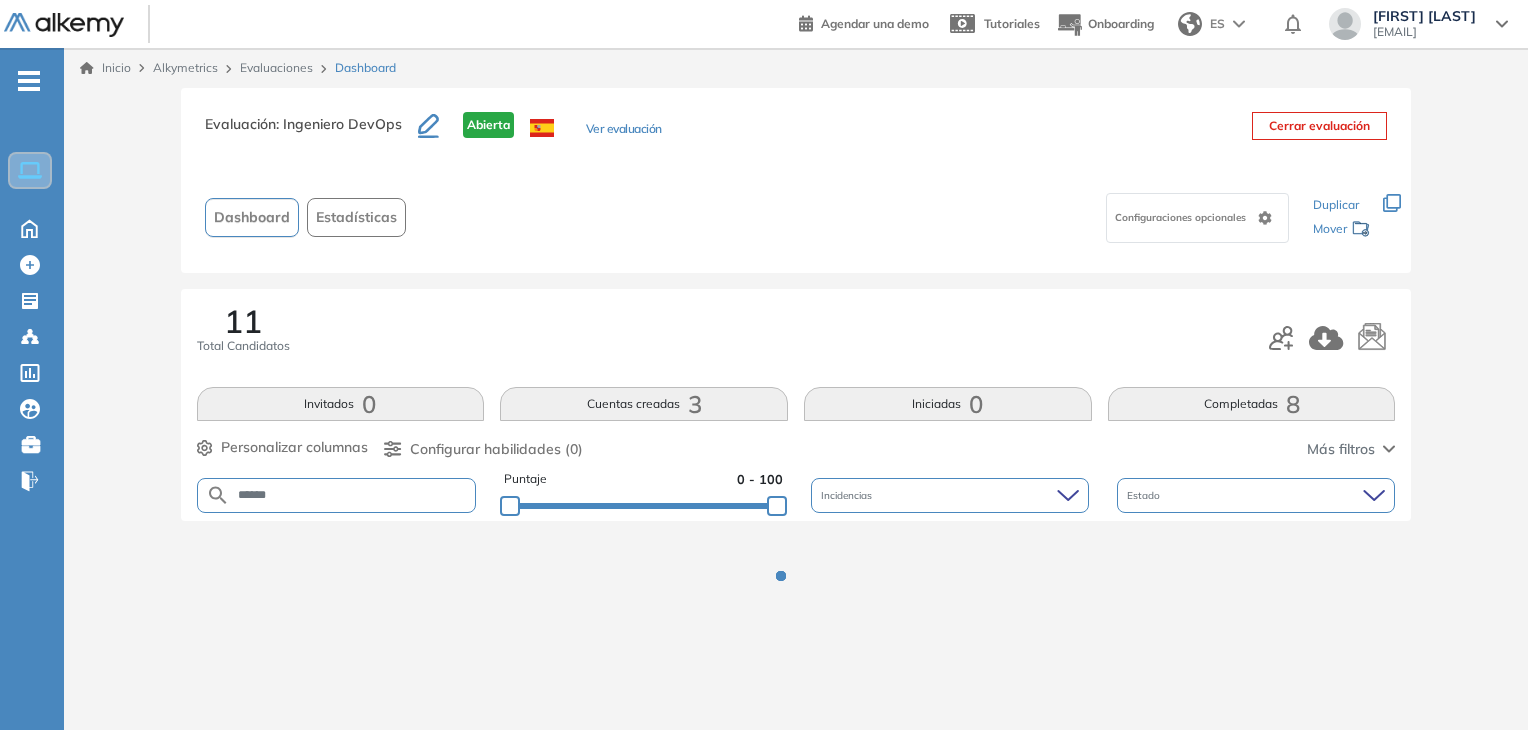 scroll, scrollTop: 0, scrollLeft: 0, axis: both 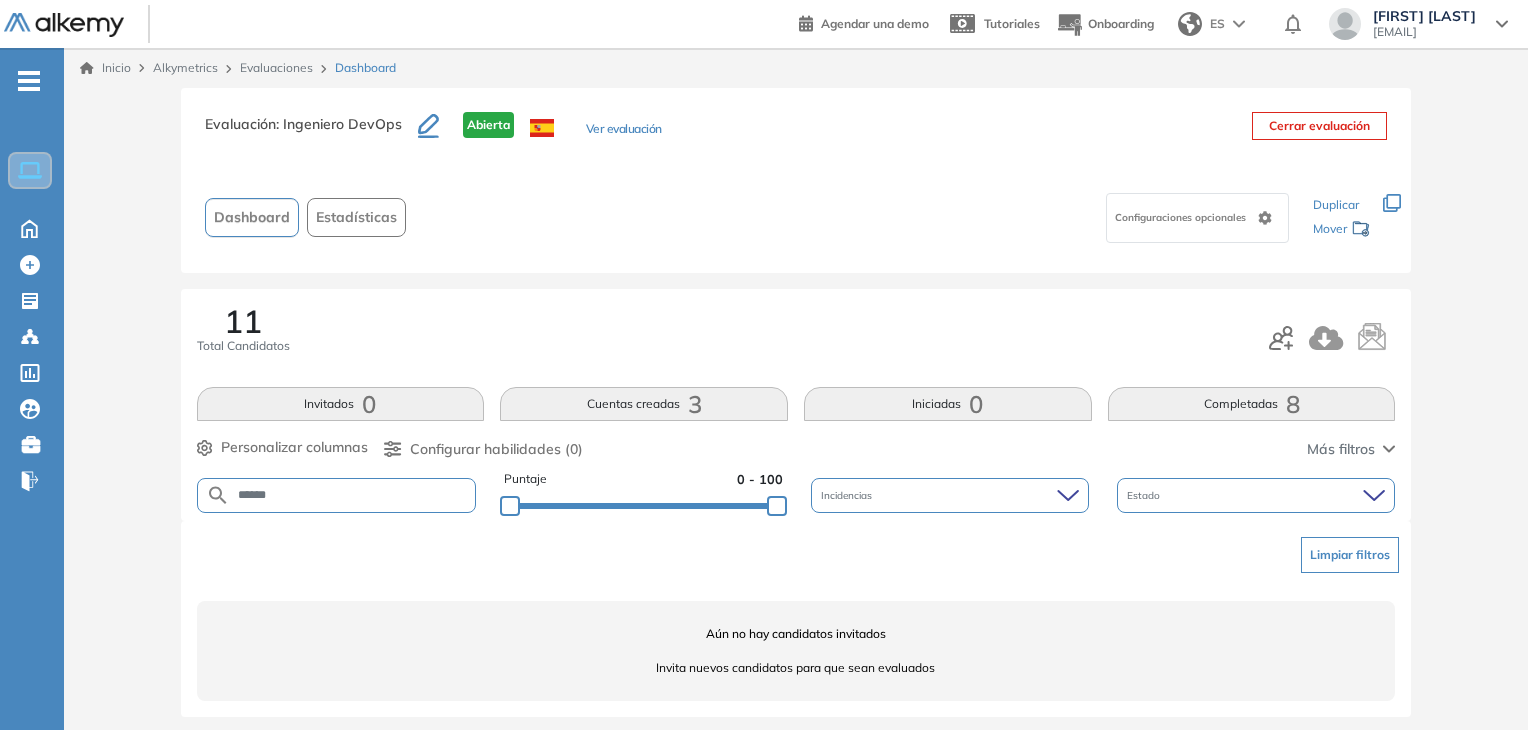 drag, startPoint x: 374, startPoint y: 497, endPoint x: 132, endPoint y: 463, distance: 244.37675 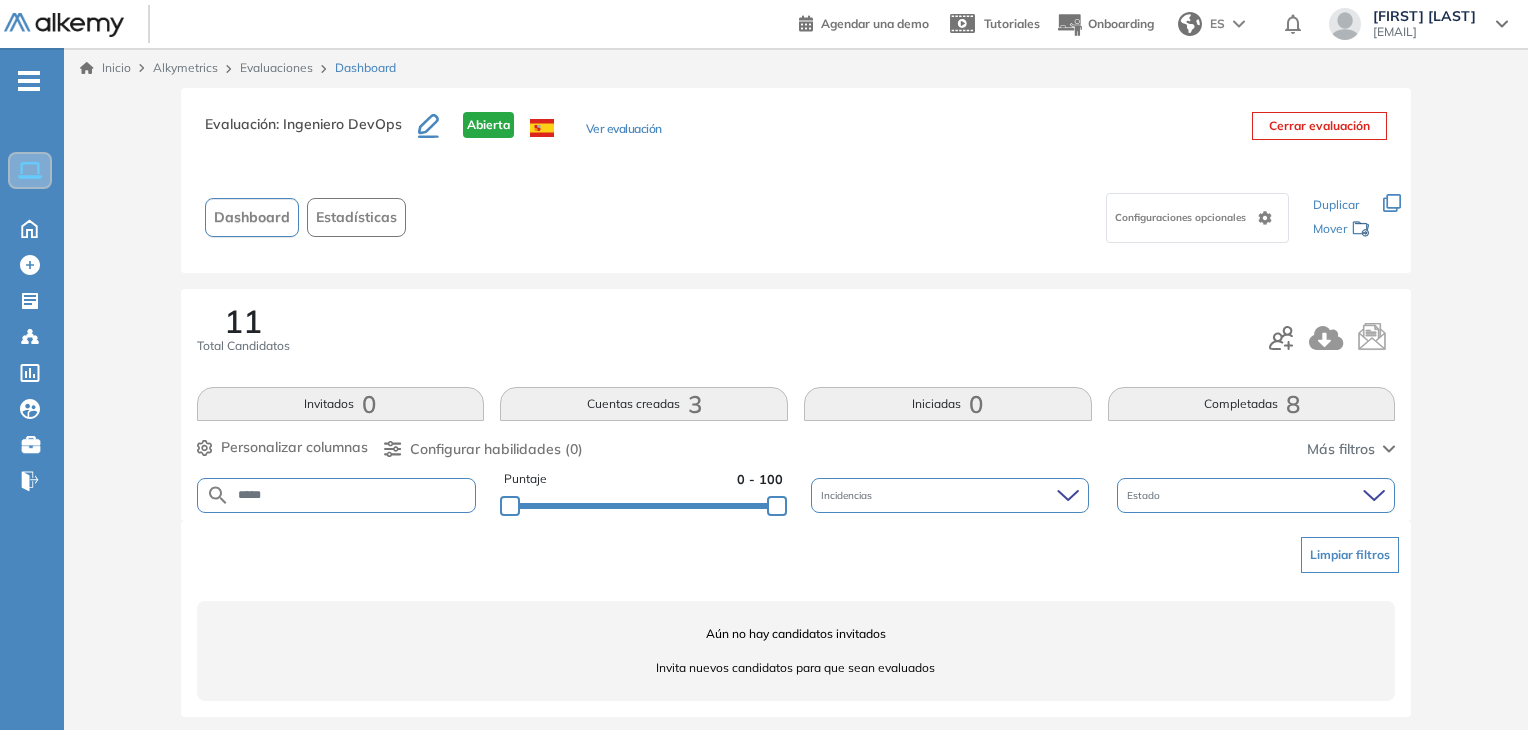 type on "*****" 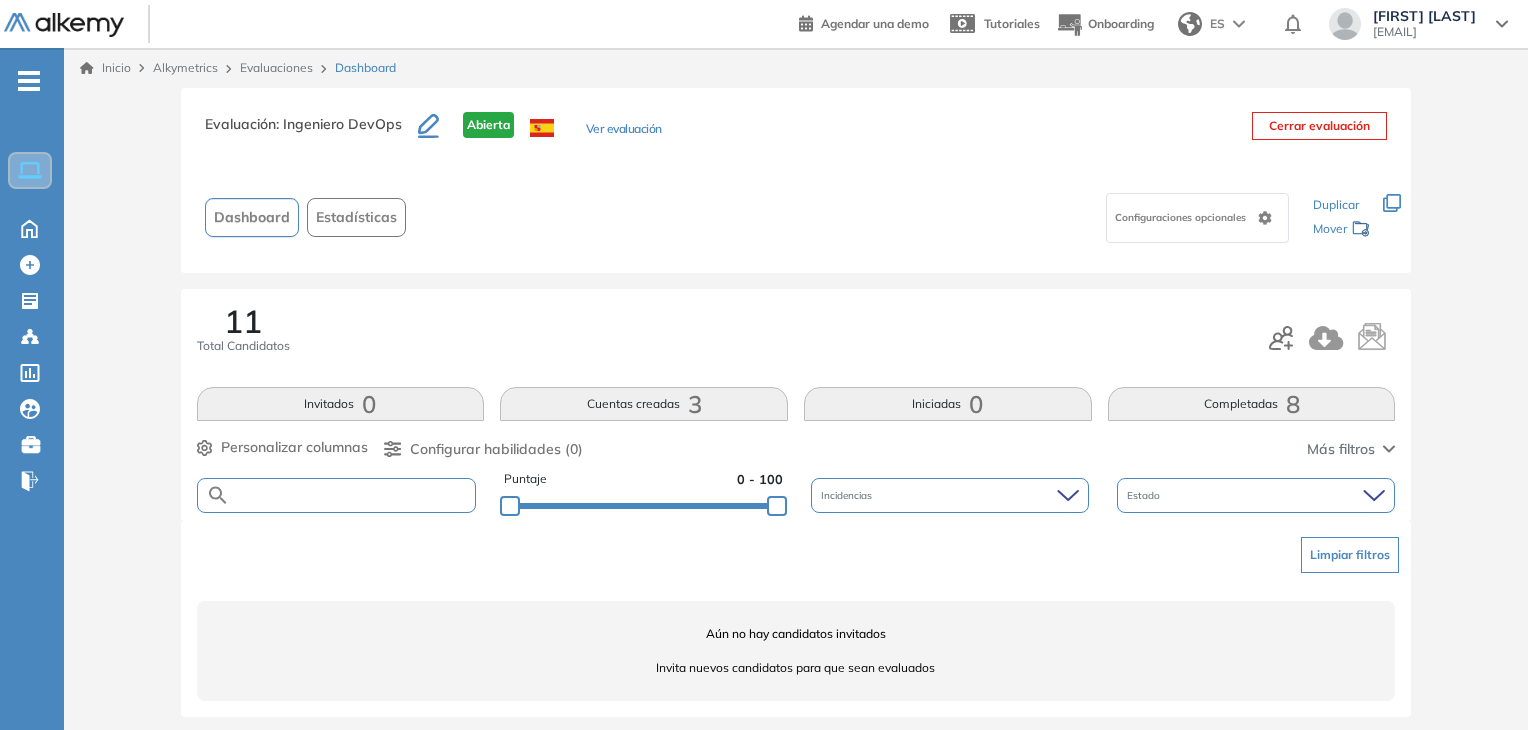 type 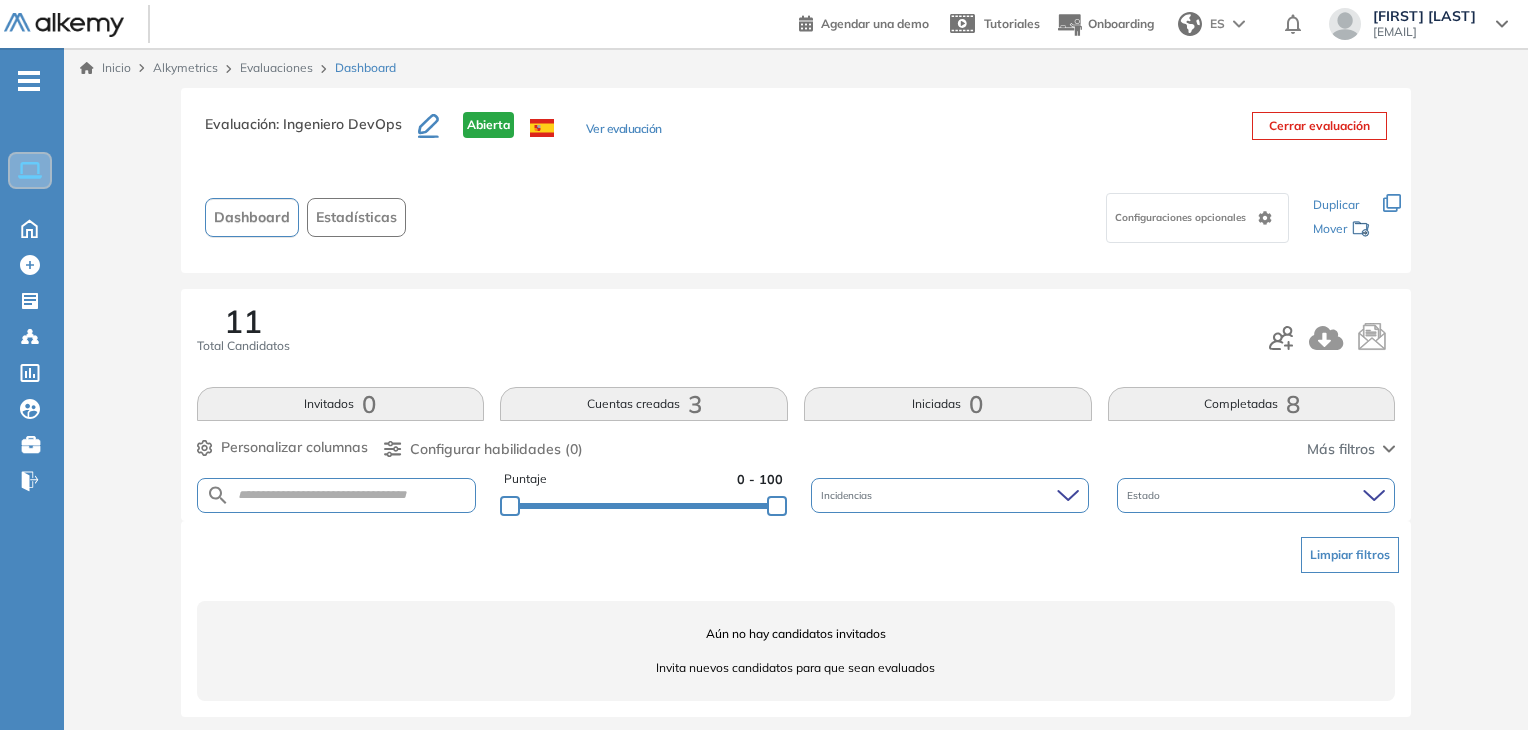 click on "Configuraciones opcionales" at bounding box center (856, 217) 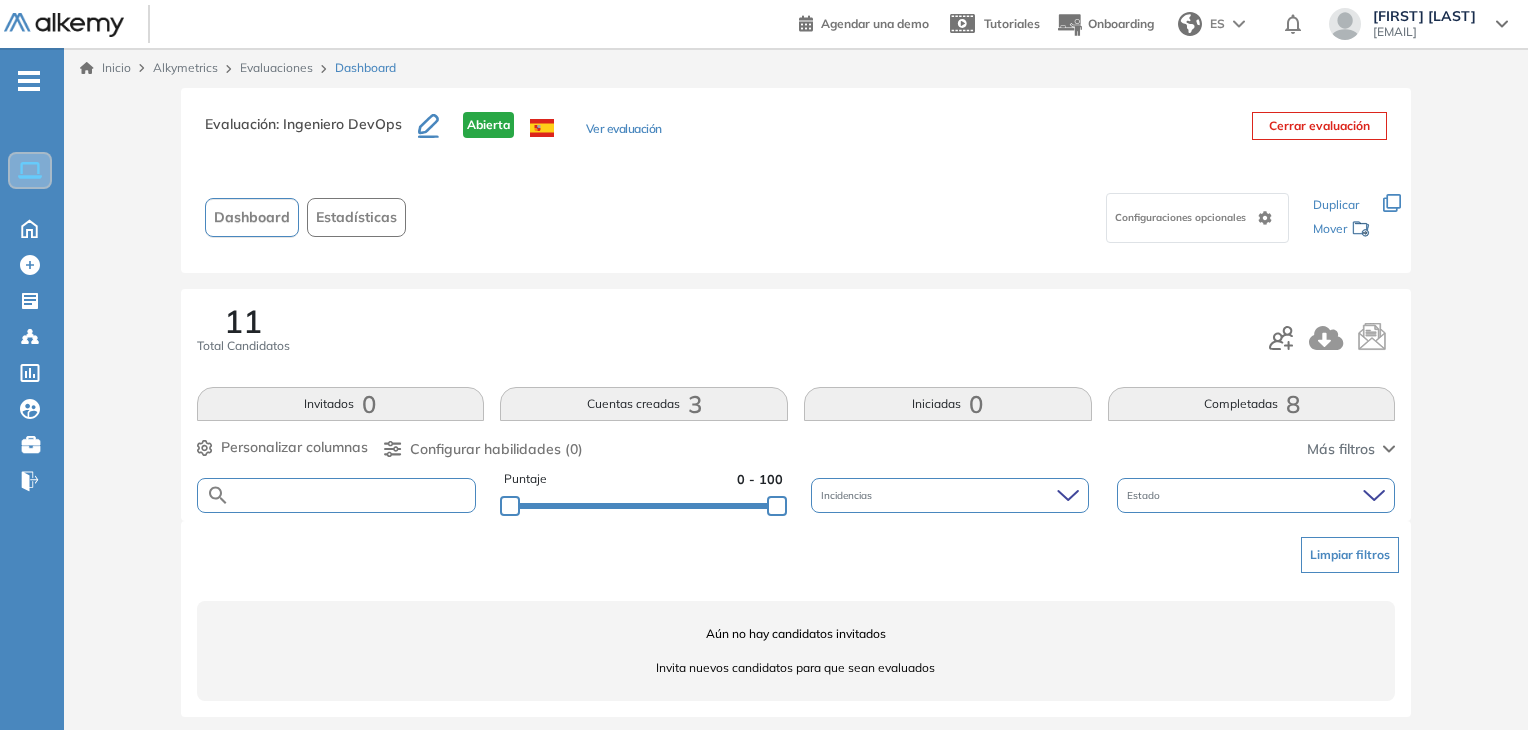 click at bounding box center [353, 495] 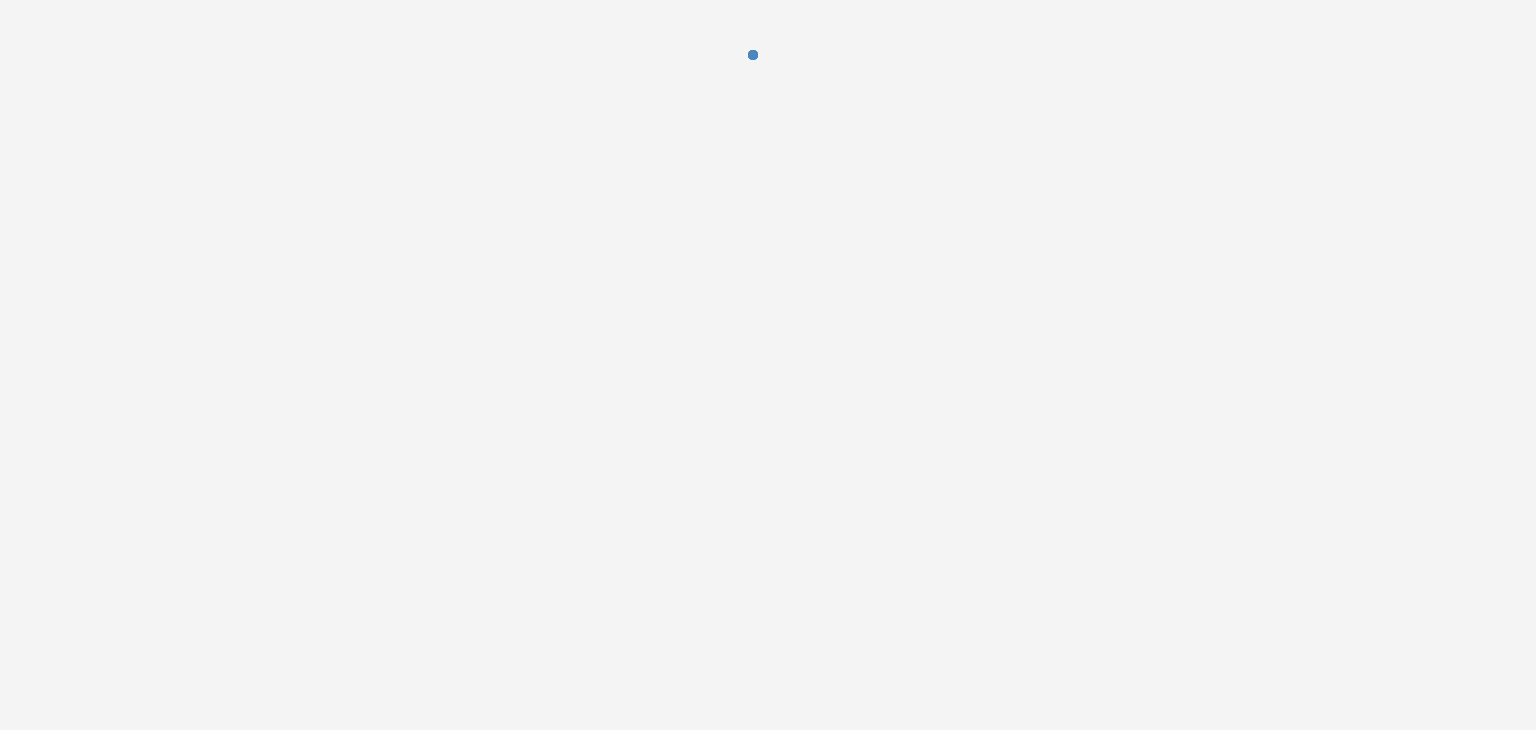 scroll, scrollTop: 0, scrollLeft: 0, axis: both 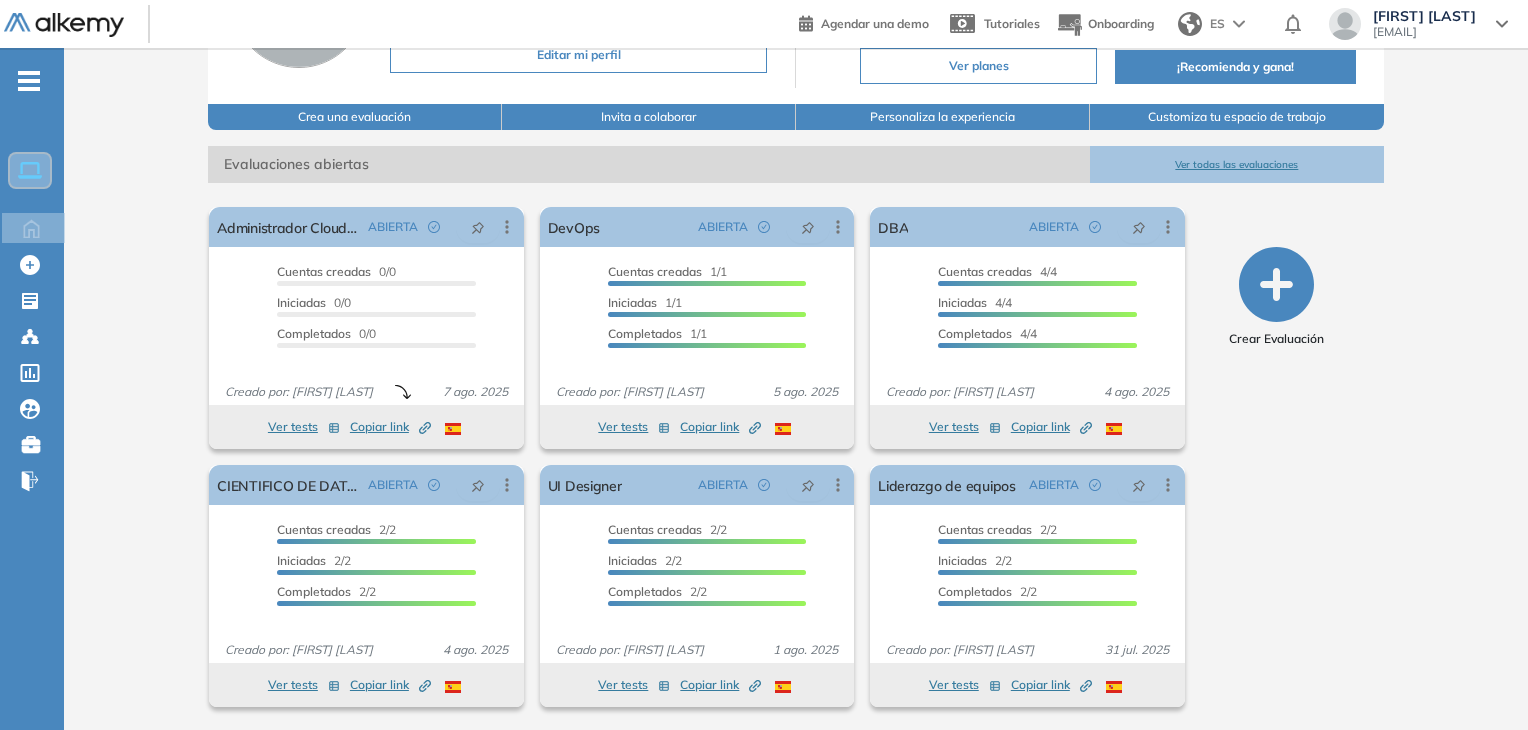 click on "Ver todas las evaluaciones" at bounding box center (1237, 164) 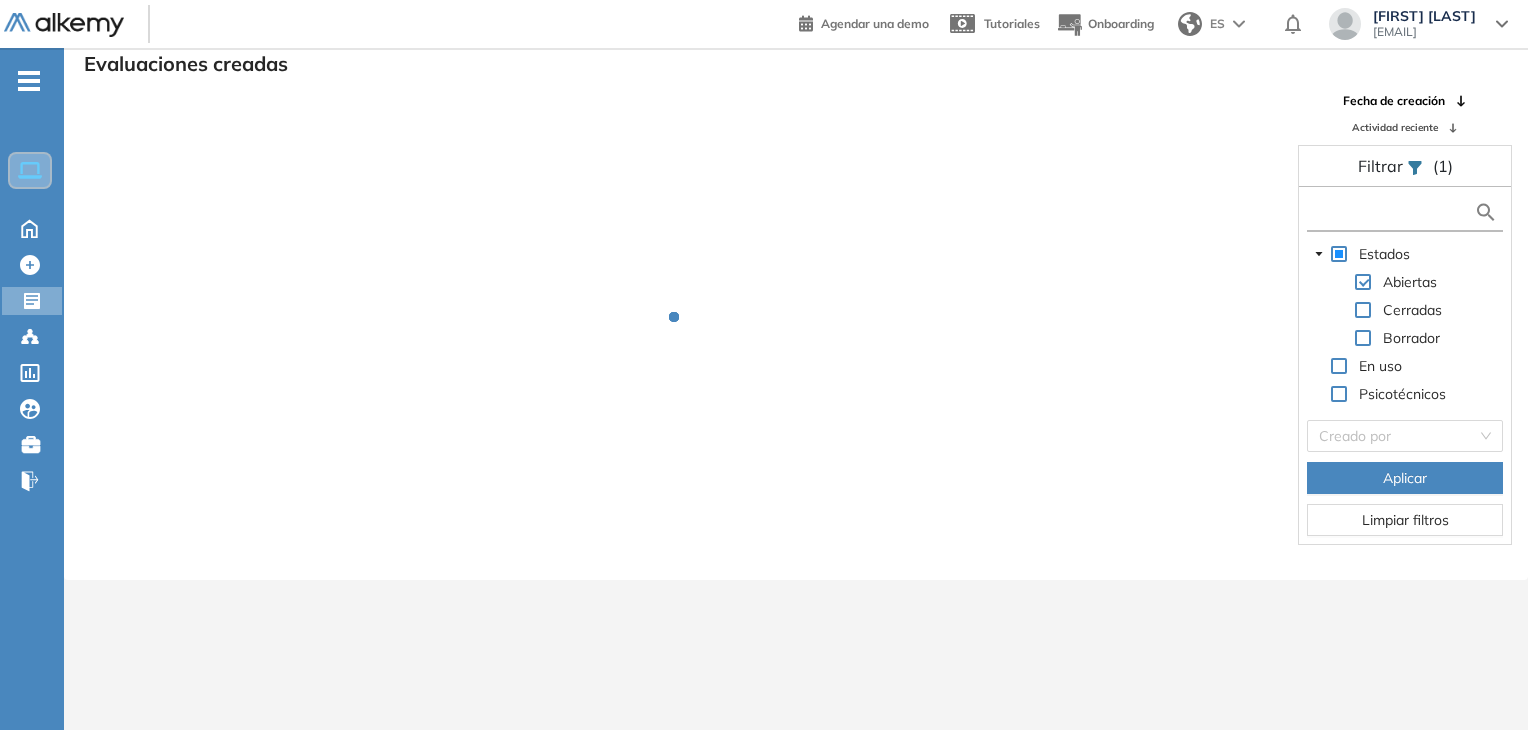click at bounding box center [1393, 212] 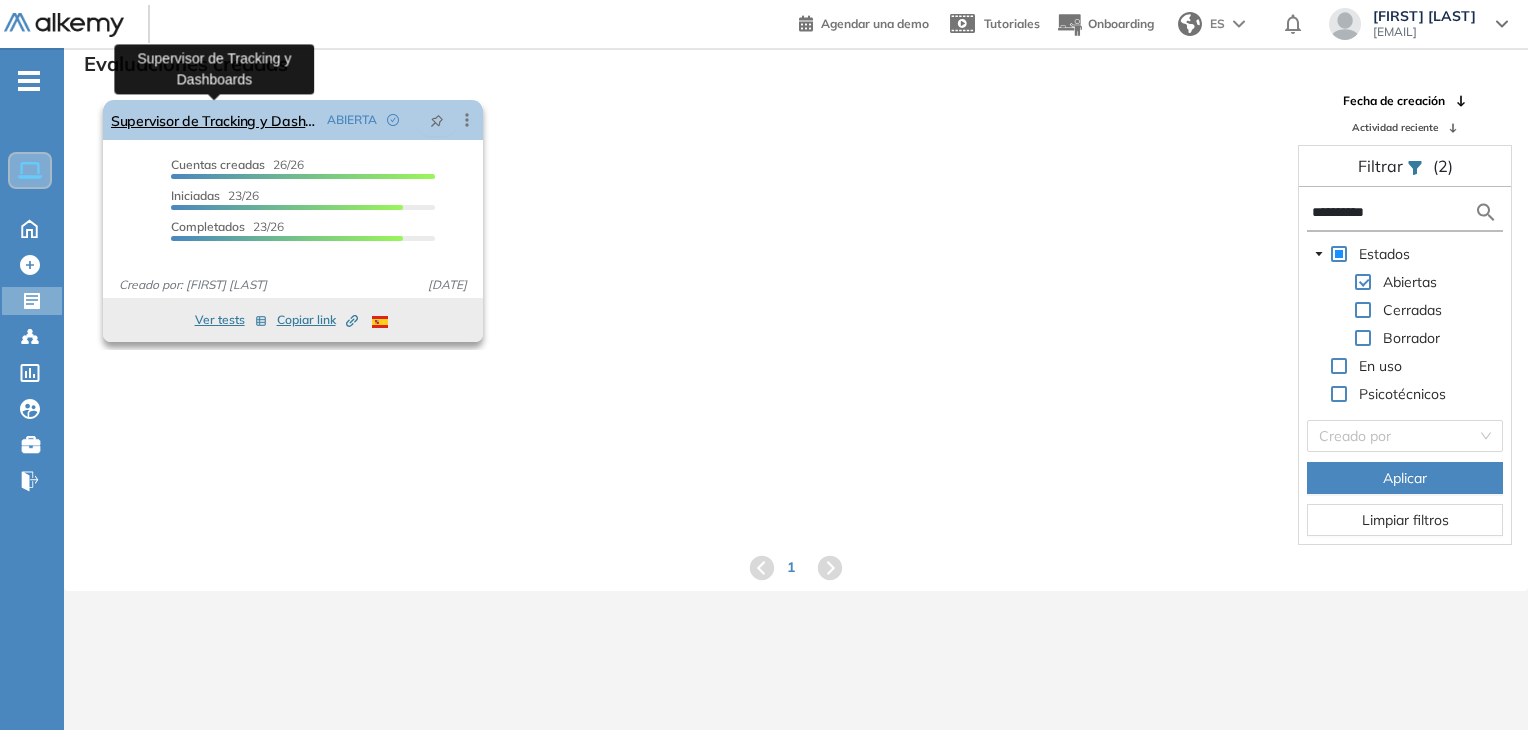 type on "**********" 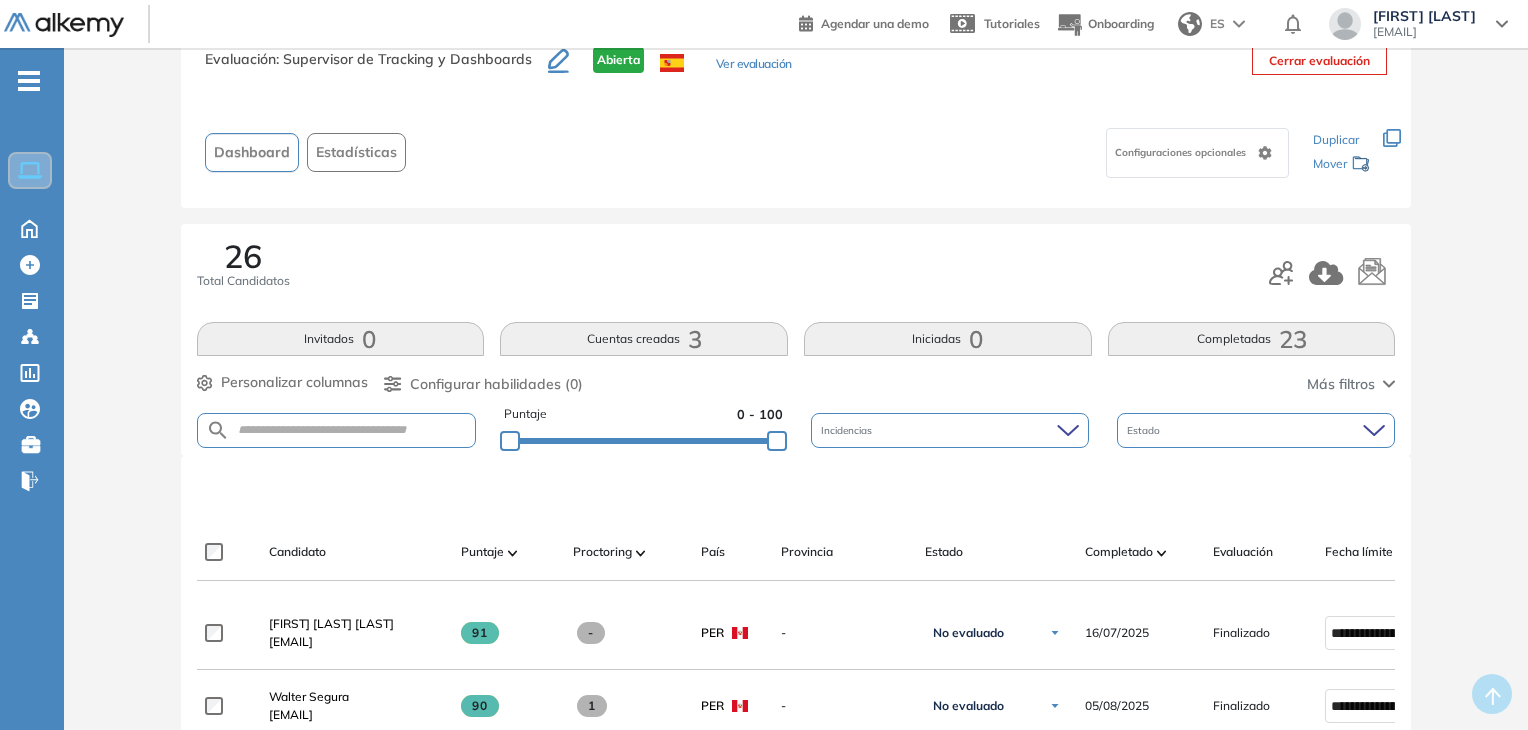 scroll, scrollTop: 100, scrollLeft: 0, axis: vertical 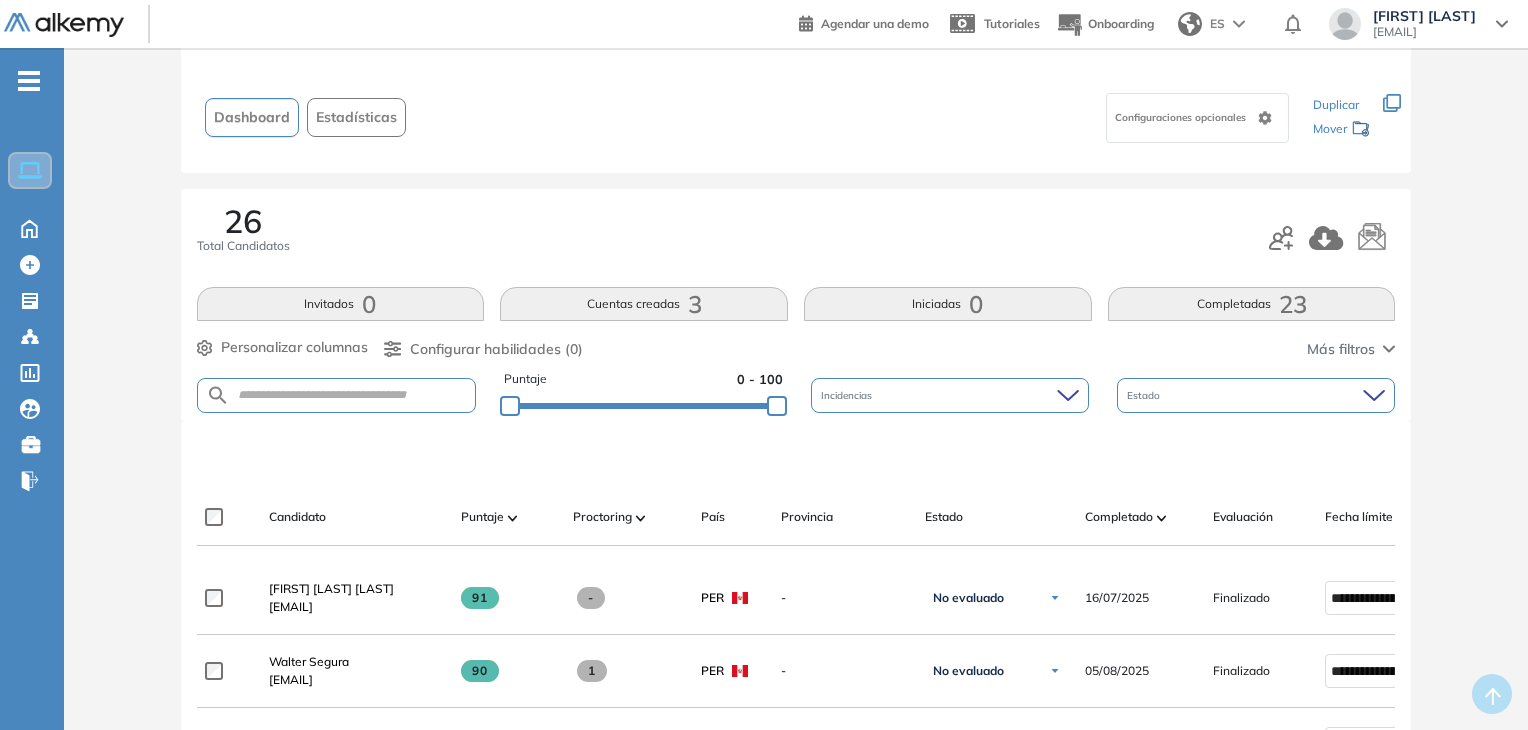 click on "Puntaje 0 - 100 Incidencias Estado" at bounding box center (796, 395) 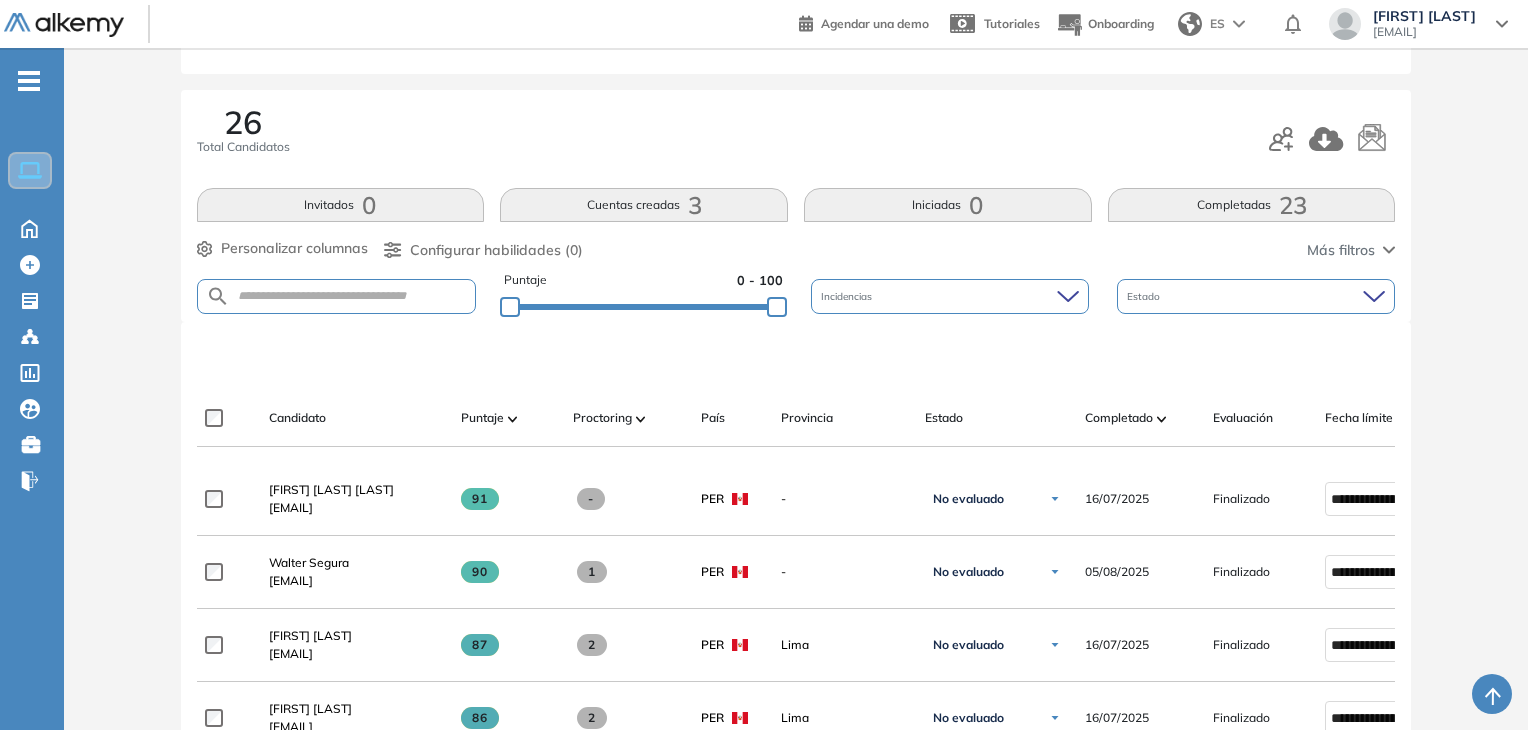 scroll, scrollTop: 400, scrollLeft: 0, axis: vertical 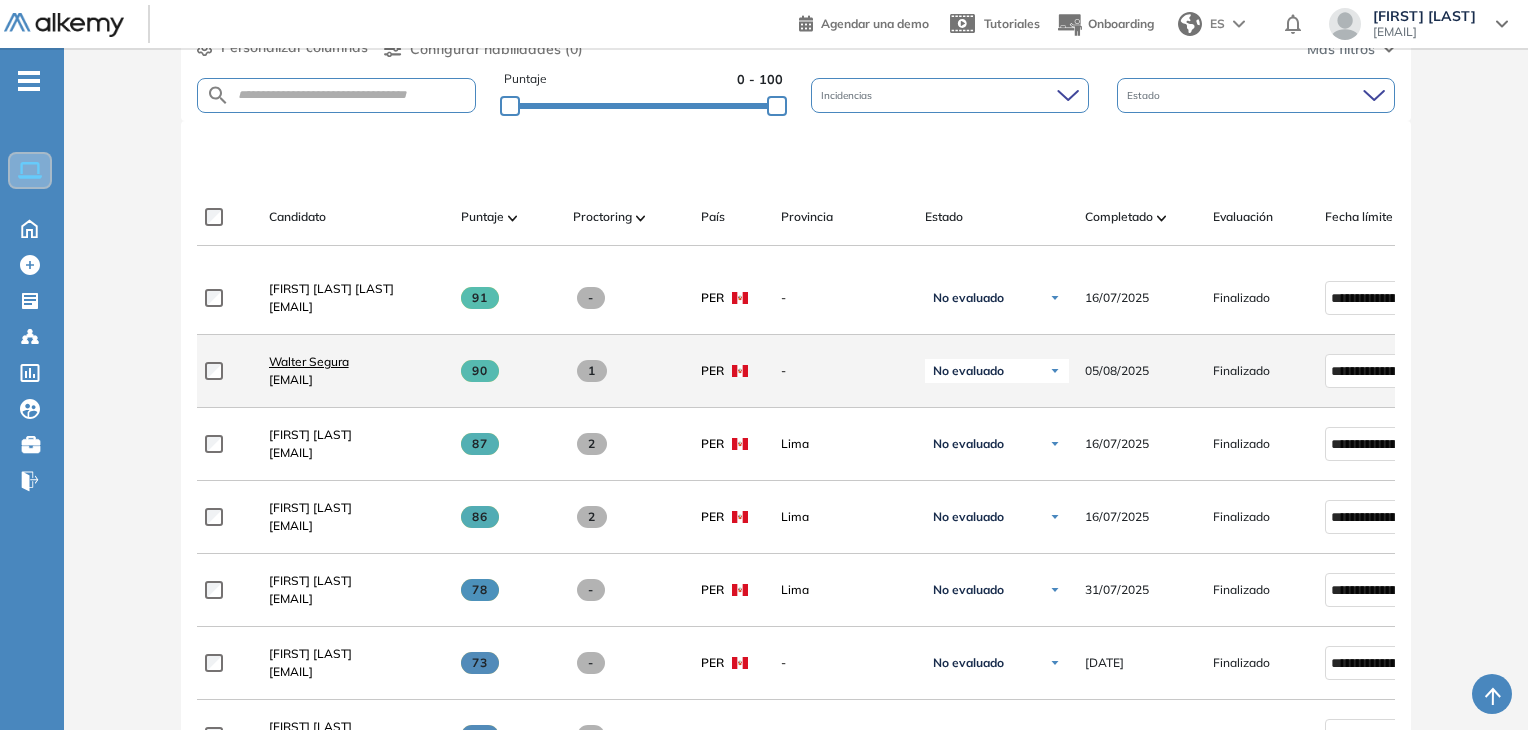 click on "Walter Segura" at bounding box center (309, 361) 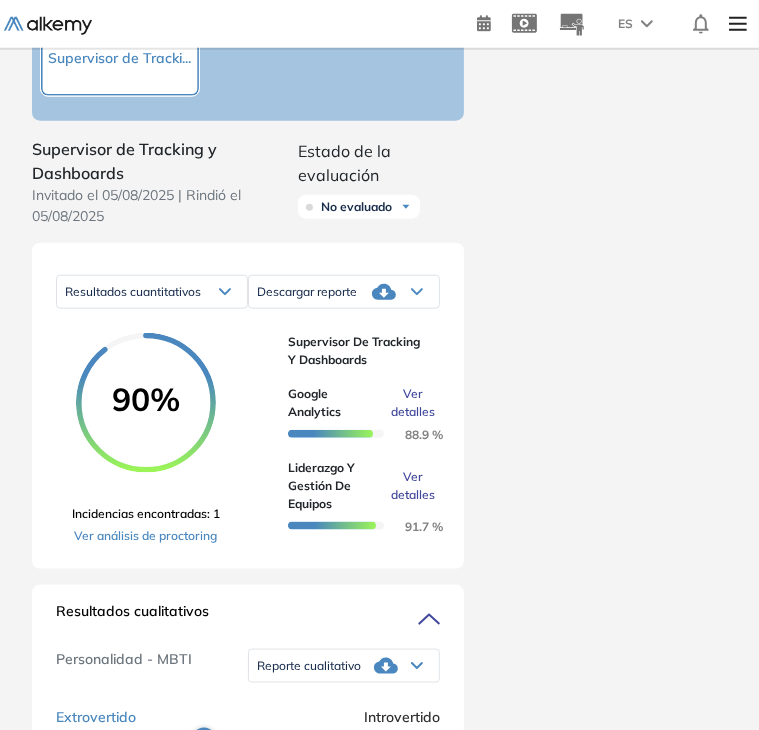 scroll, scrollTop: 1200, scrollLeft: 0, axis: vertical 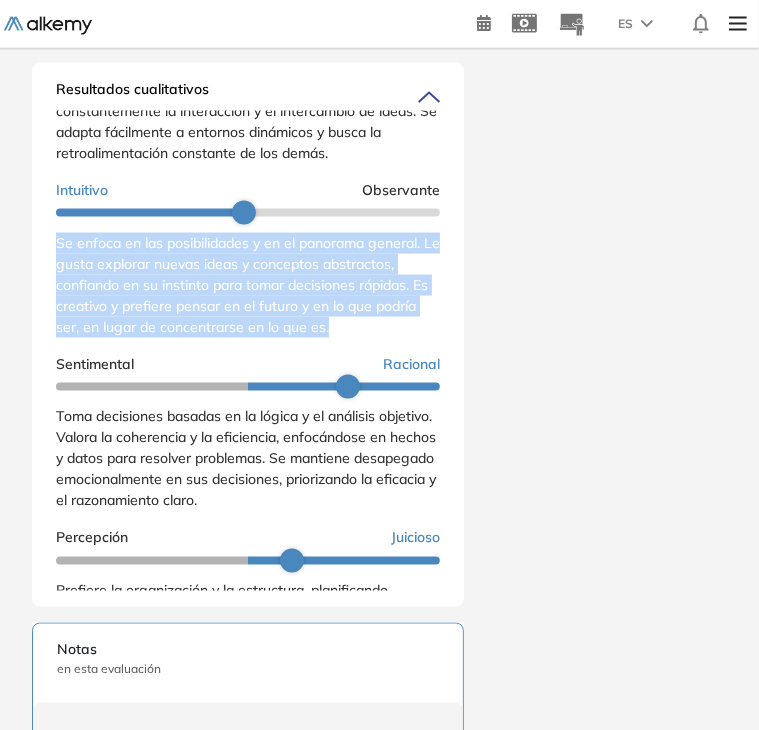 drag, startPoint x: 58, startPoint y: 251, endPoint x: 400, endPoint y: 333, distance: 351.69305 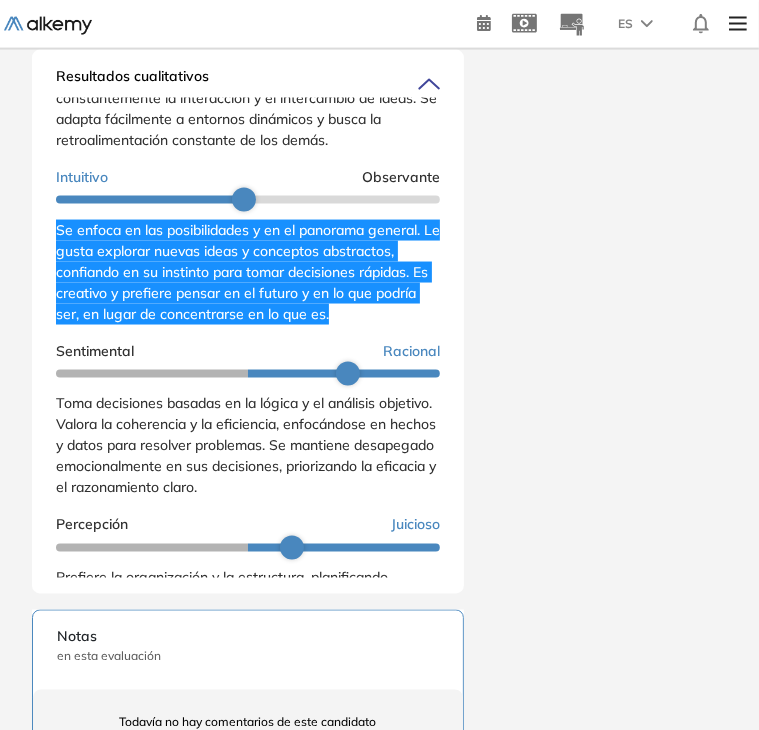 scroll, scrollTop: 1700, scrollLeft: 0, axis: vertical 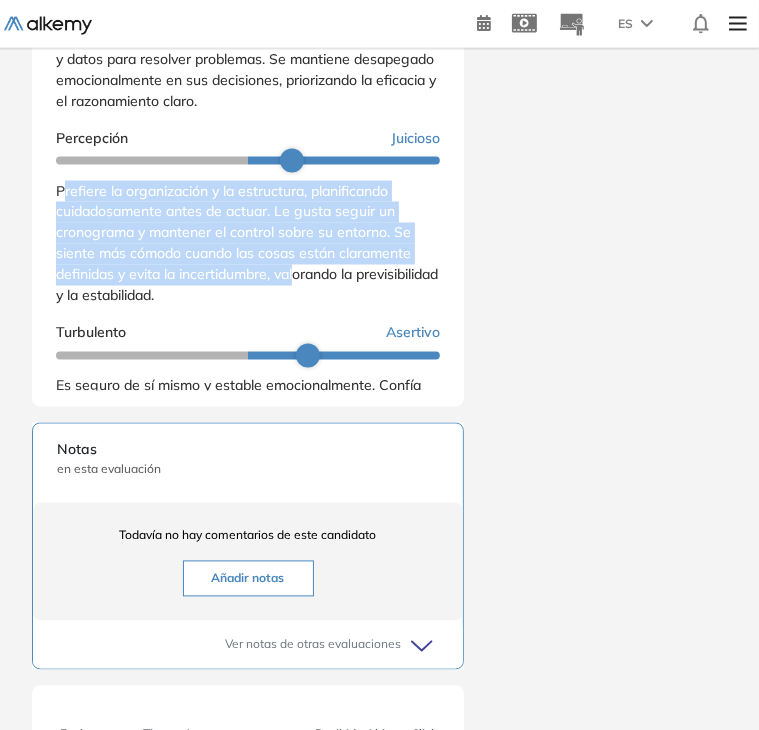 drag, startPoint x: 60, startPoint y: 204, endPoint x: 299, endPoint y: 282, distance: 251.40605 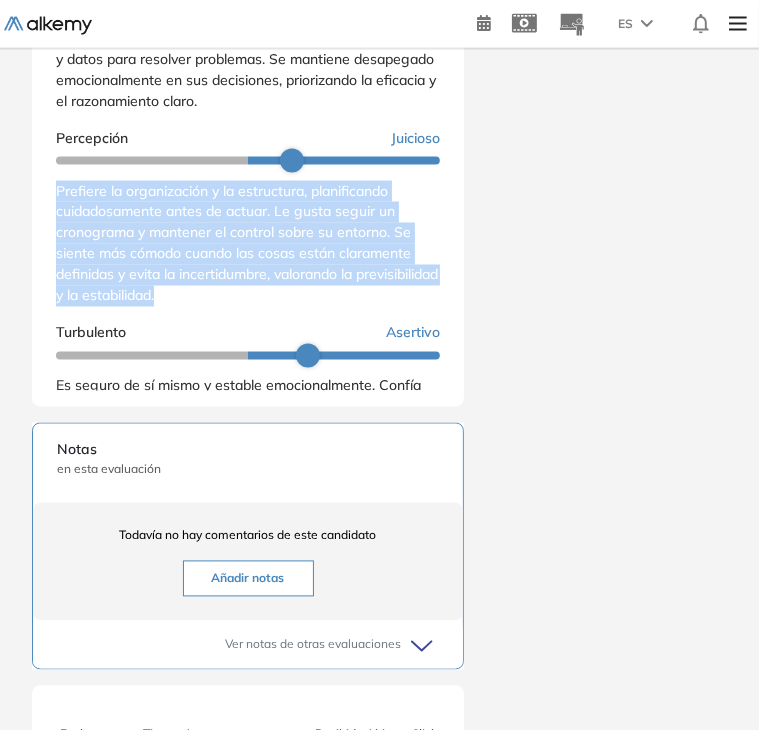 drag, startPoint x: 58, startPoint y: 197, endPoint x: 272, endPoint y: 315, distance: 244.37675 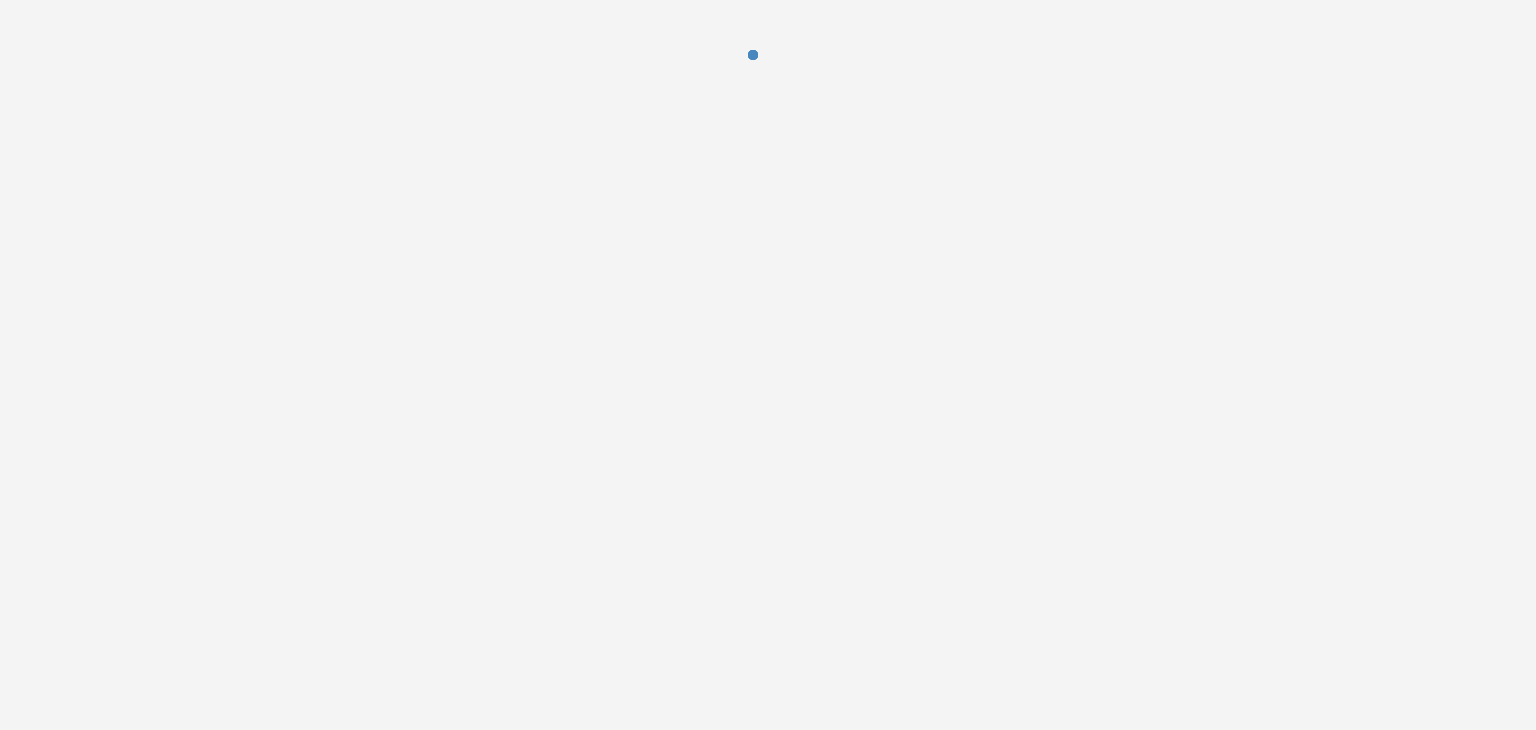 scroll, scrollTop: 0, scrollLeft: 0, axis: both 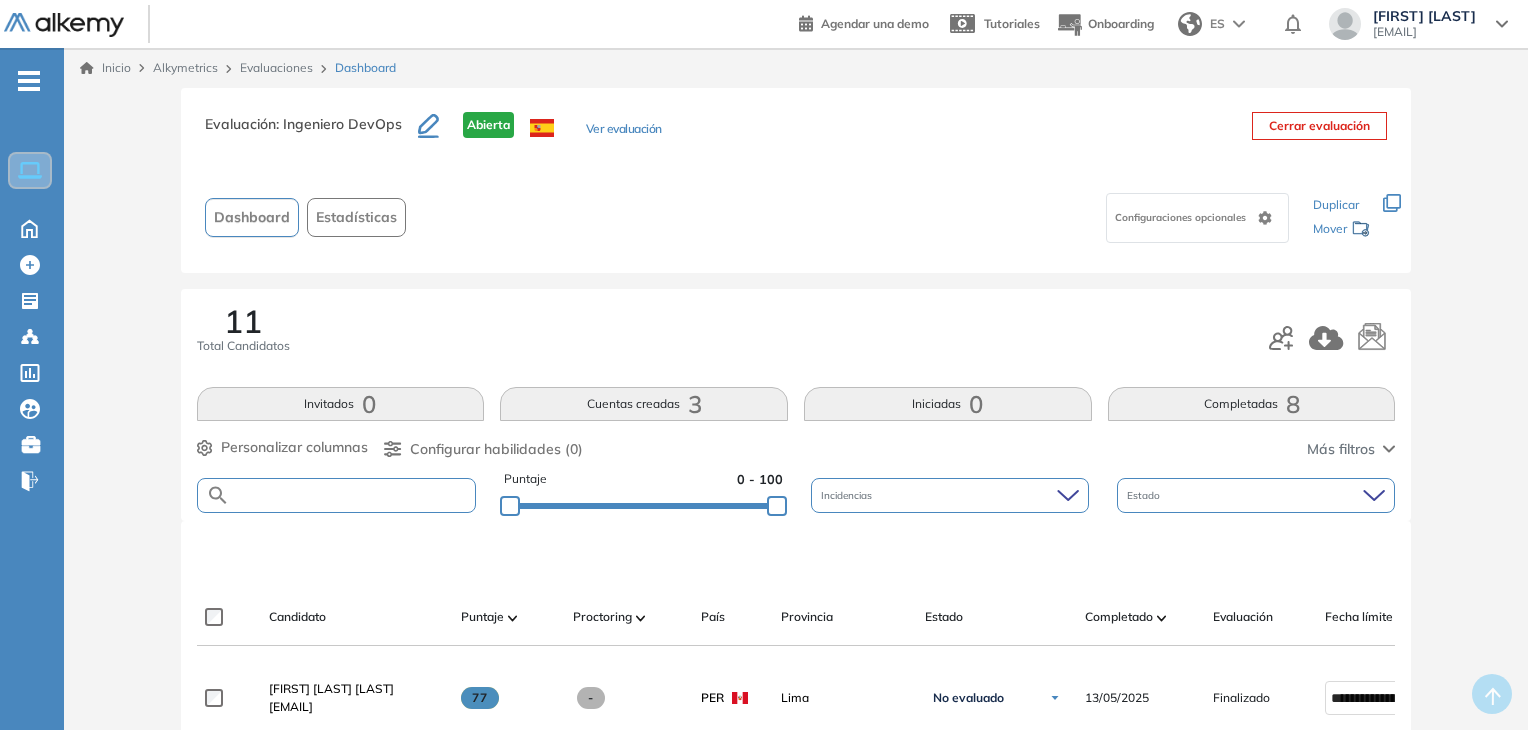 click at bounding box center [353, 495] 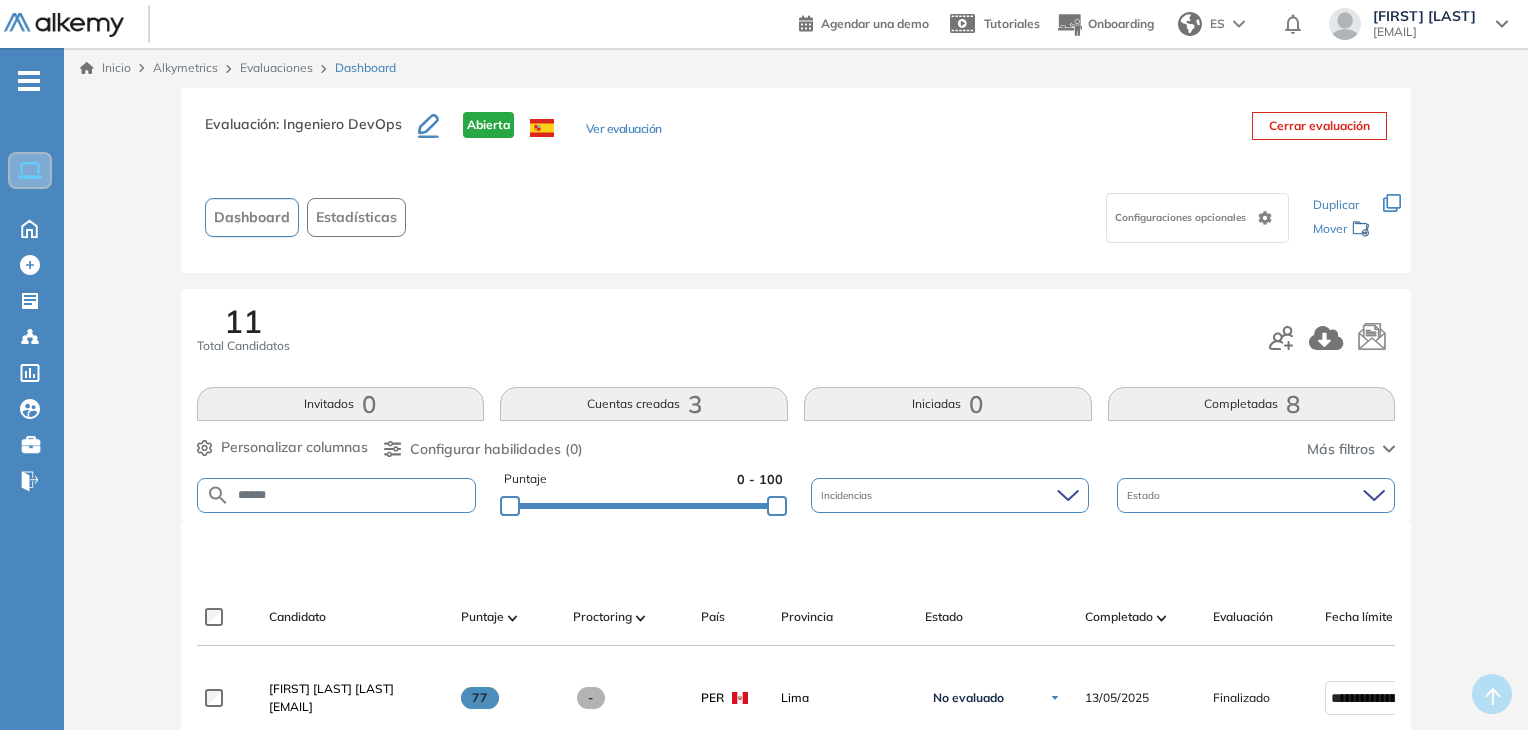 type on "******" 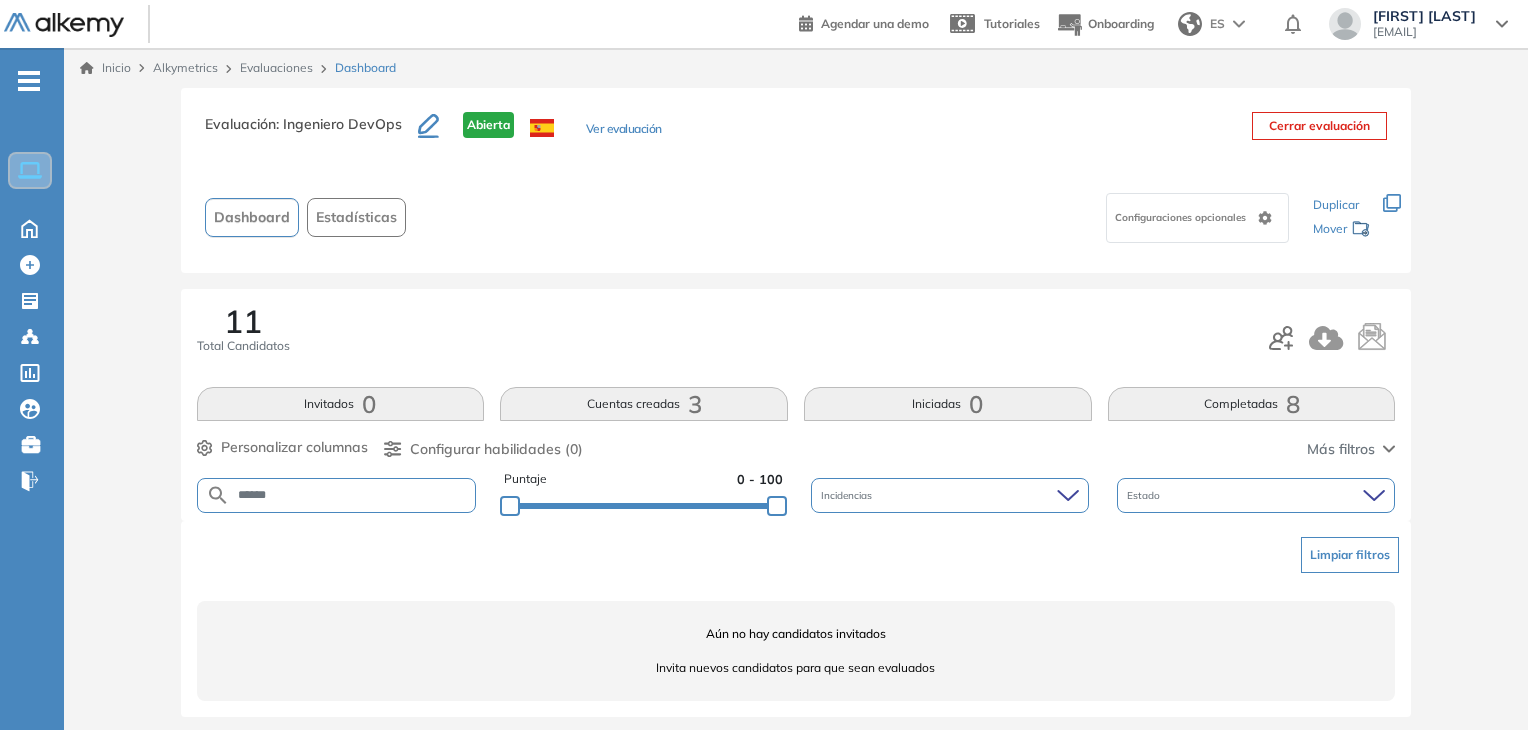 click on "******" at bounding box center (353, 495) 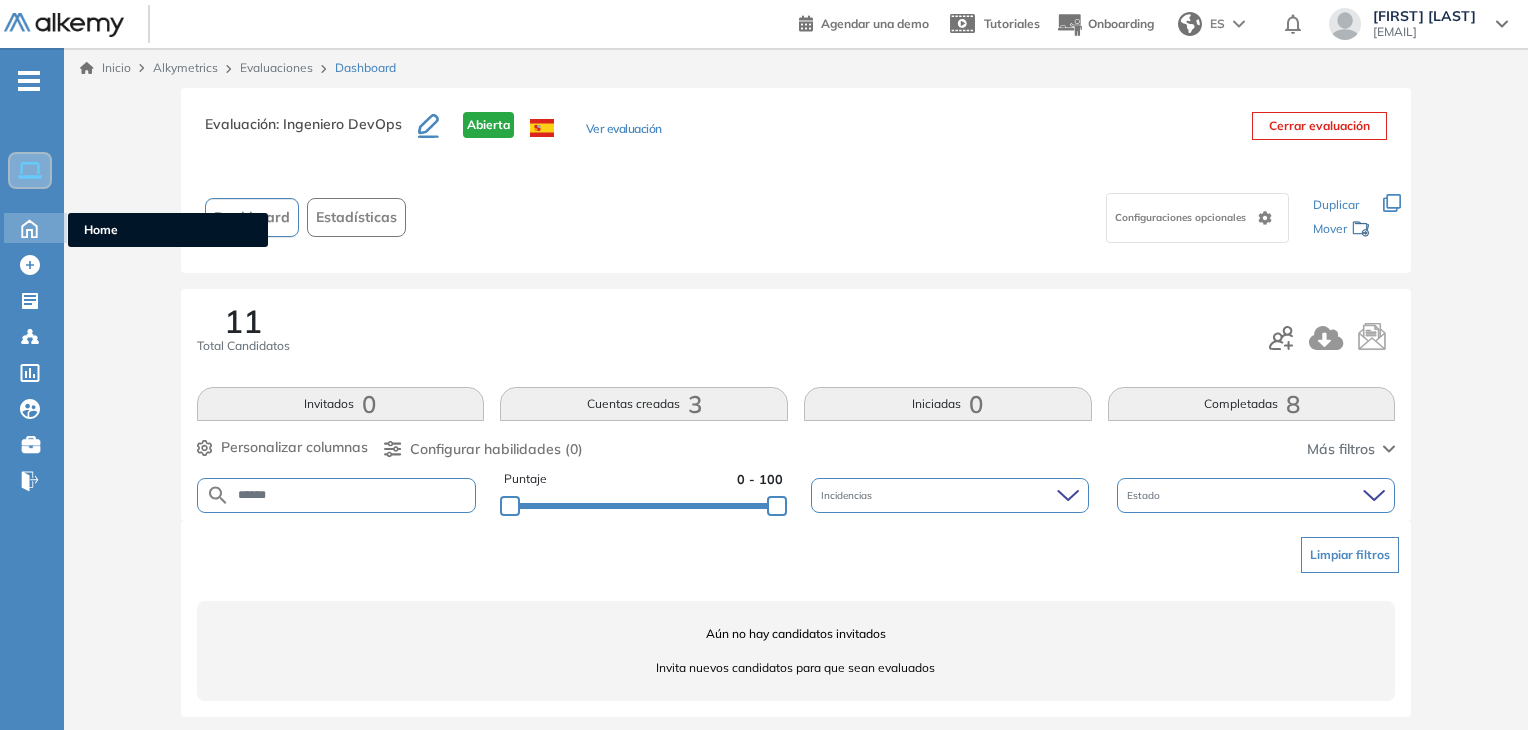 click 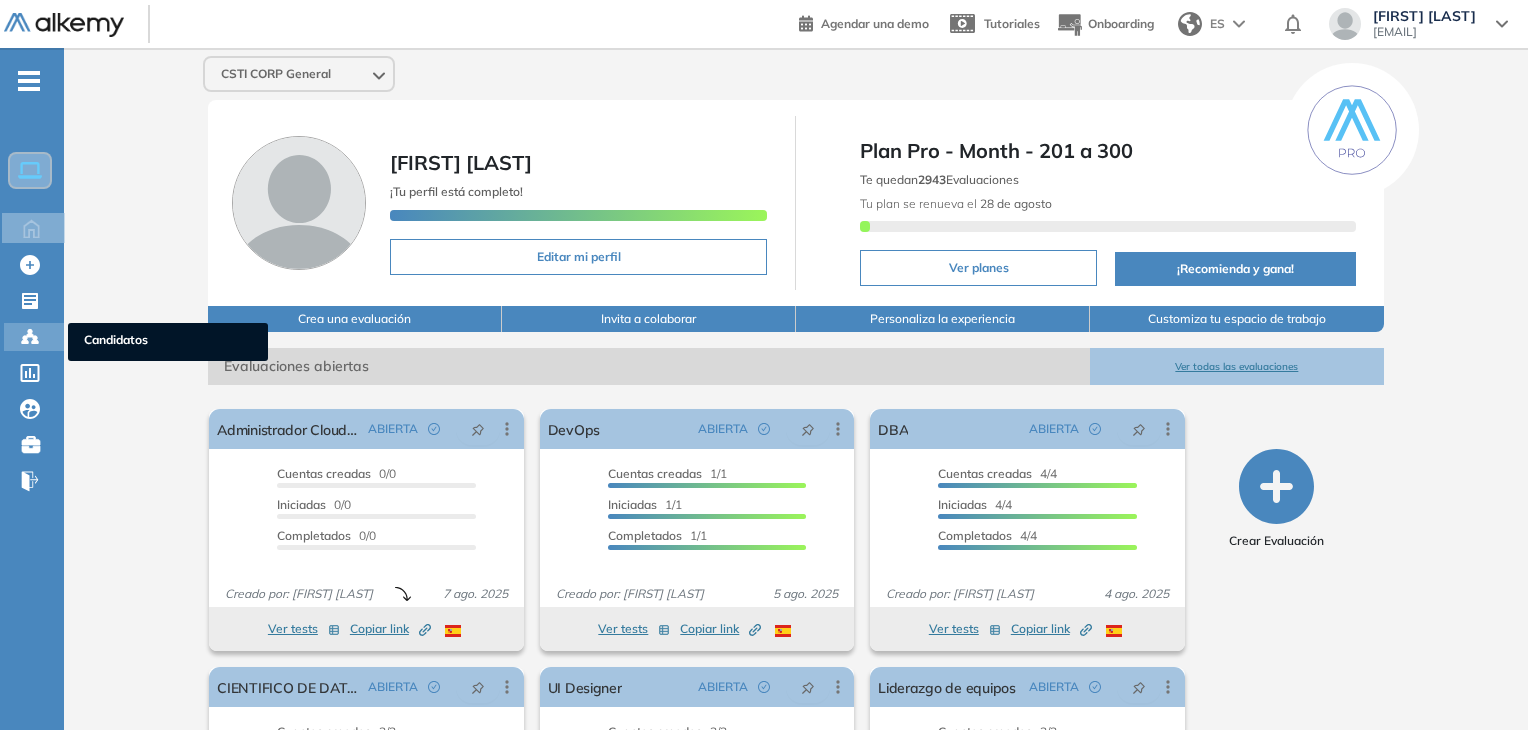 click 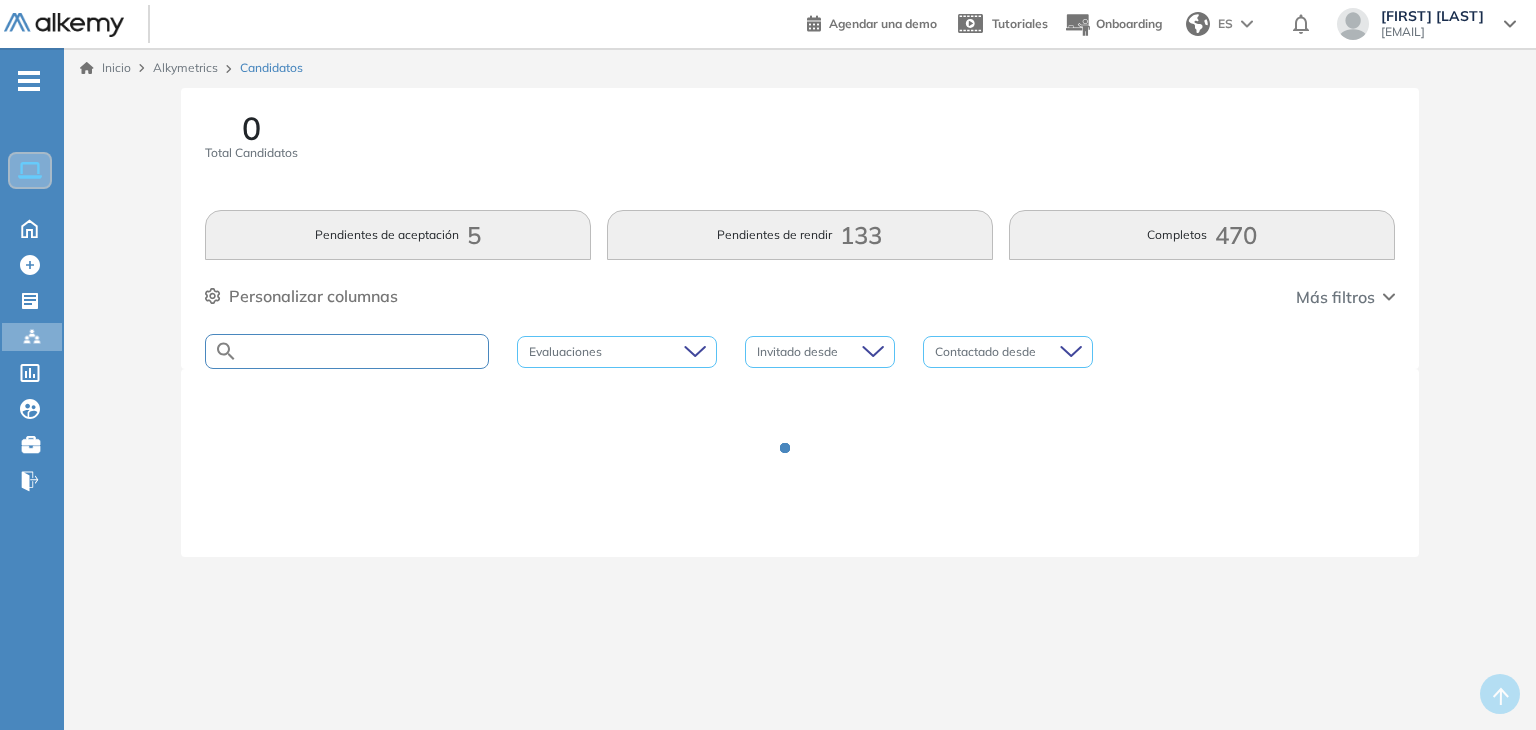 click at bounding box center [363, 351] 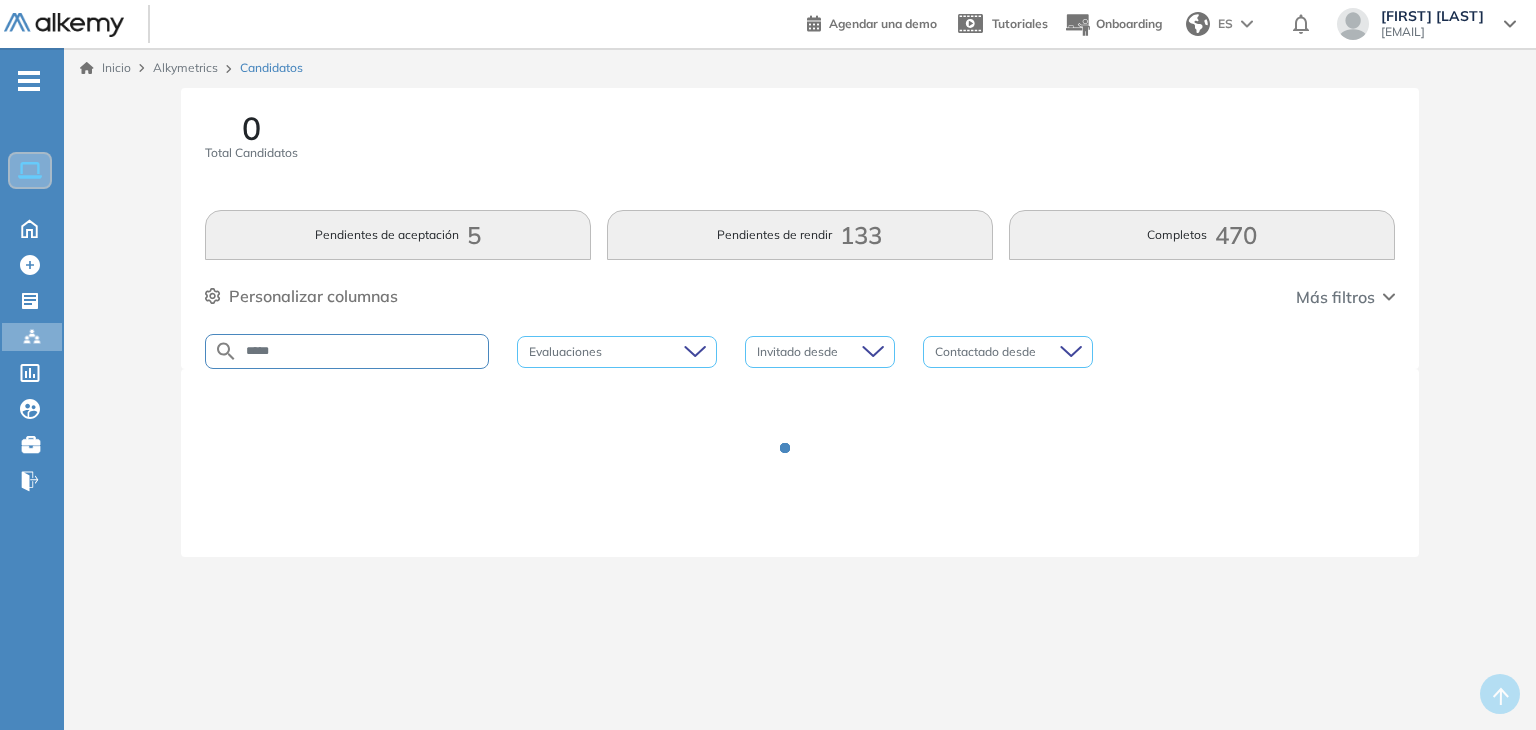 type on "******" 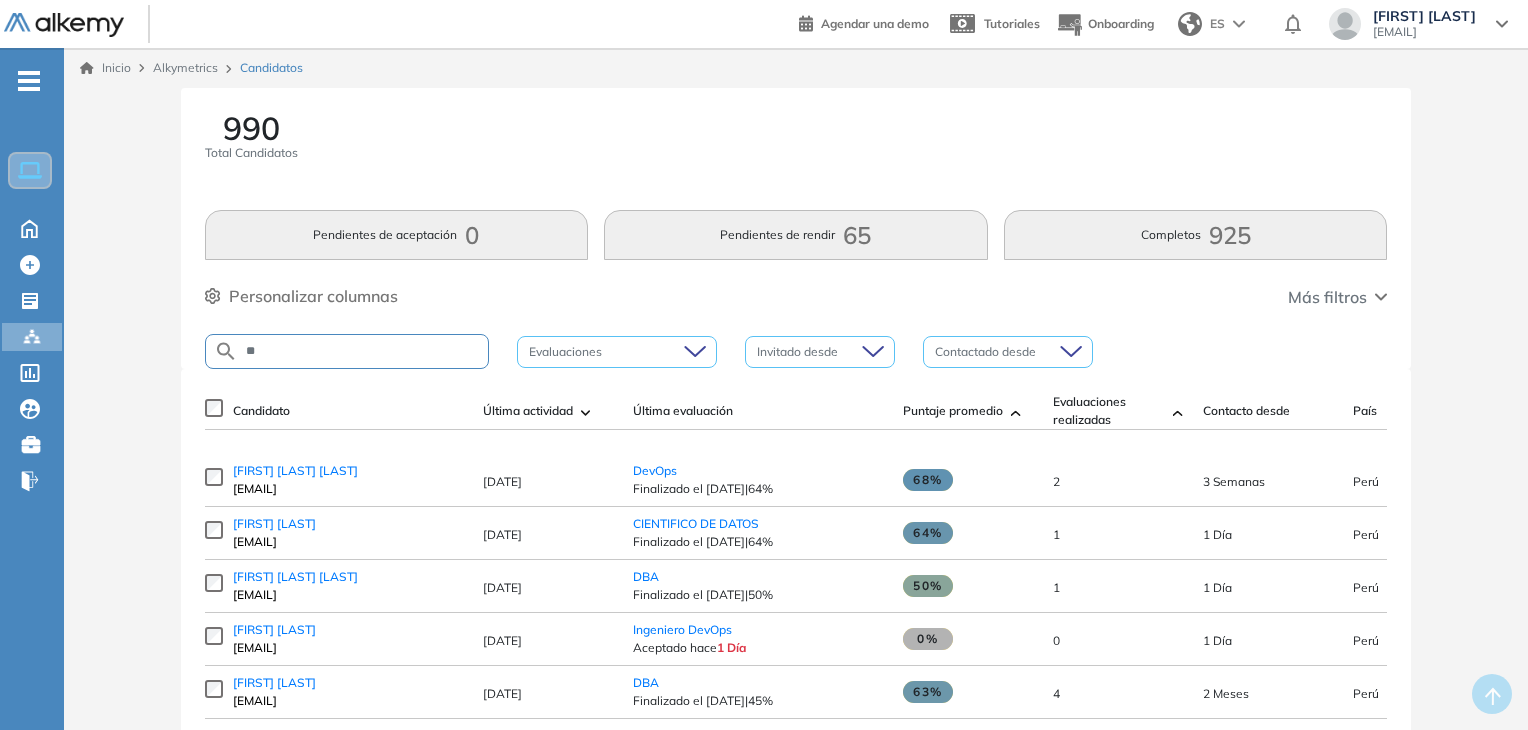 type on "*" 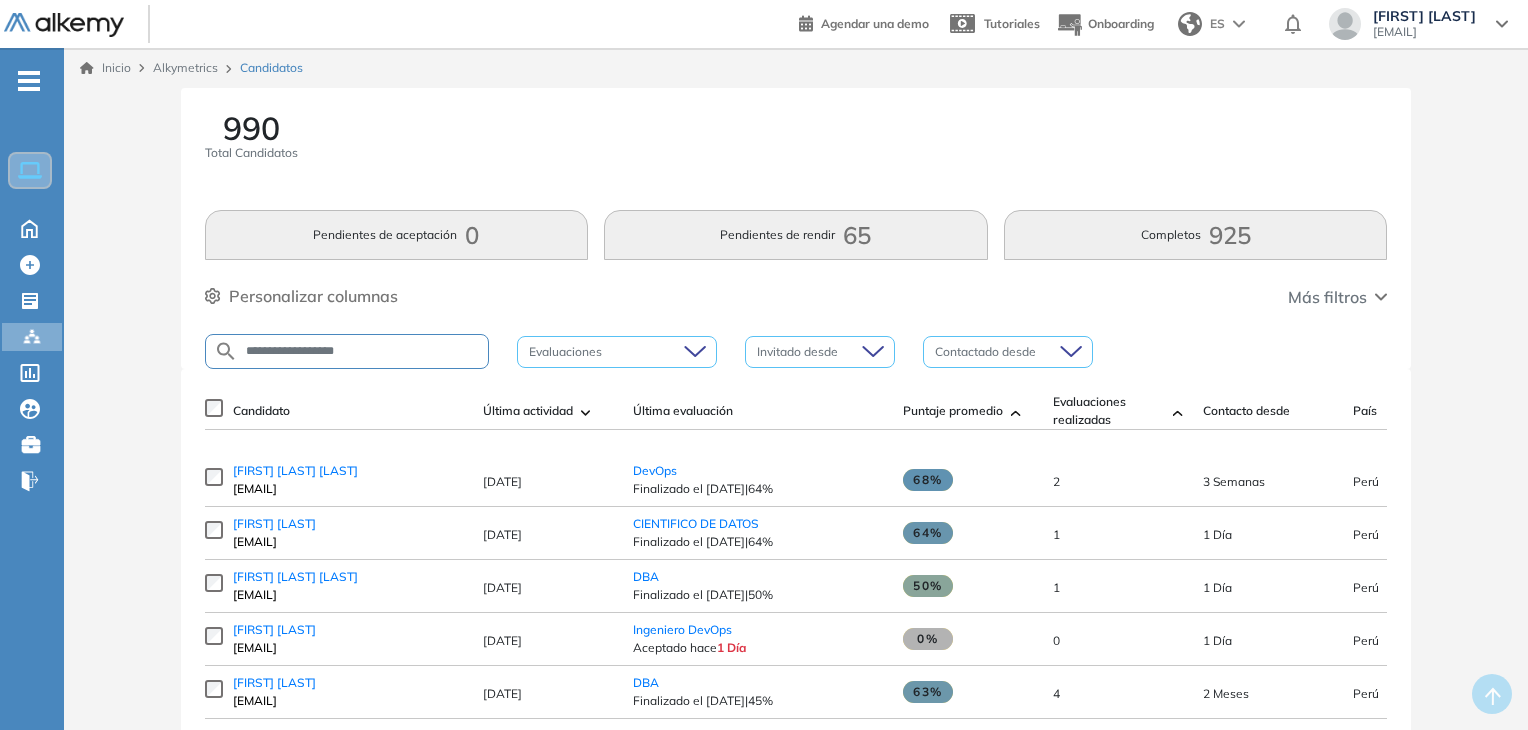 type on "**********" 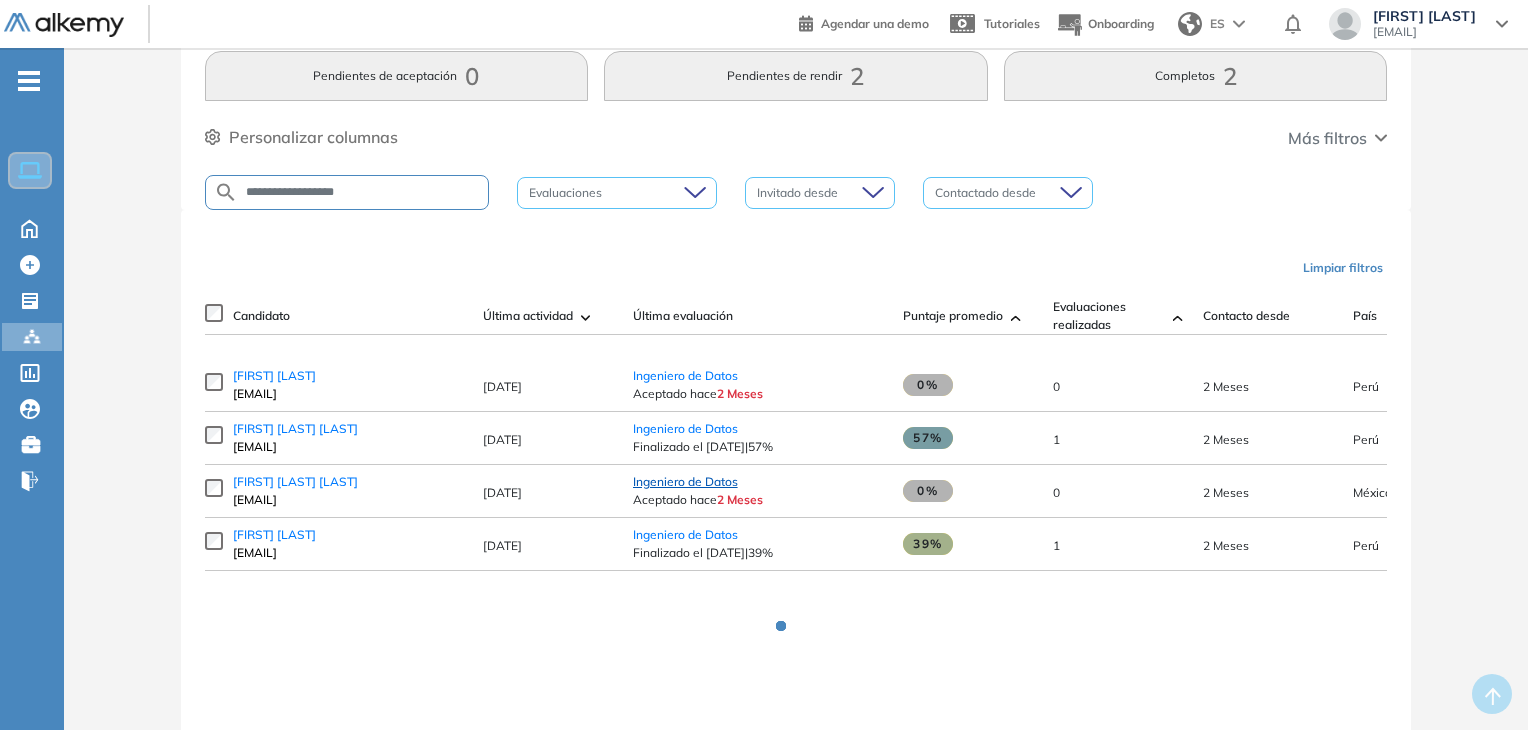 scroll, scrollTop: 79, scrollLeft: 0, axis: vertical 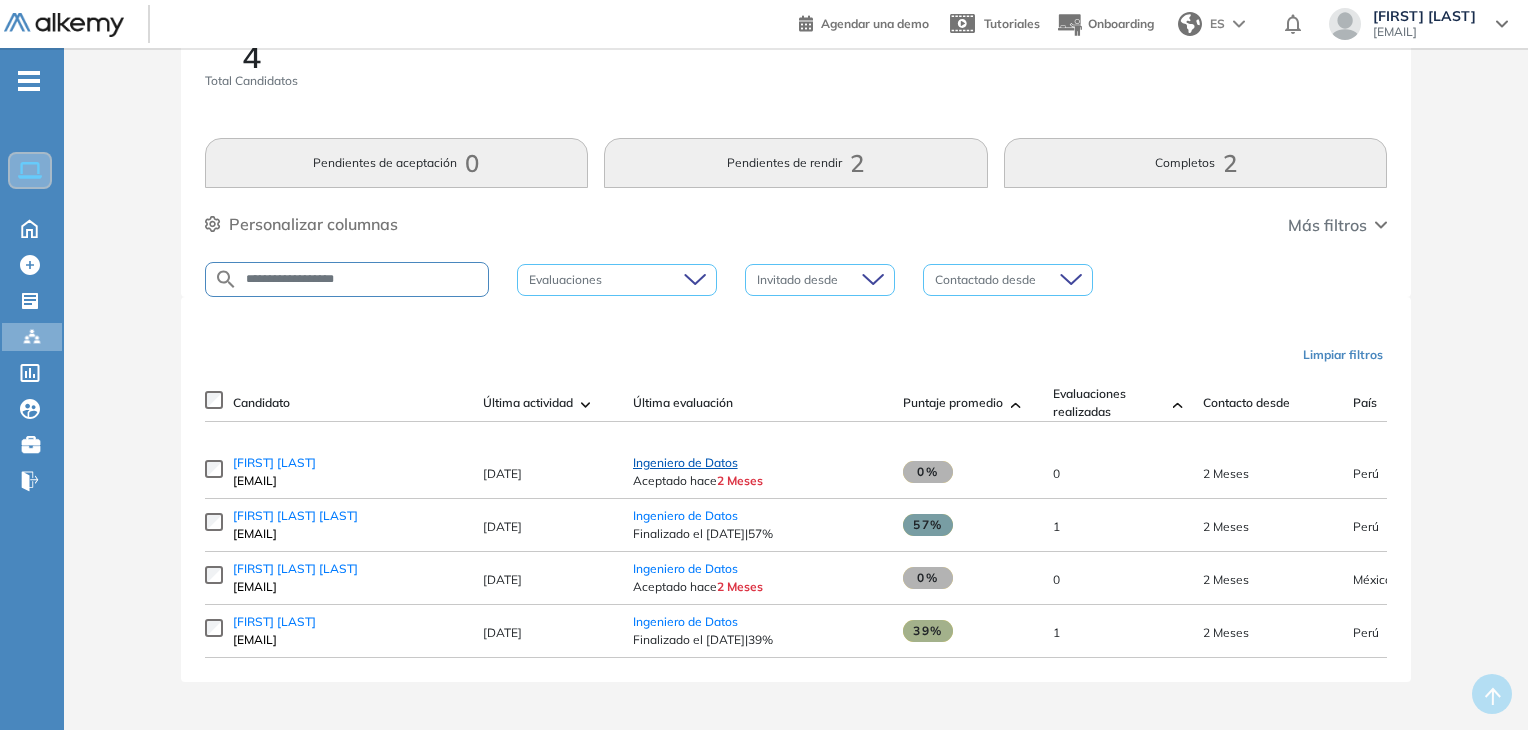 click on "Ingeniero de Datos" at bounding box center (685, 462) 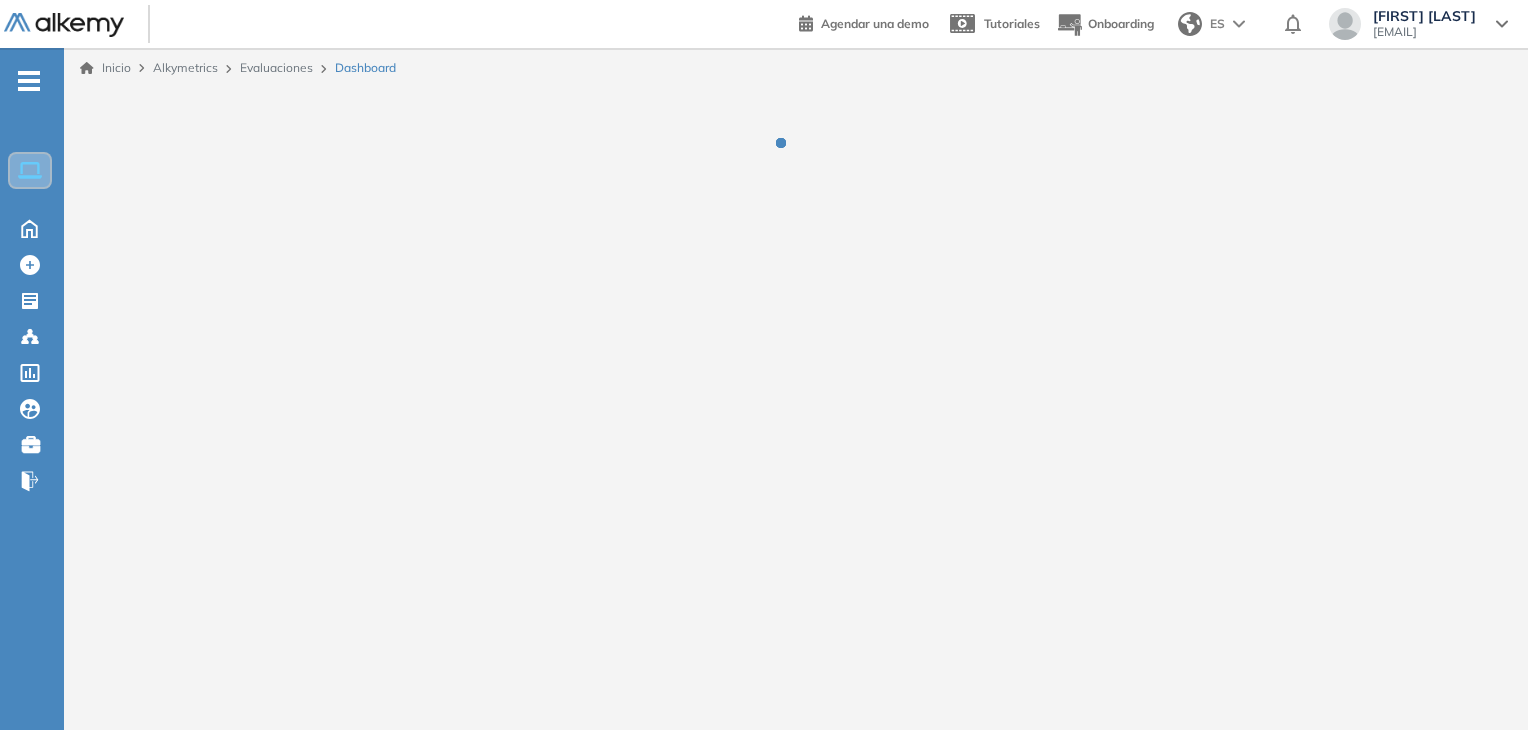 scroll, scrollTop: 0, scrollLeft: 0, axis: both 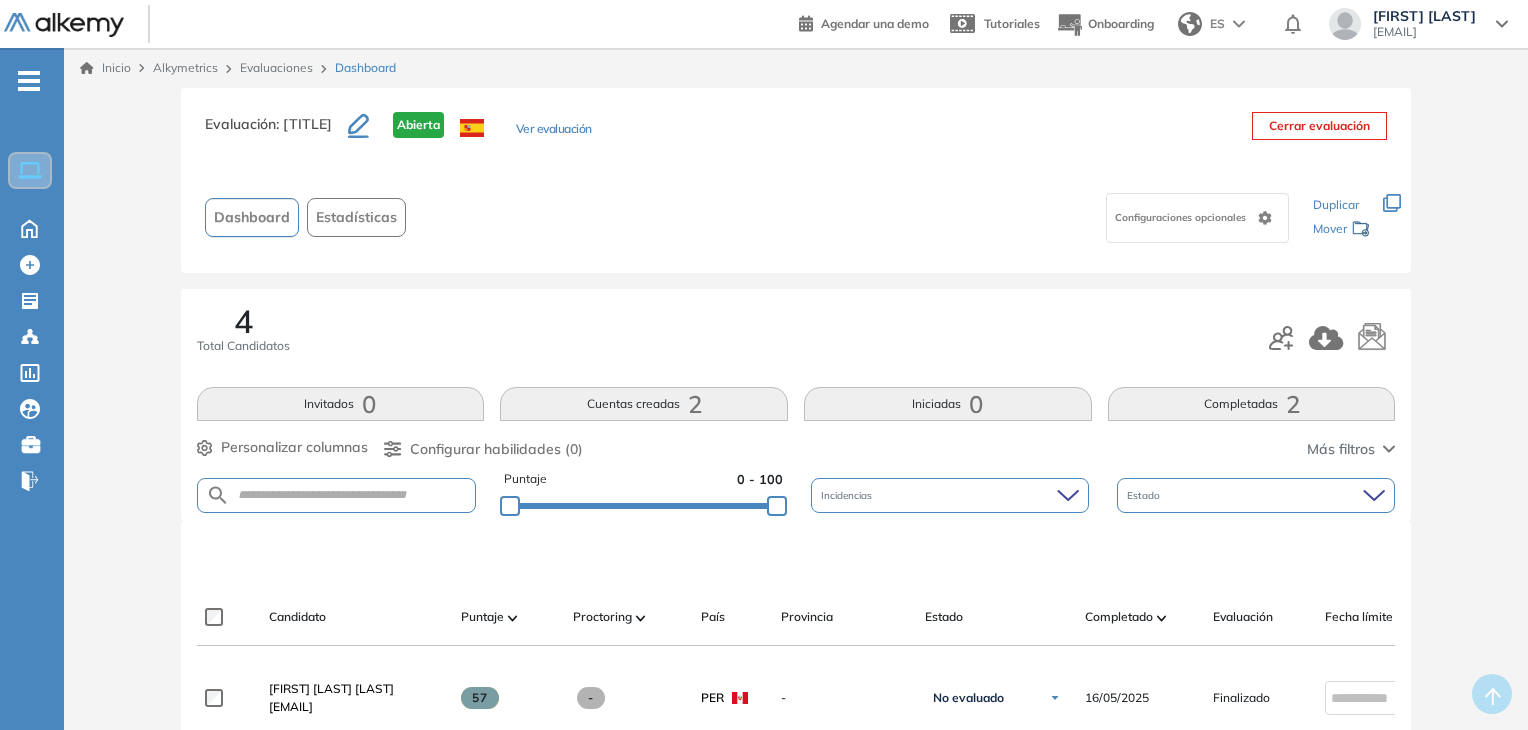 click on "Ver evaluación" at bounding box center (554, 130) 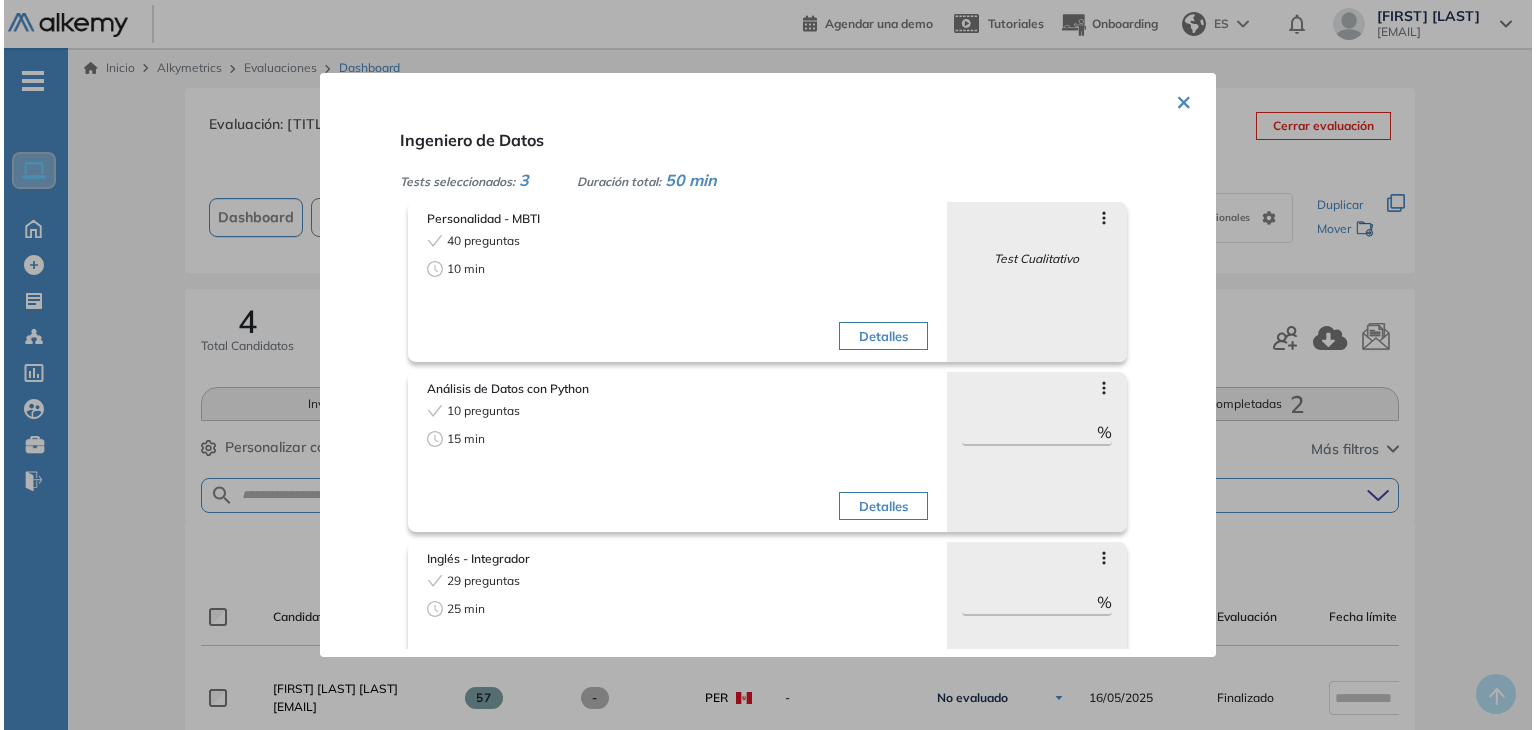 scroll, scrollTop: 60, scrollLeft: 0, axis: vertical 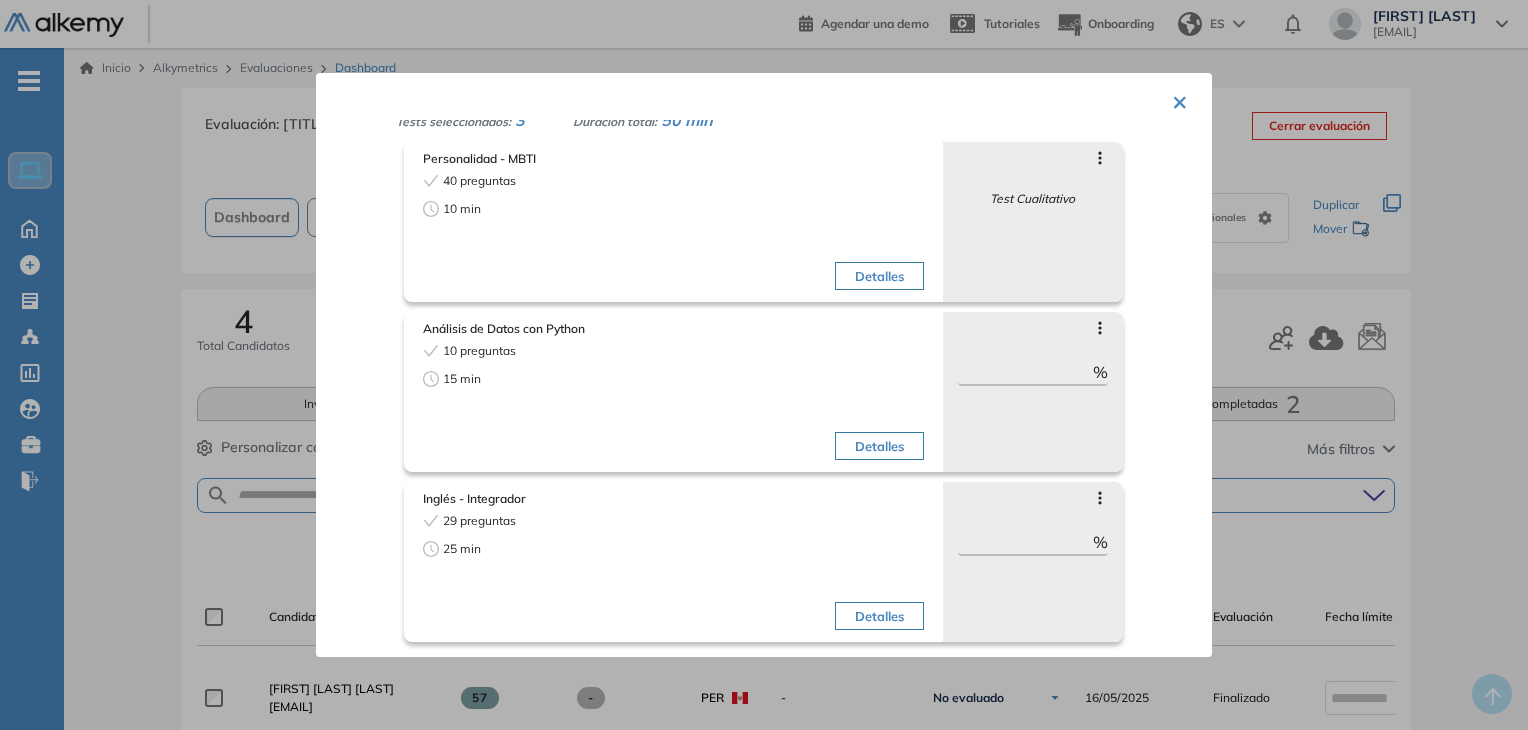 click on "×" at bounding box center (1180, 100) 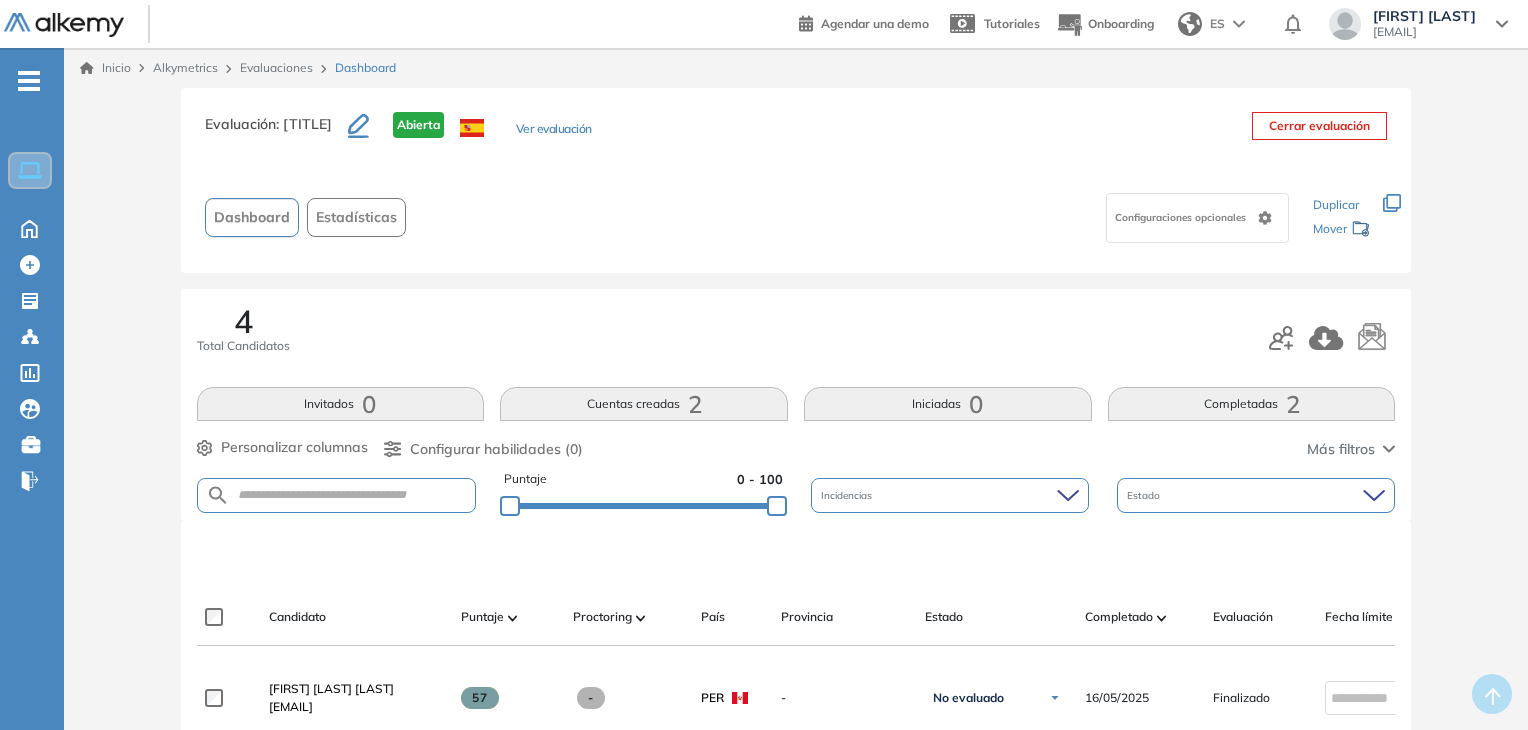 click on "Evaluación : Ingeniero de Datos Abierta Ver evaluación" at bounding box center (398, 137) 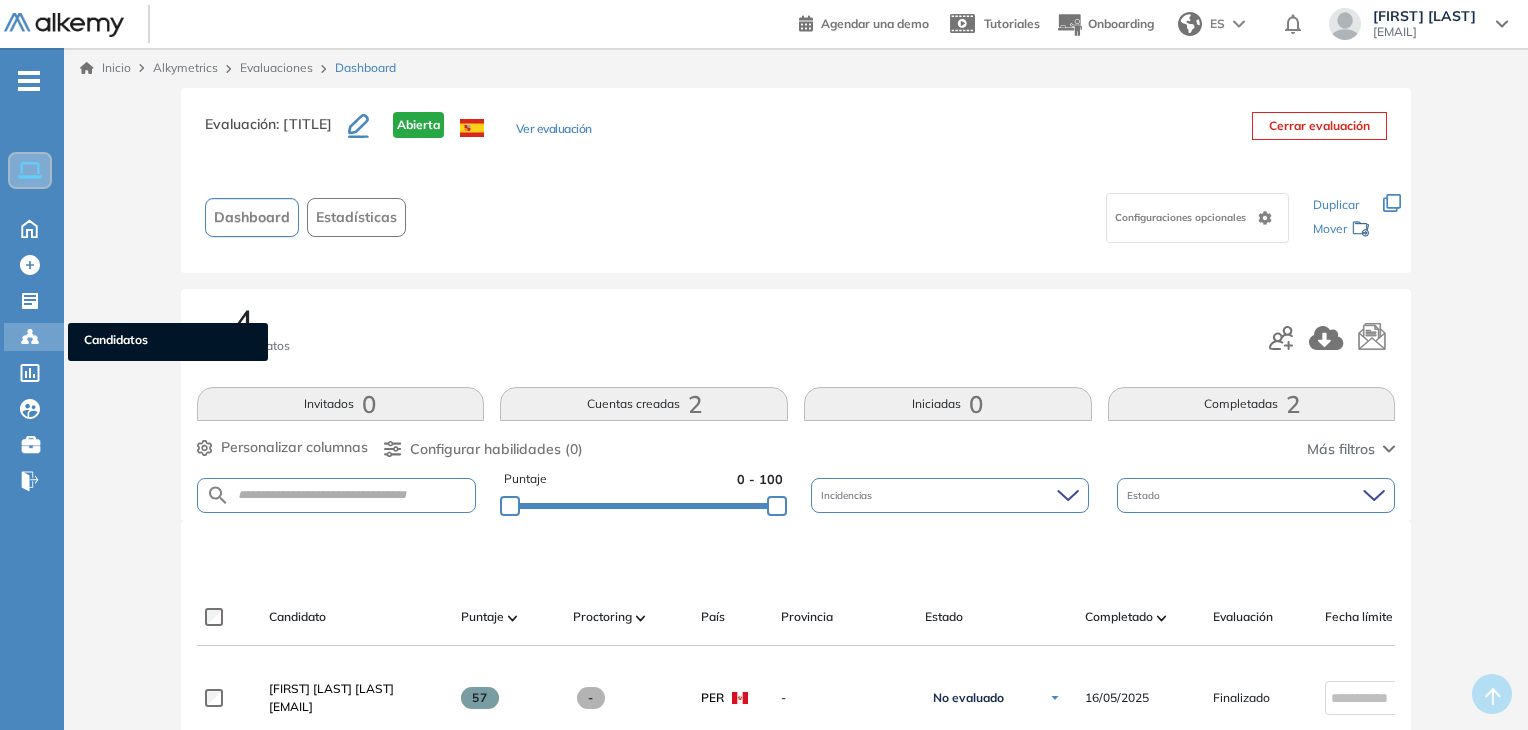click 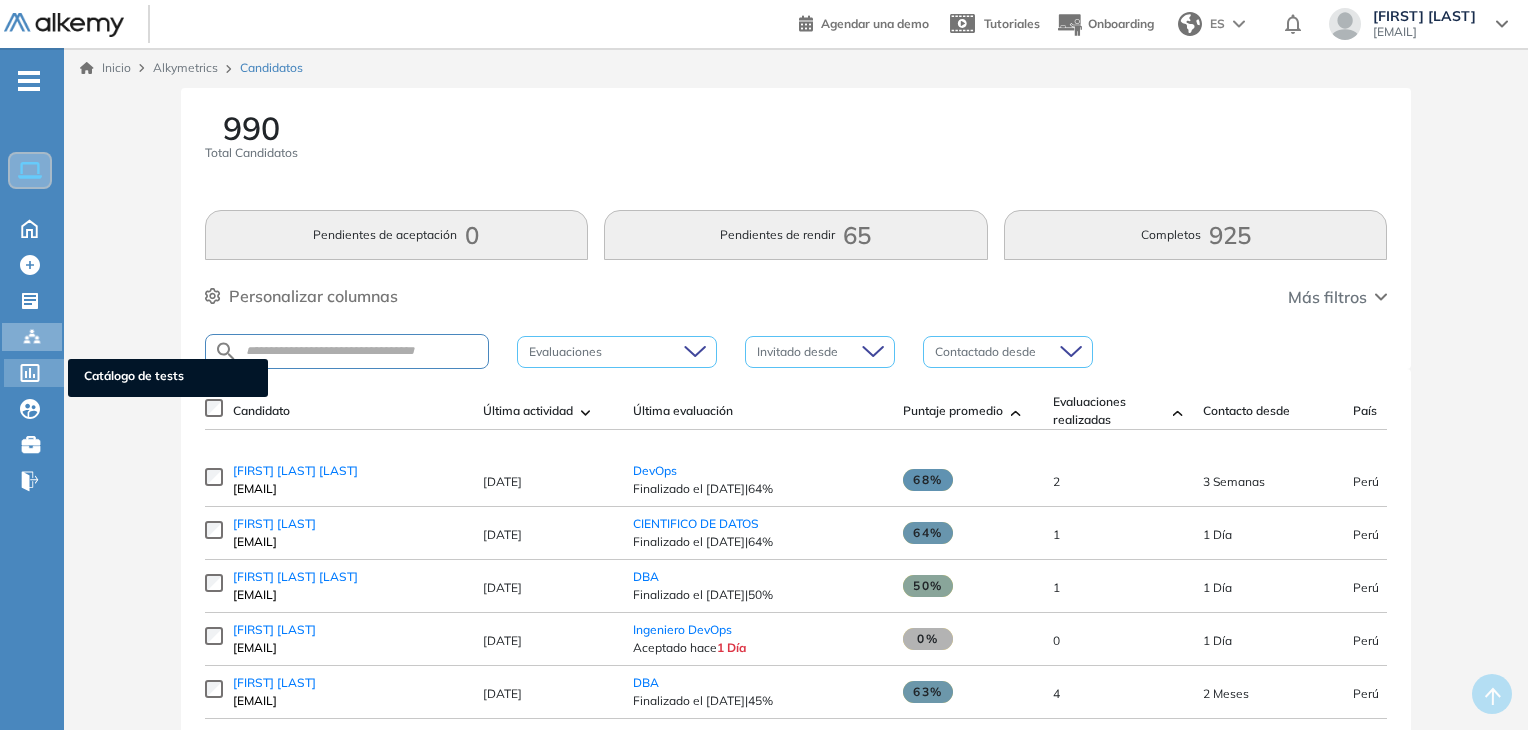 click at bounding box center (32, 371) 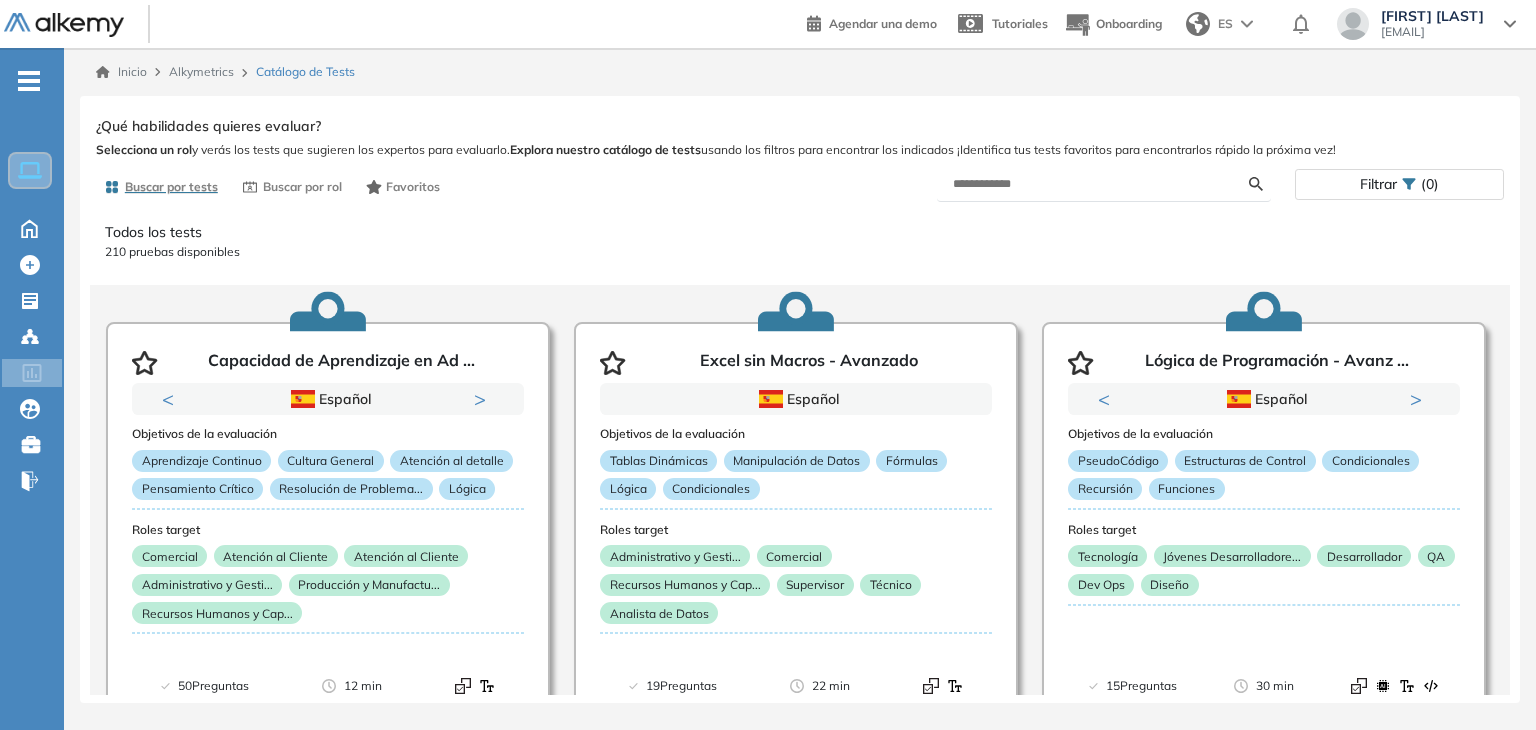 click at bounding box center (1104, 184) 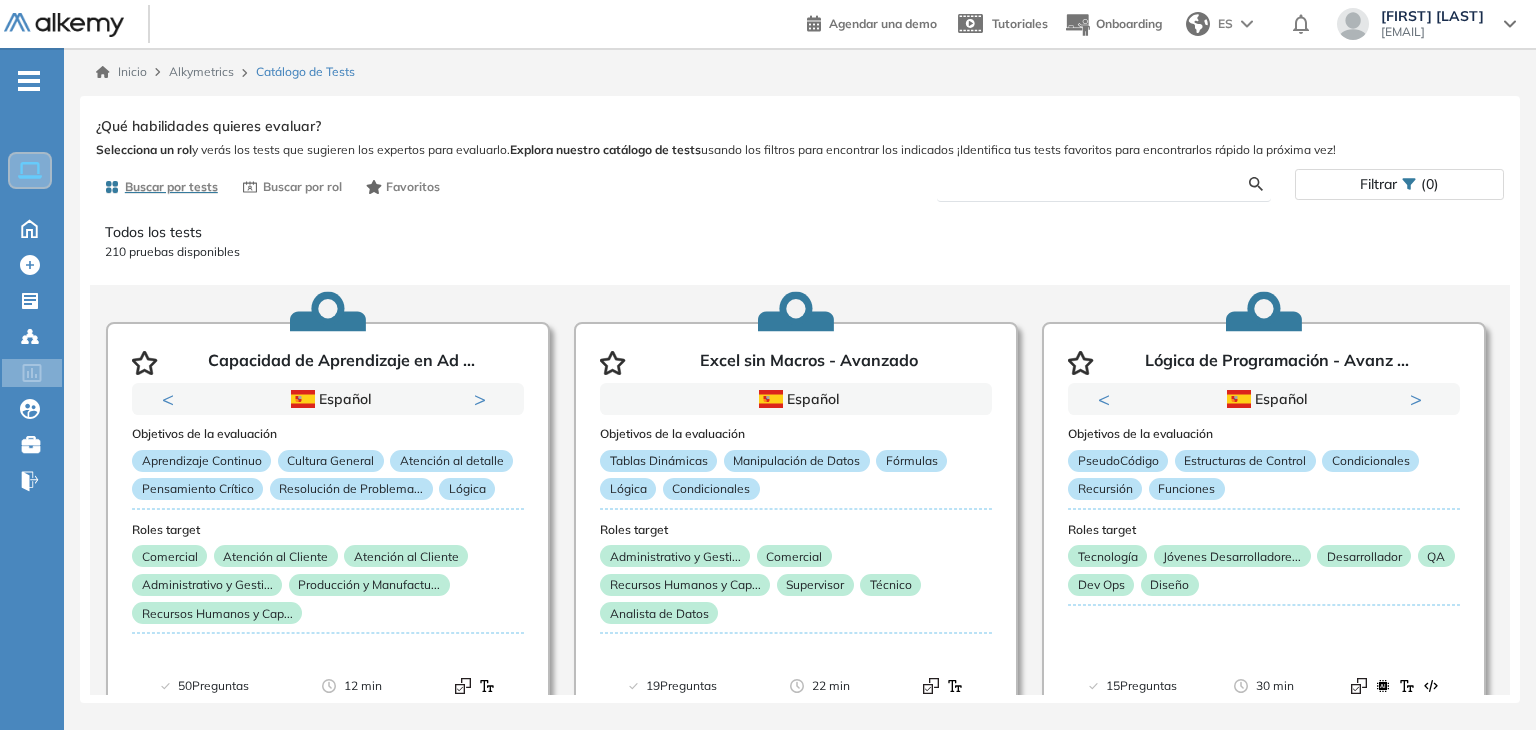 click at bounding box center (1101, 184) 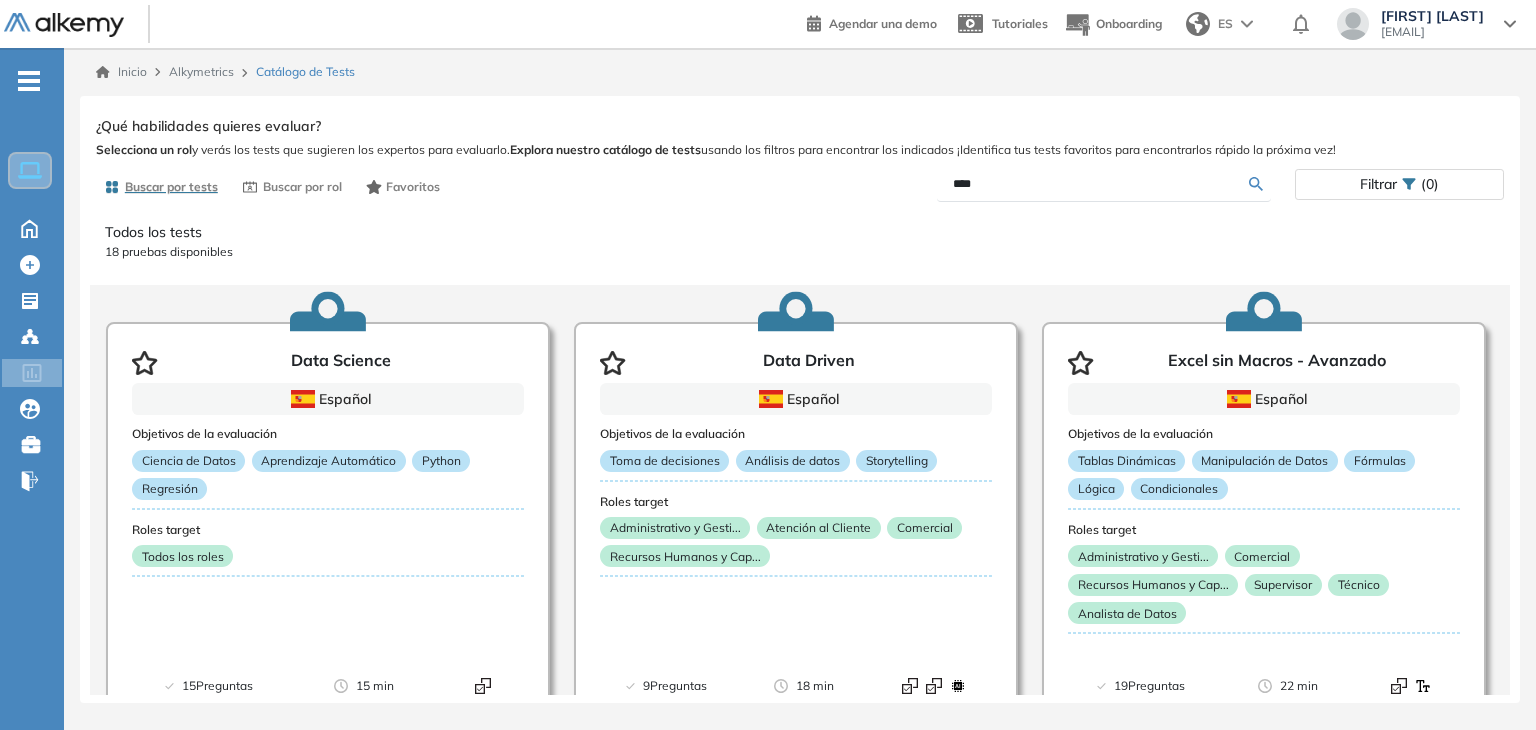 click on "****" at bounding box center (1101, 184) 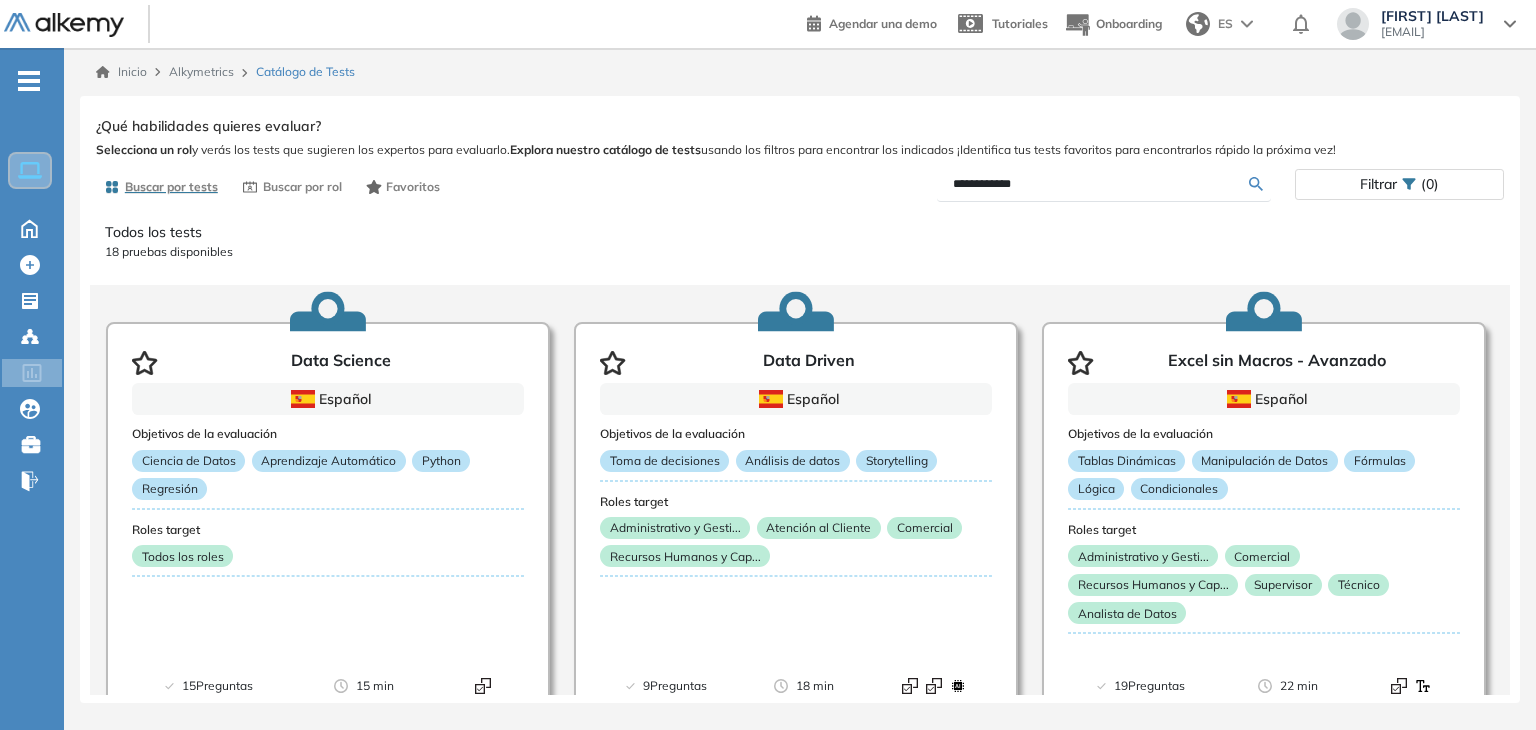 type on "**********" 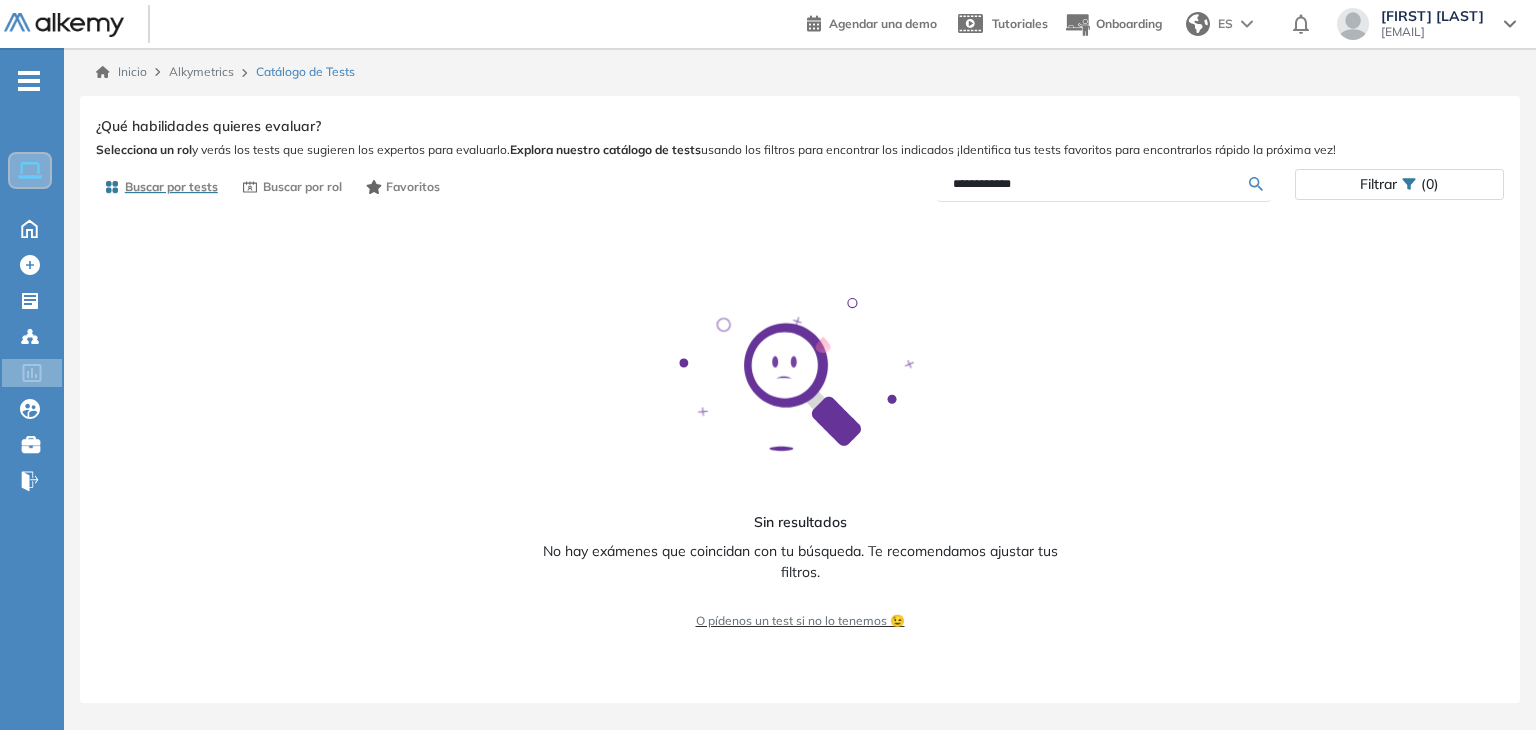 drag, startPoint x: 1016, startPoint y: 187, endPoint x: 953, endPoint y: 197, distance: 63.788715 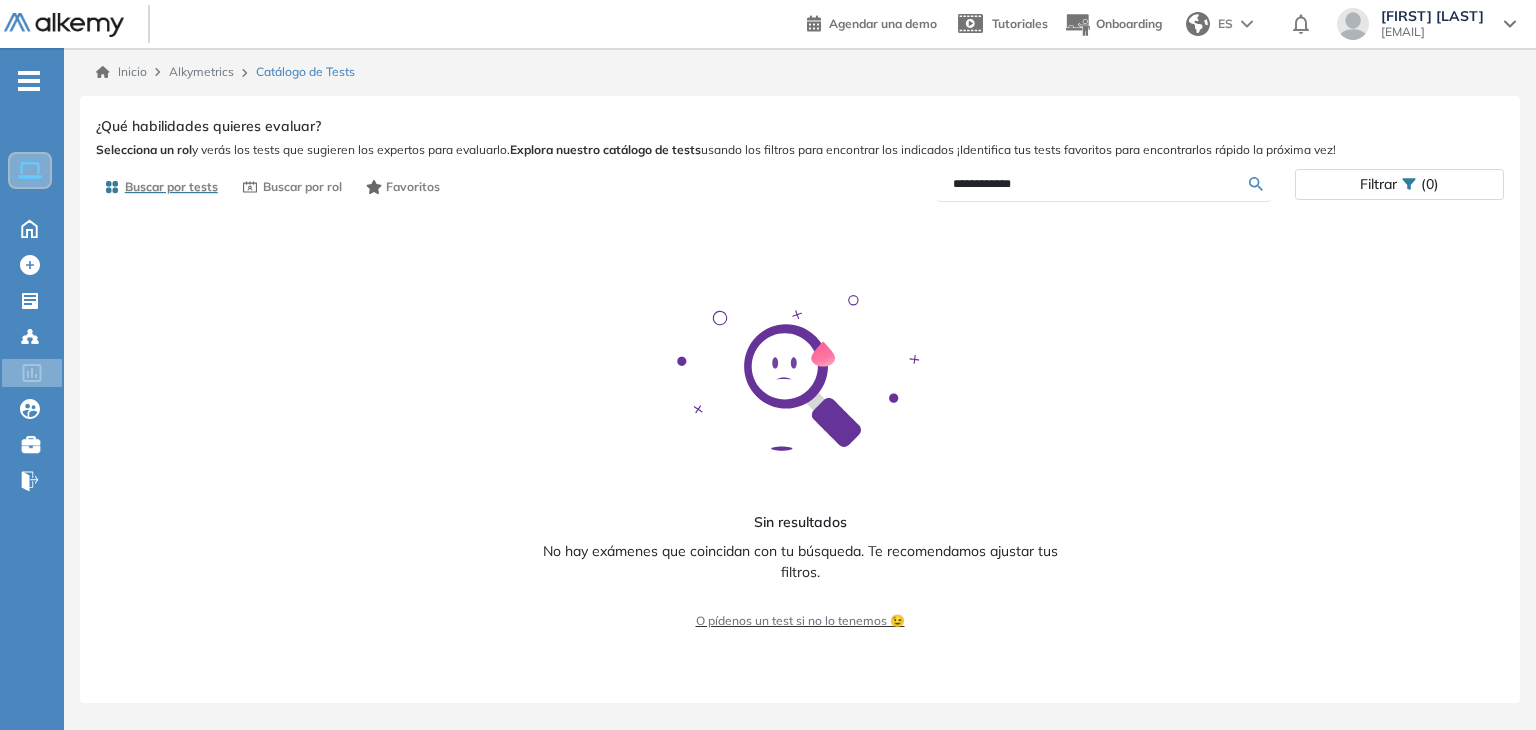 drag, startPoint x: 1012, startPoint y: 182, endPoint x: 1025, endPoint y: 184, distance: 13.152946 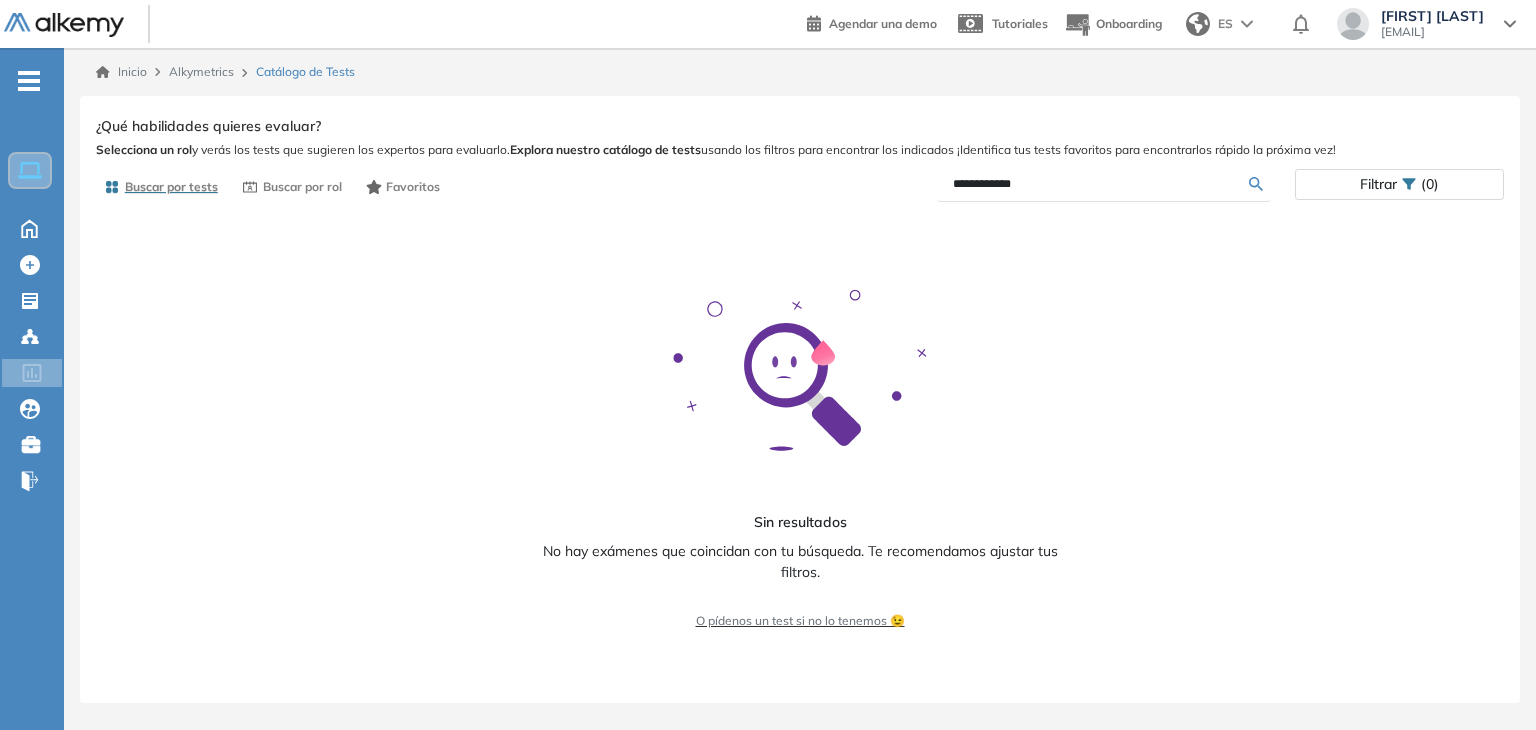 drag, startPoint x: 1040, startPoint y: 185, endPoint x: 946, endPoint y: 184, distance: 94.00532 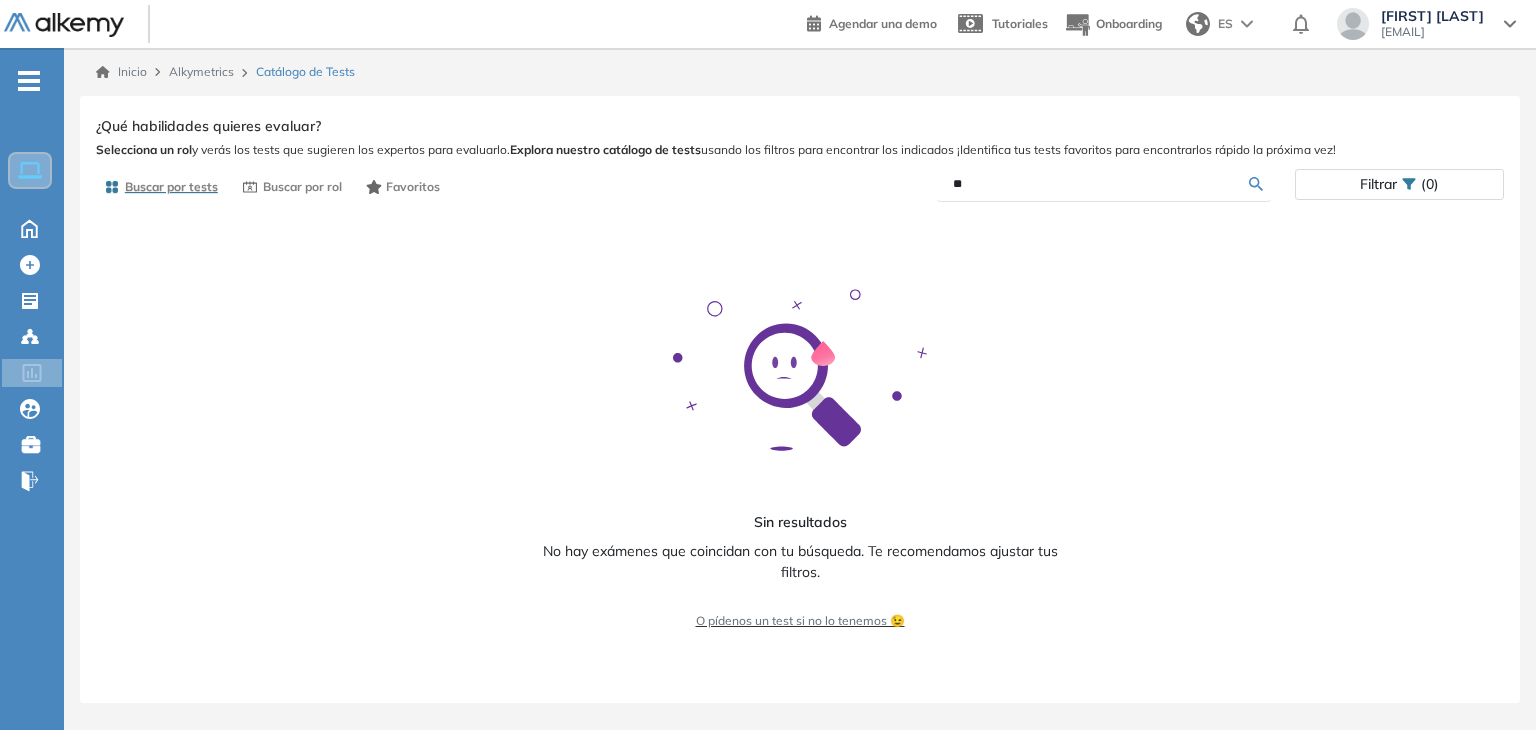 type on "*" 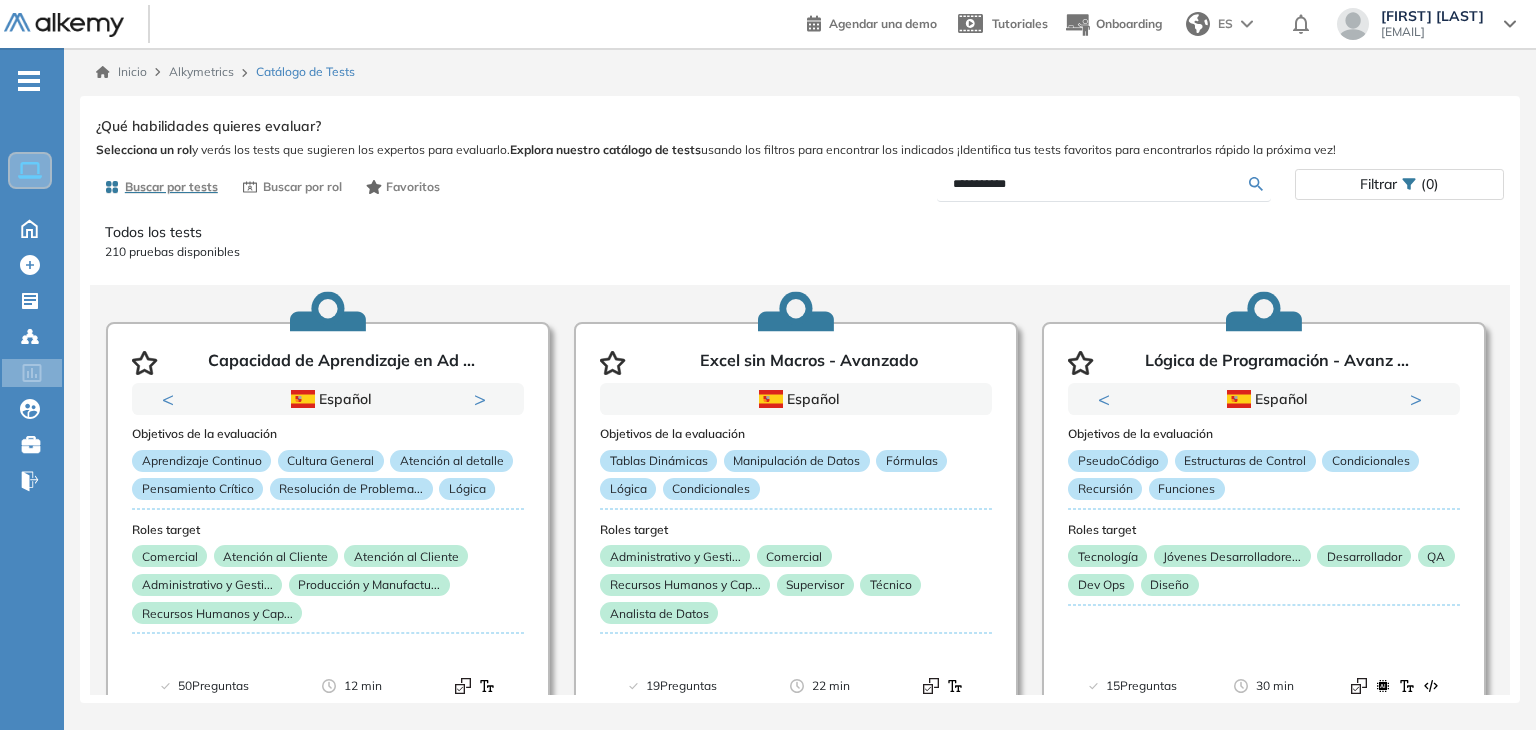 type on "**********" 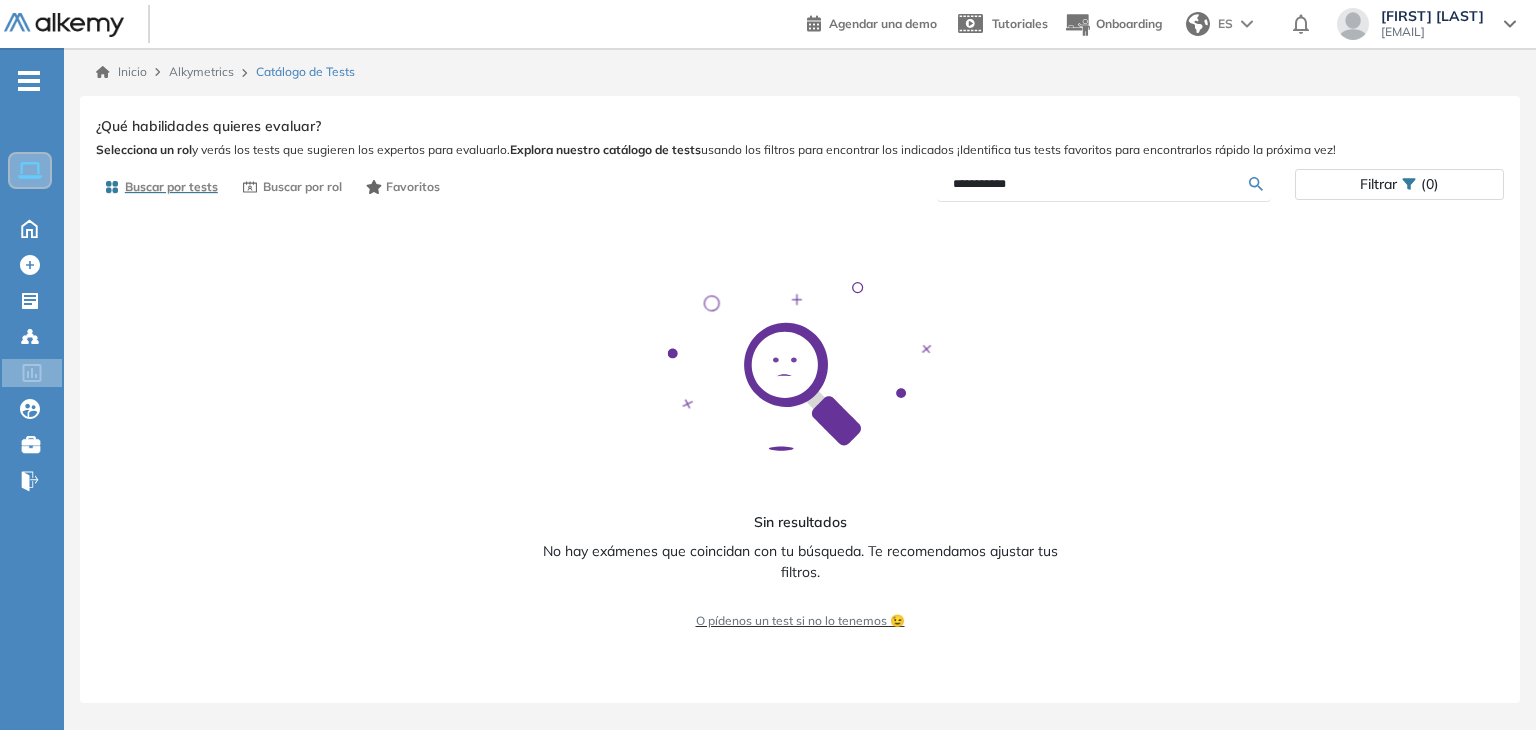 drag, startPoint x: 1058, startPoint y: 182, endPoint x: 876, endPoint y: 179, distance: 182.02472 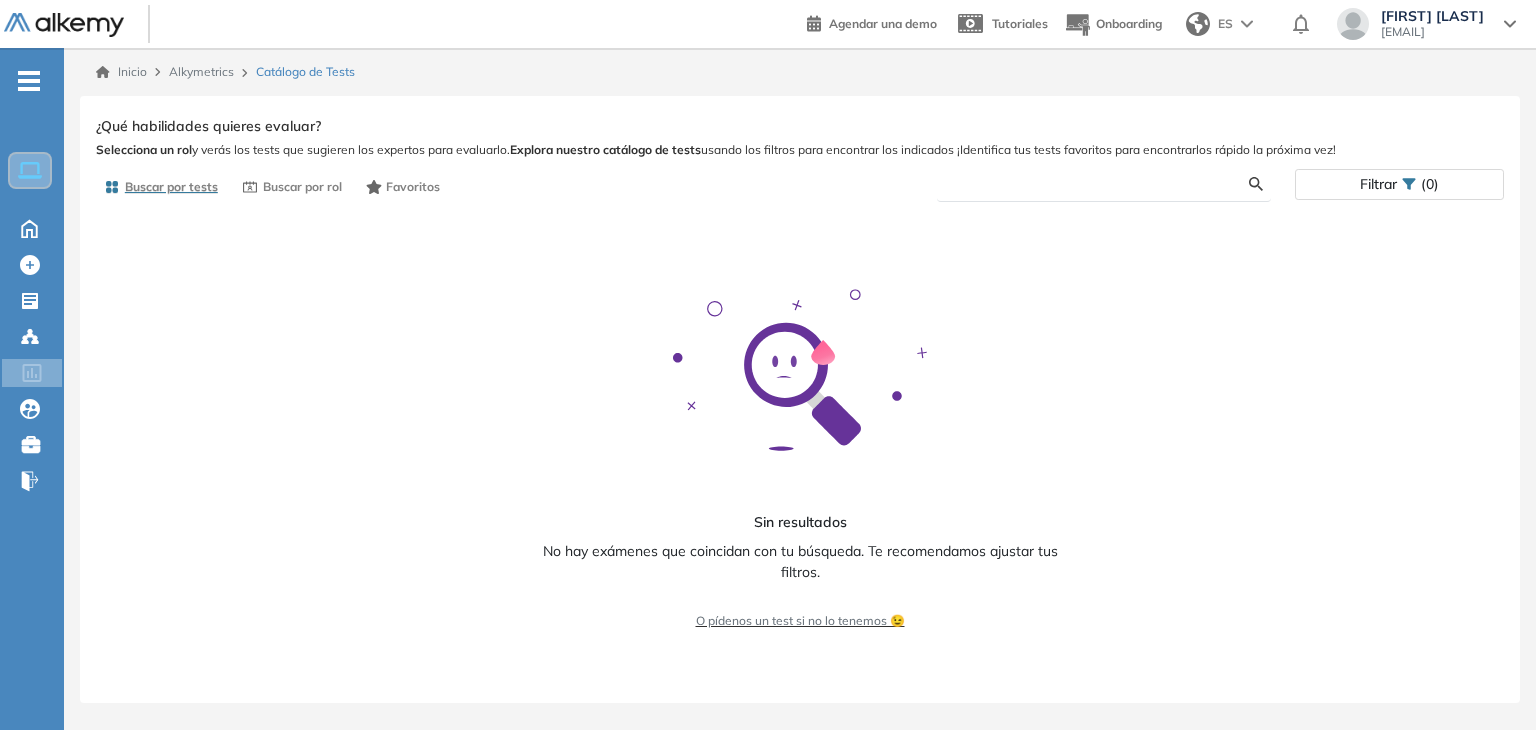 click at bounding box center (1101, 184) 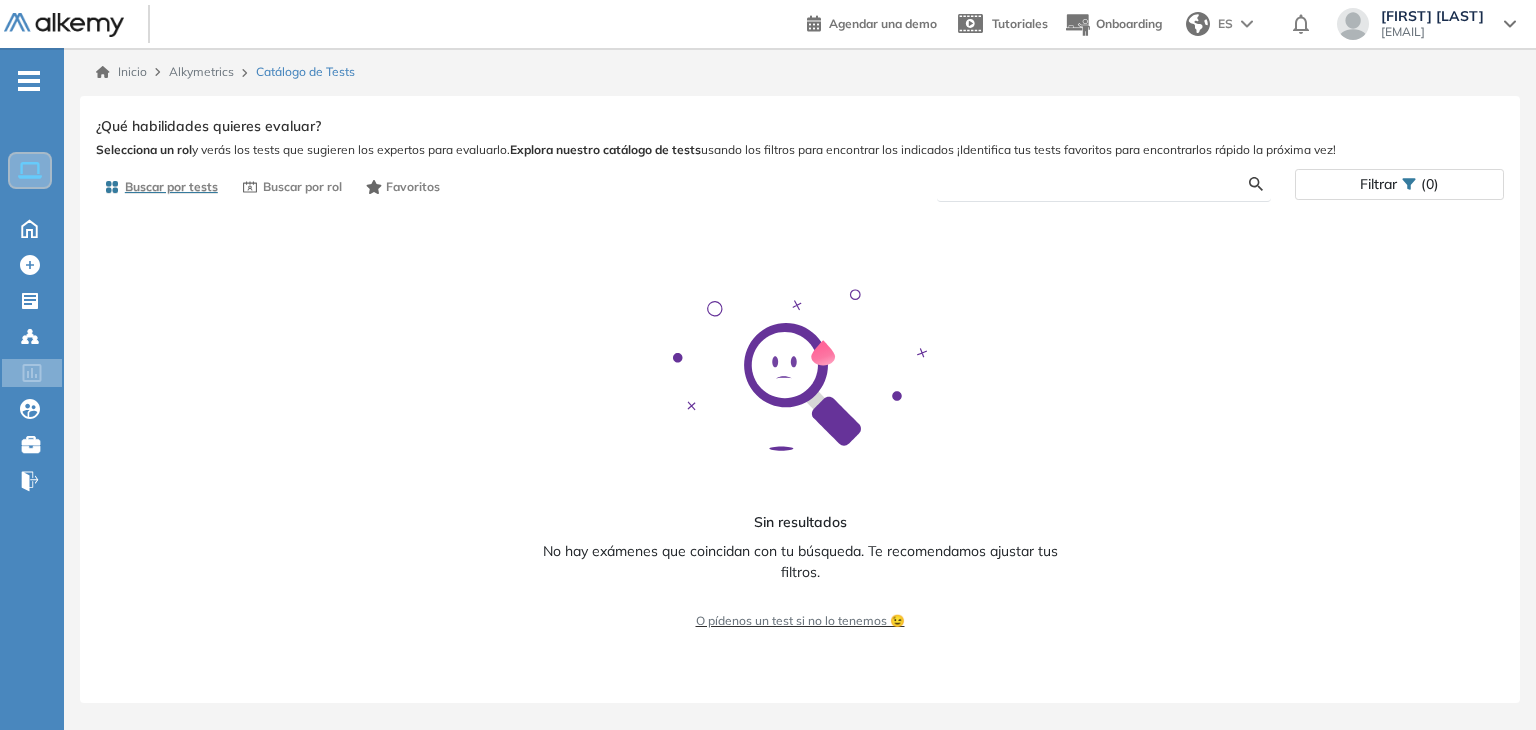 type on "*" 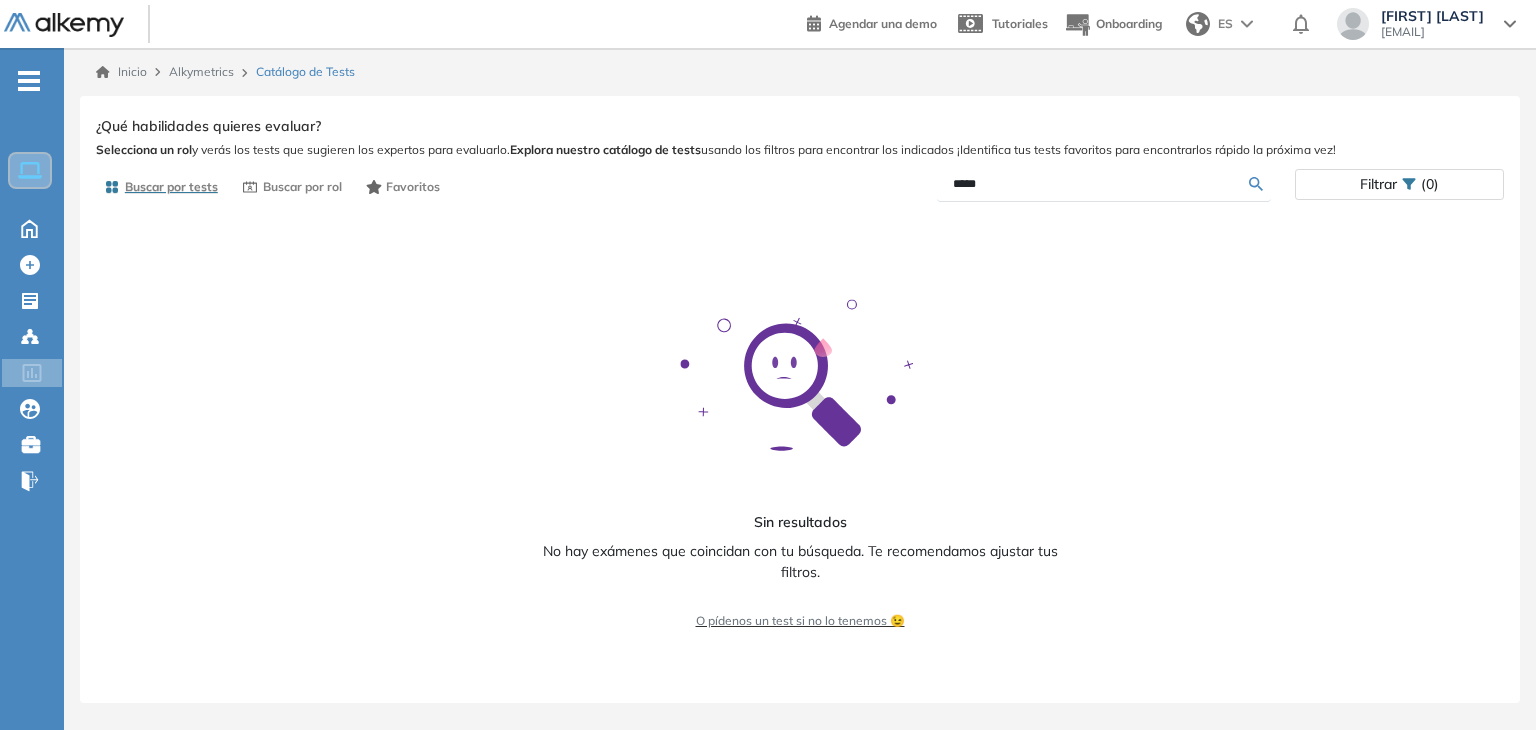type on "*****" 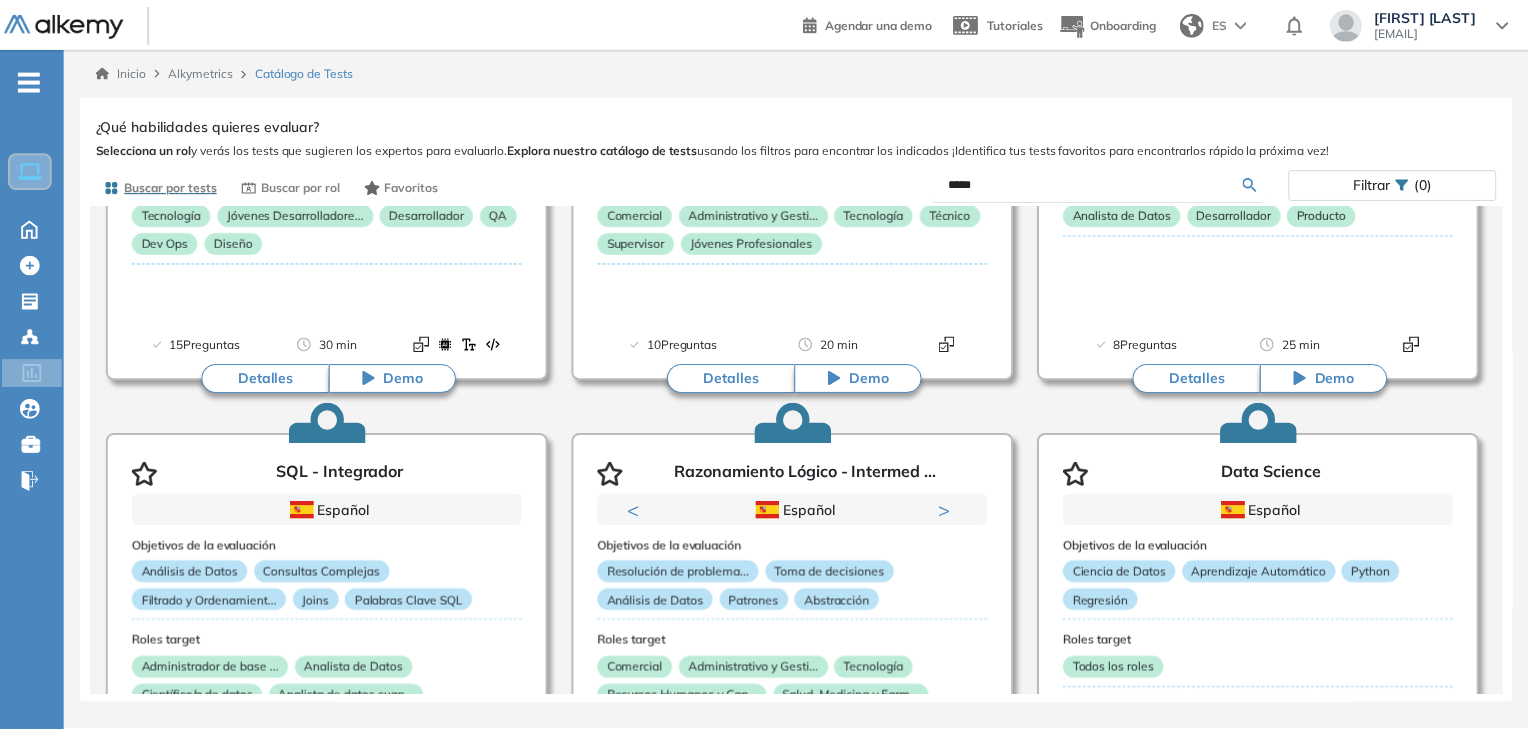 scroll, scrollTop: 1886, scrollLeft: 0, axis: vertical 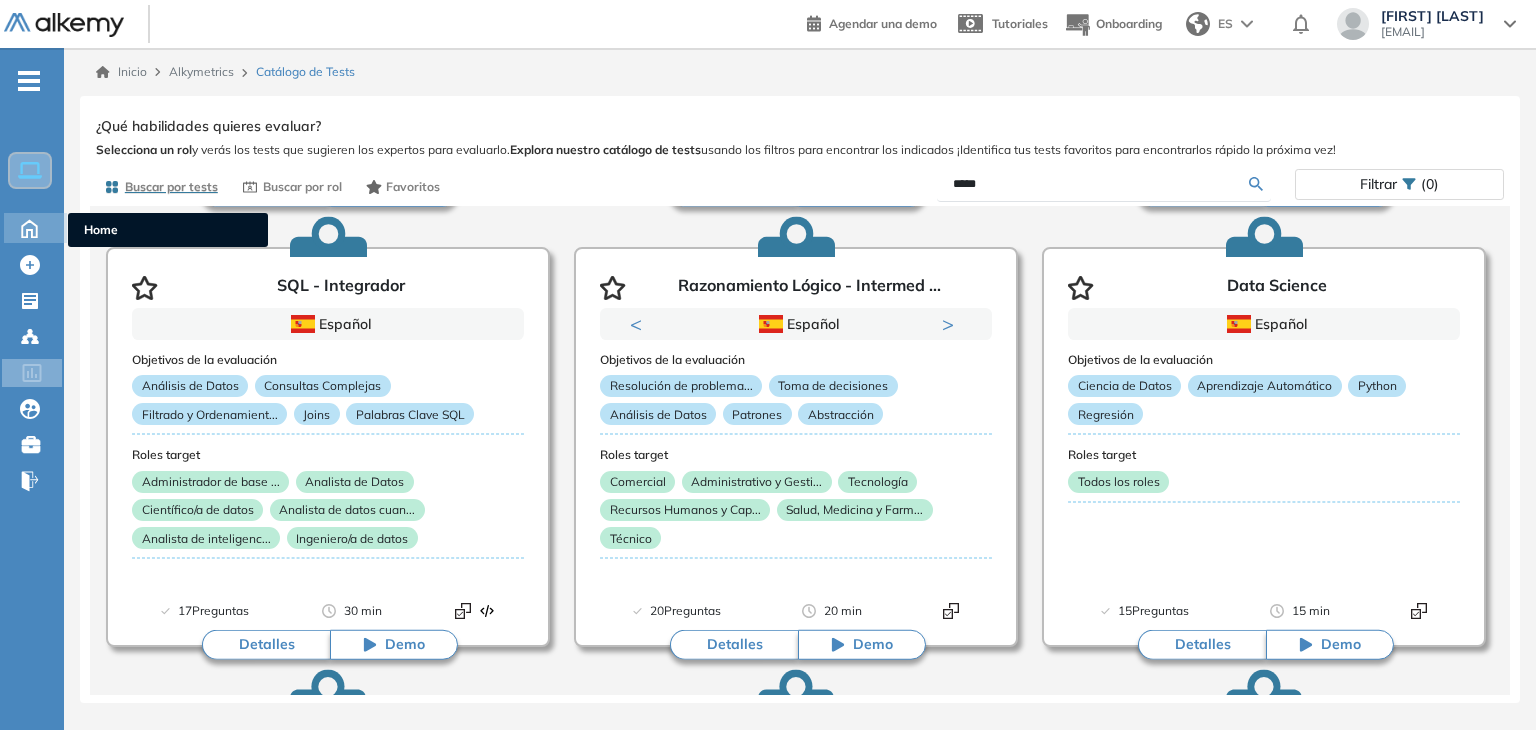 click 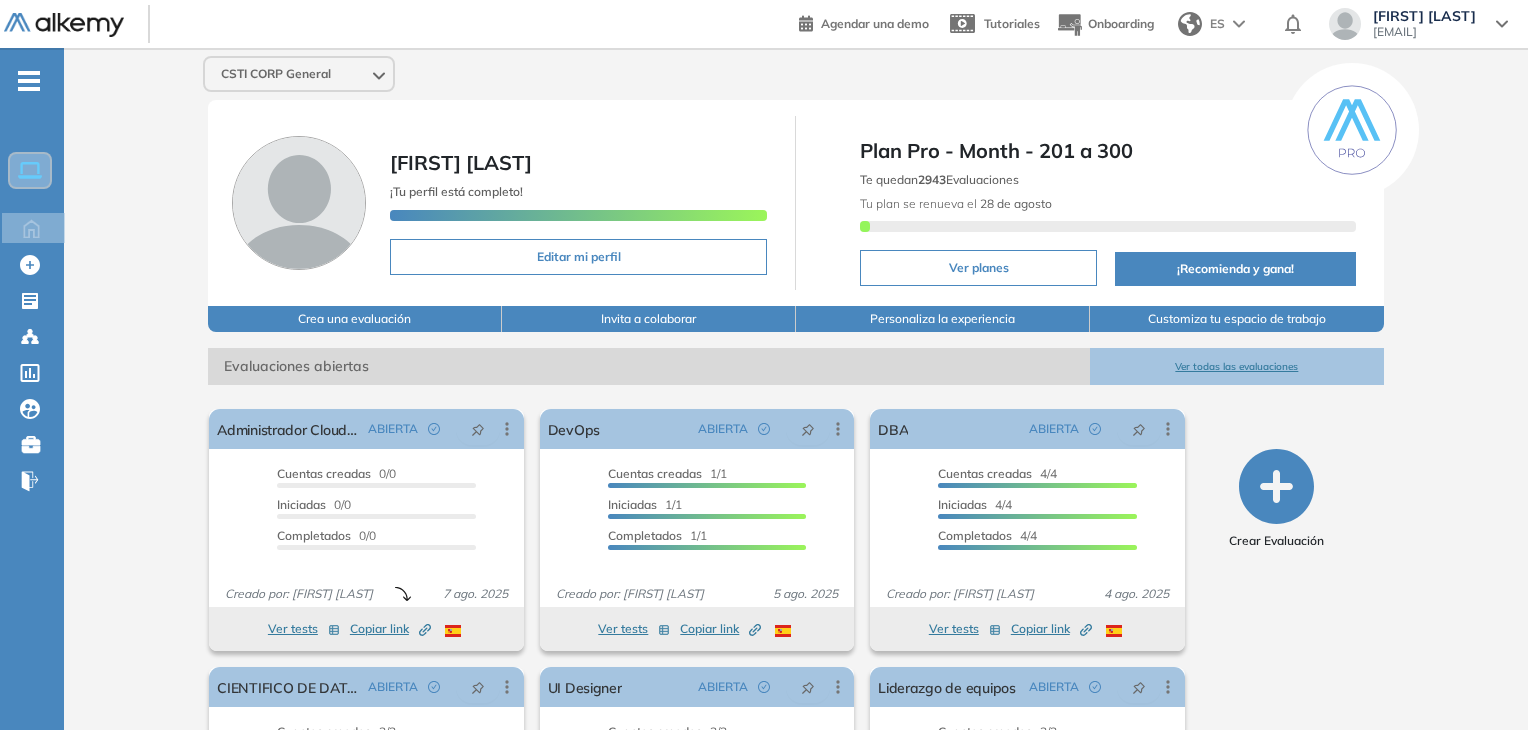 click on "Ver todas las evaluaciones" at bounding box center [1237, 366] 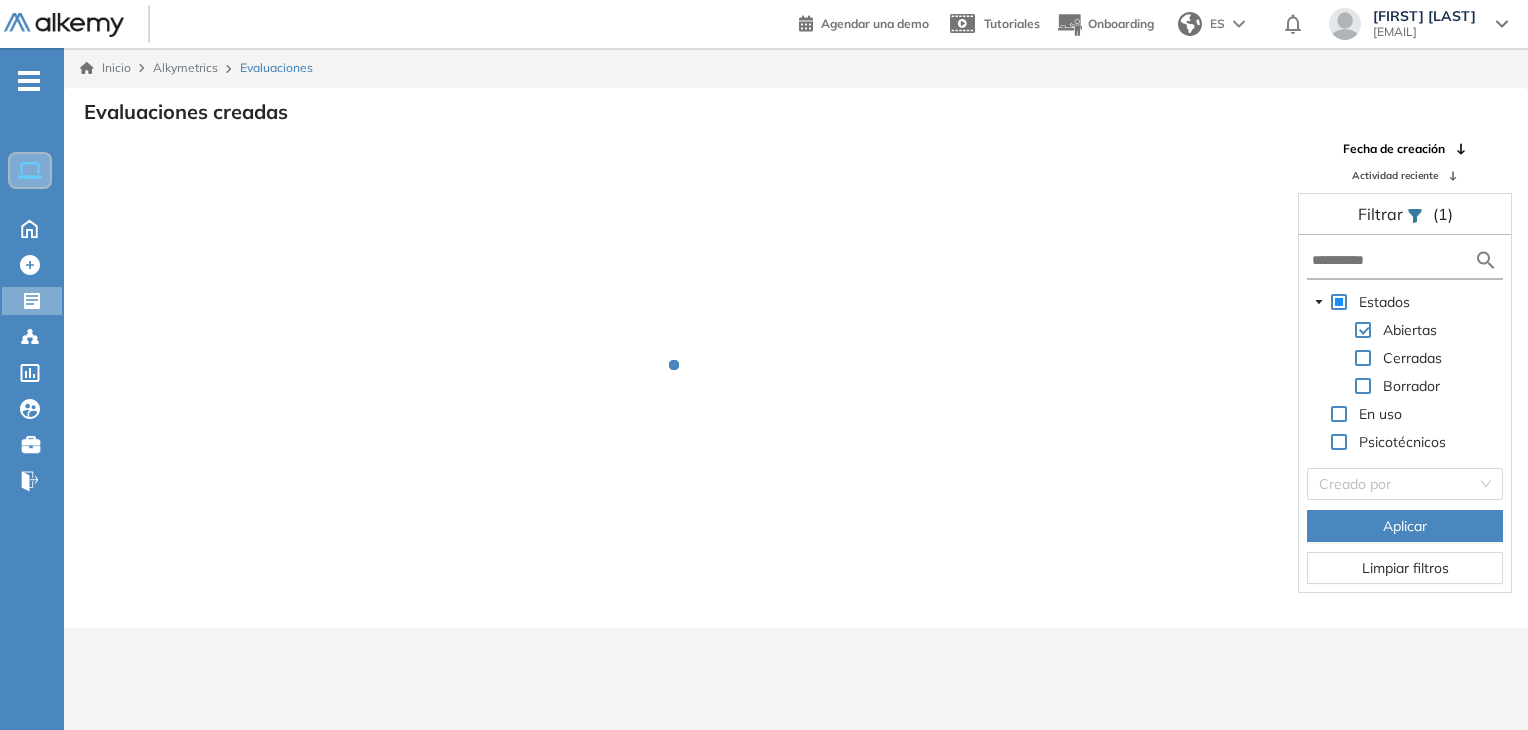 click at bounding box center (1405, 261) 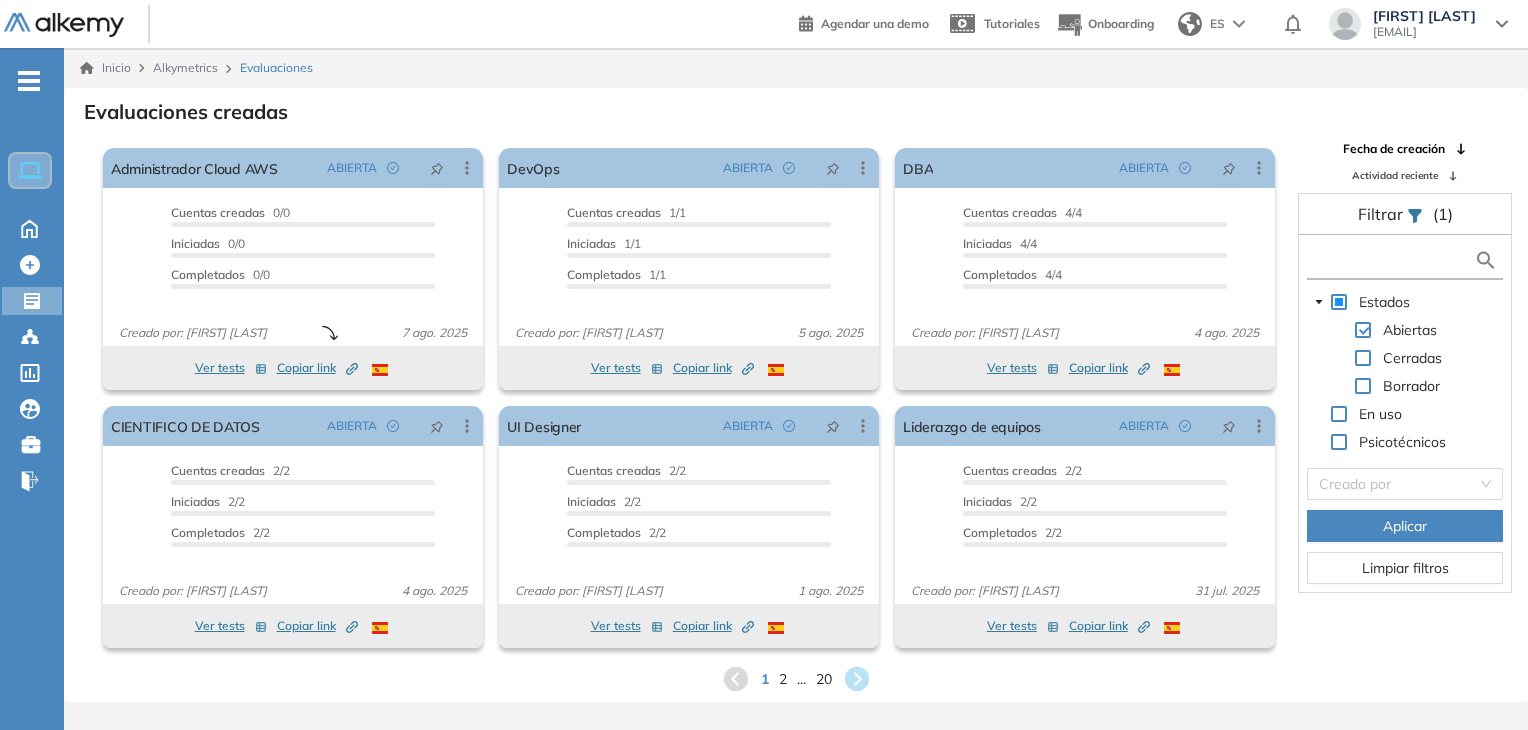 click at bounding box center [1393, 260] 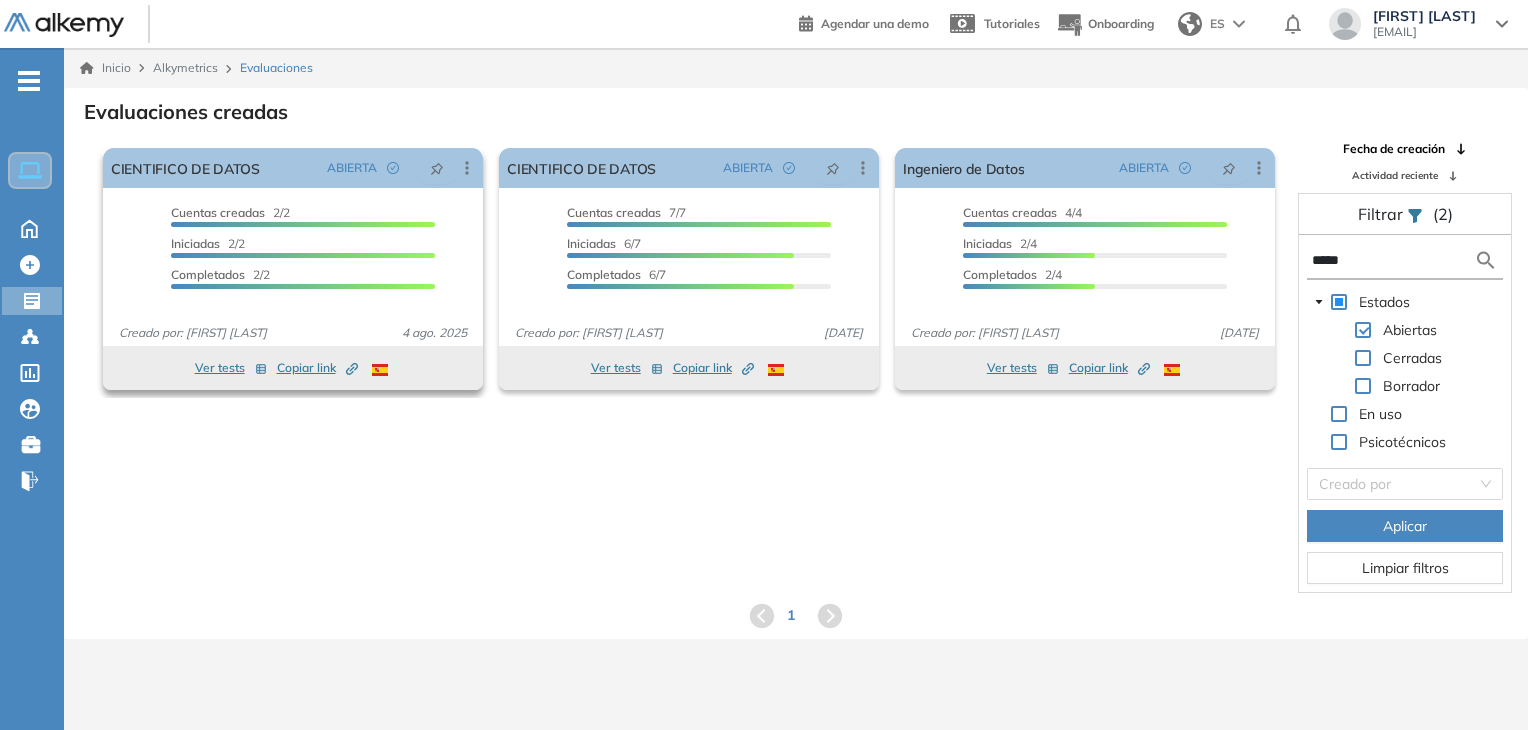 type on "*****" 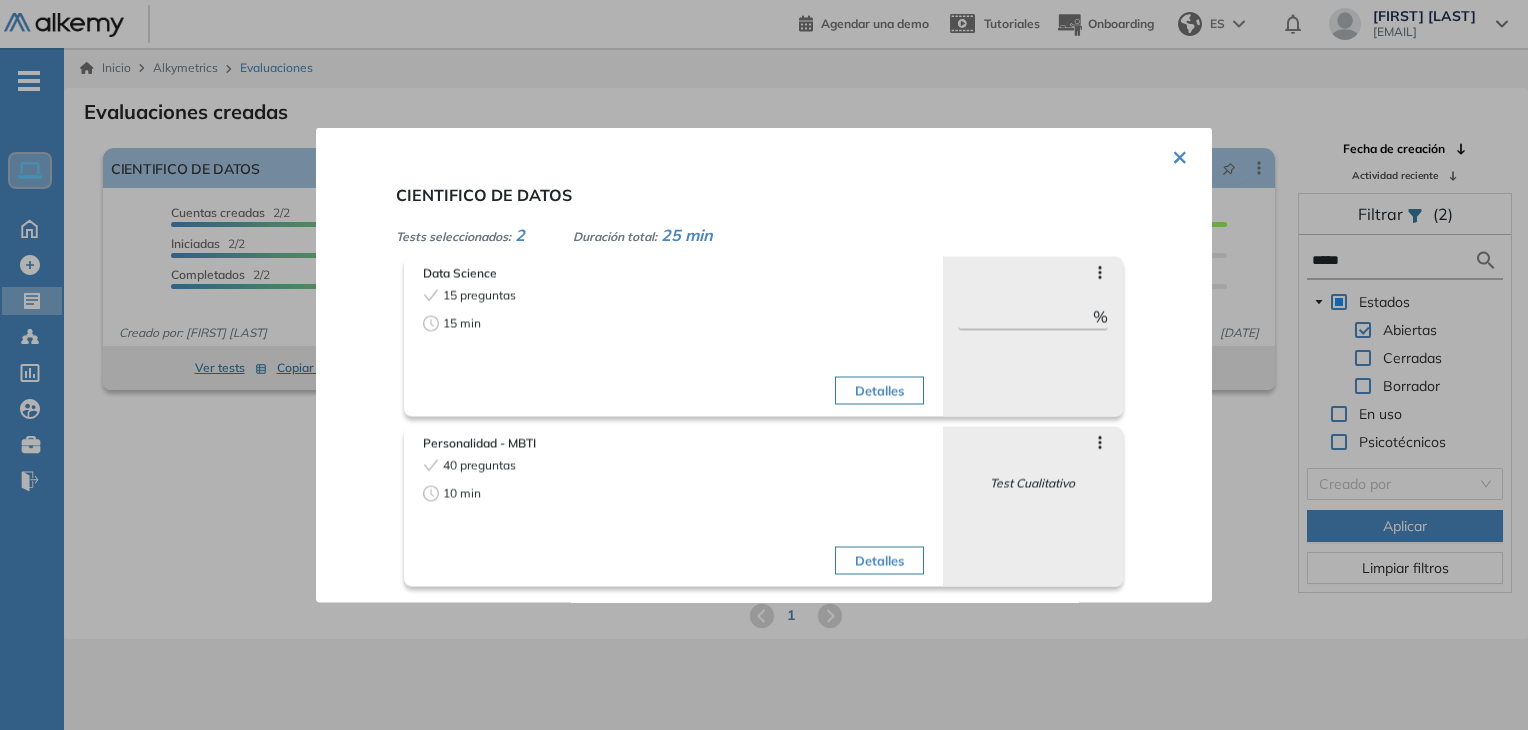 scroll, scrollTop: 48, scrollLeft: 0, axis: vertical 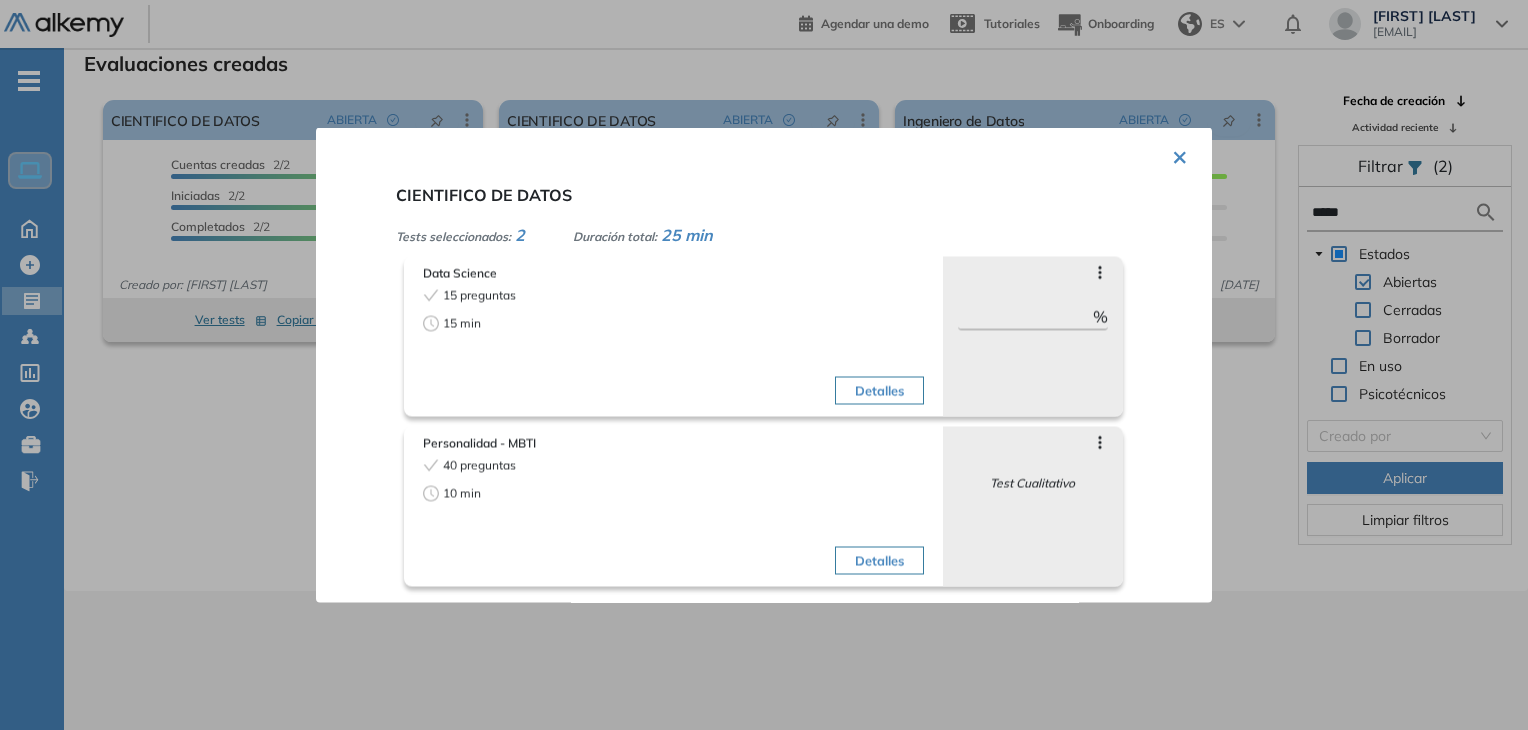 click on "×" at bounding box center [1180, 155] 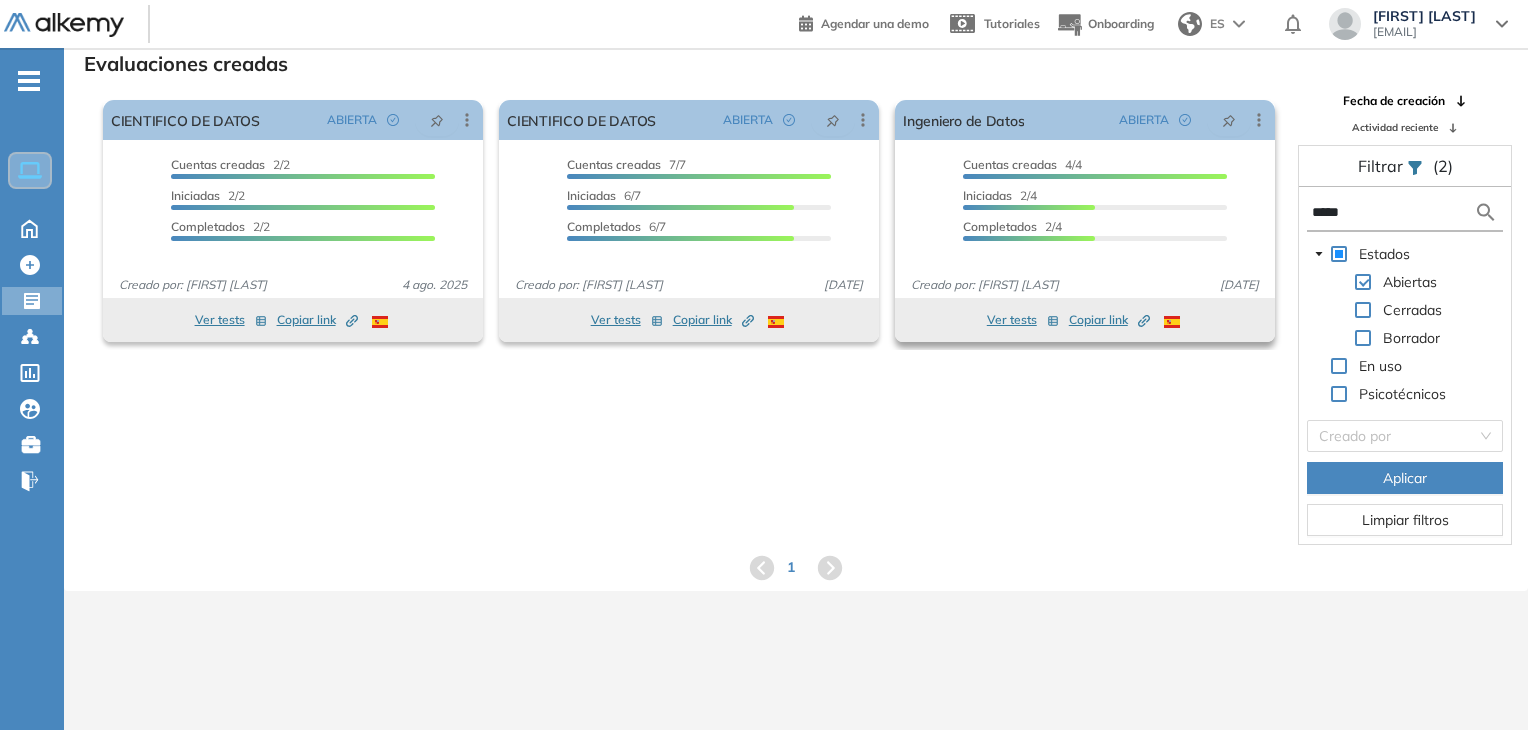 click on "Ver tests" at bounding box center [1023, 320] 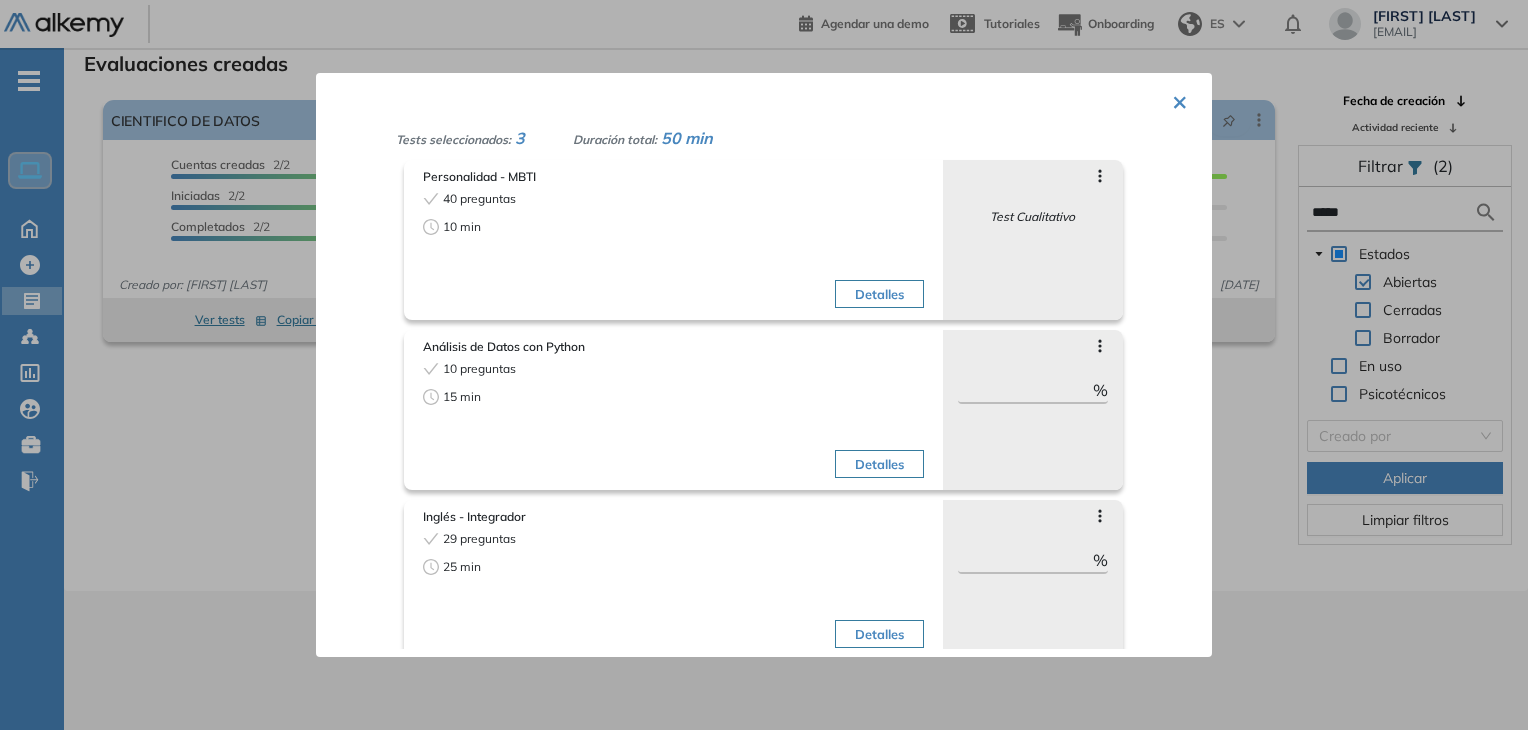 scroll, scrollTop: 60, scrollLeft: 0, axis: vertical 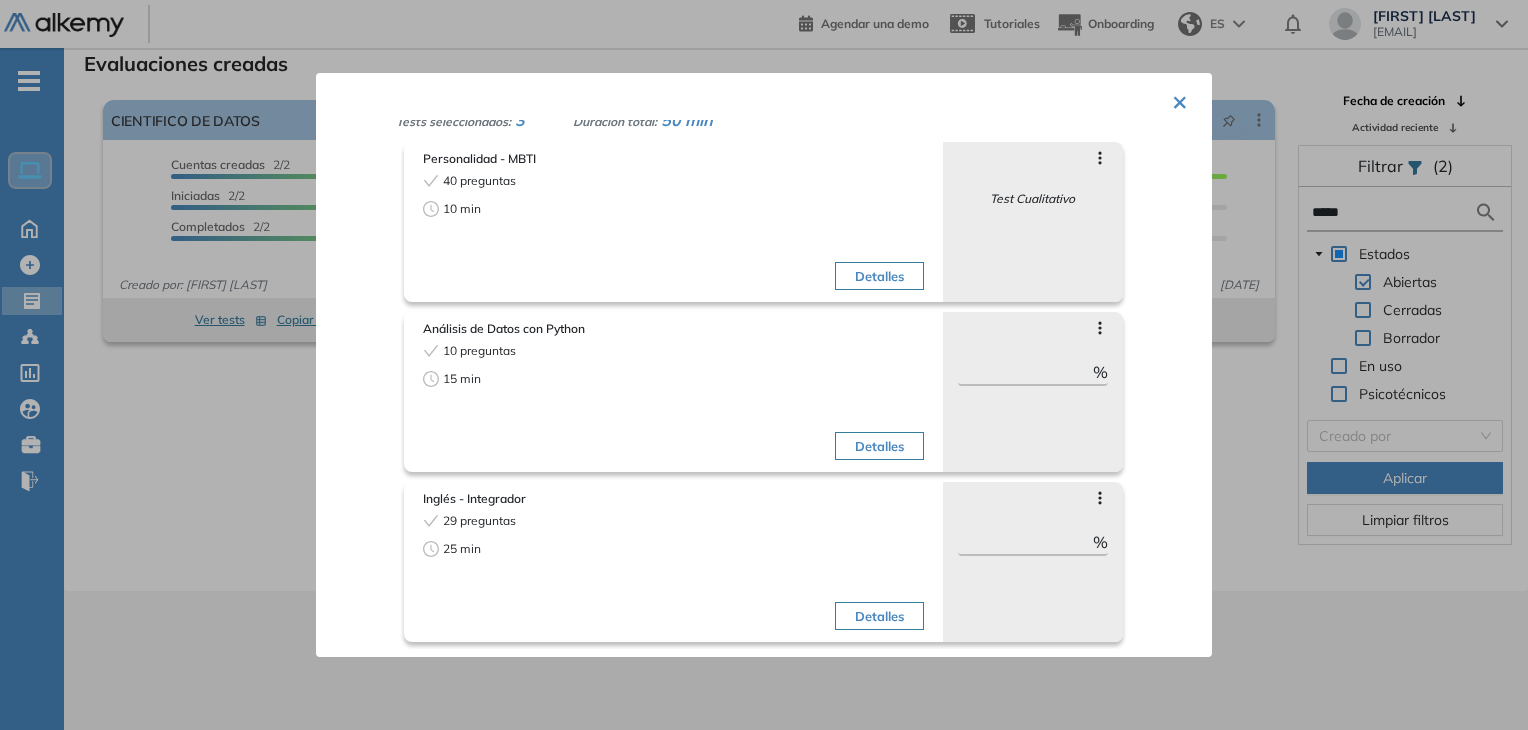 click at bounding box center [764, 365] 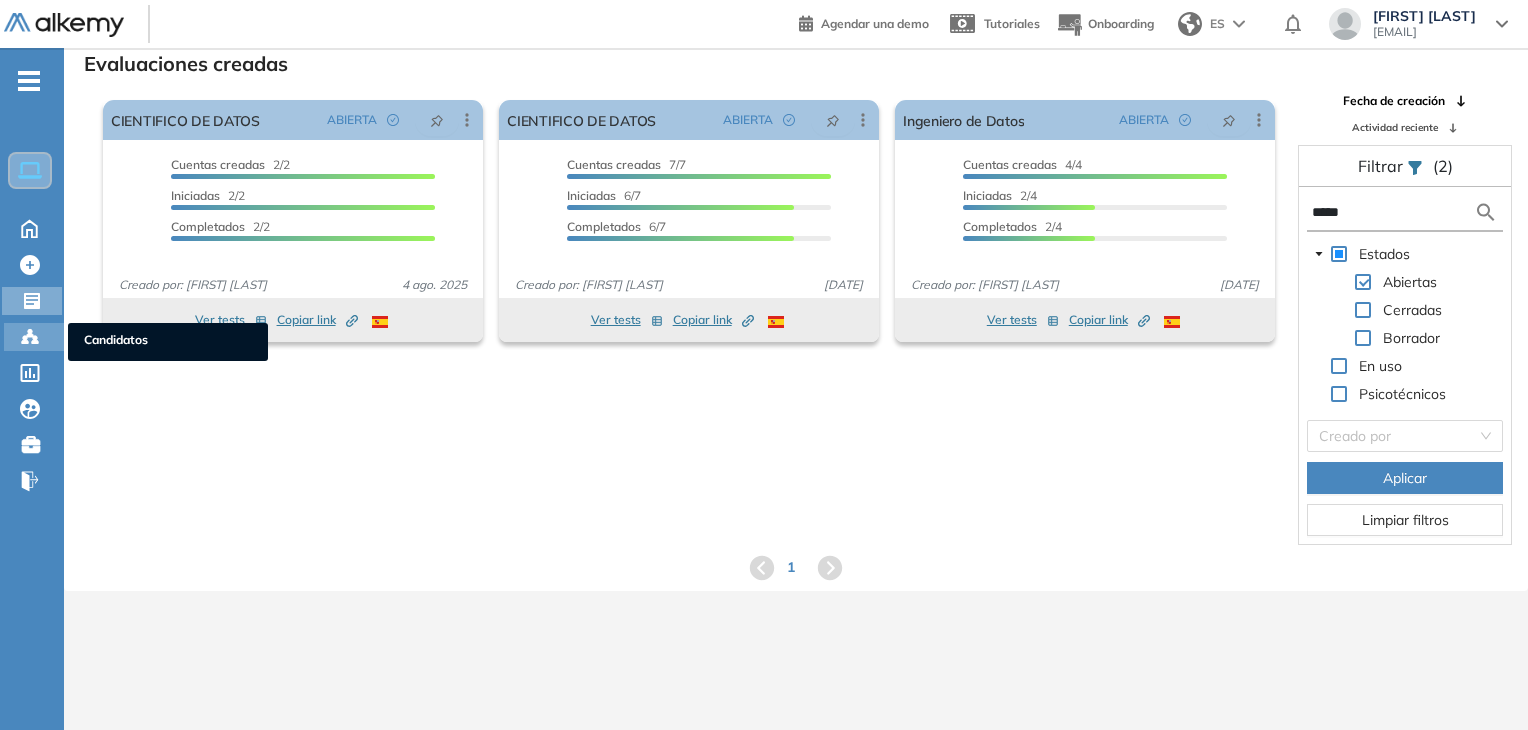click 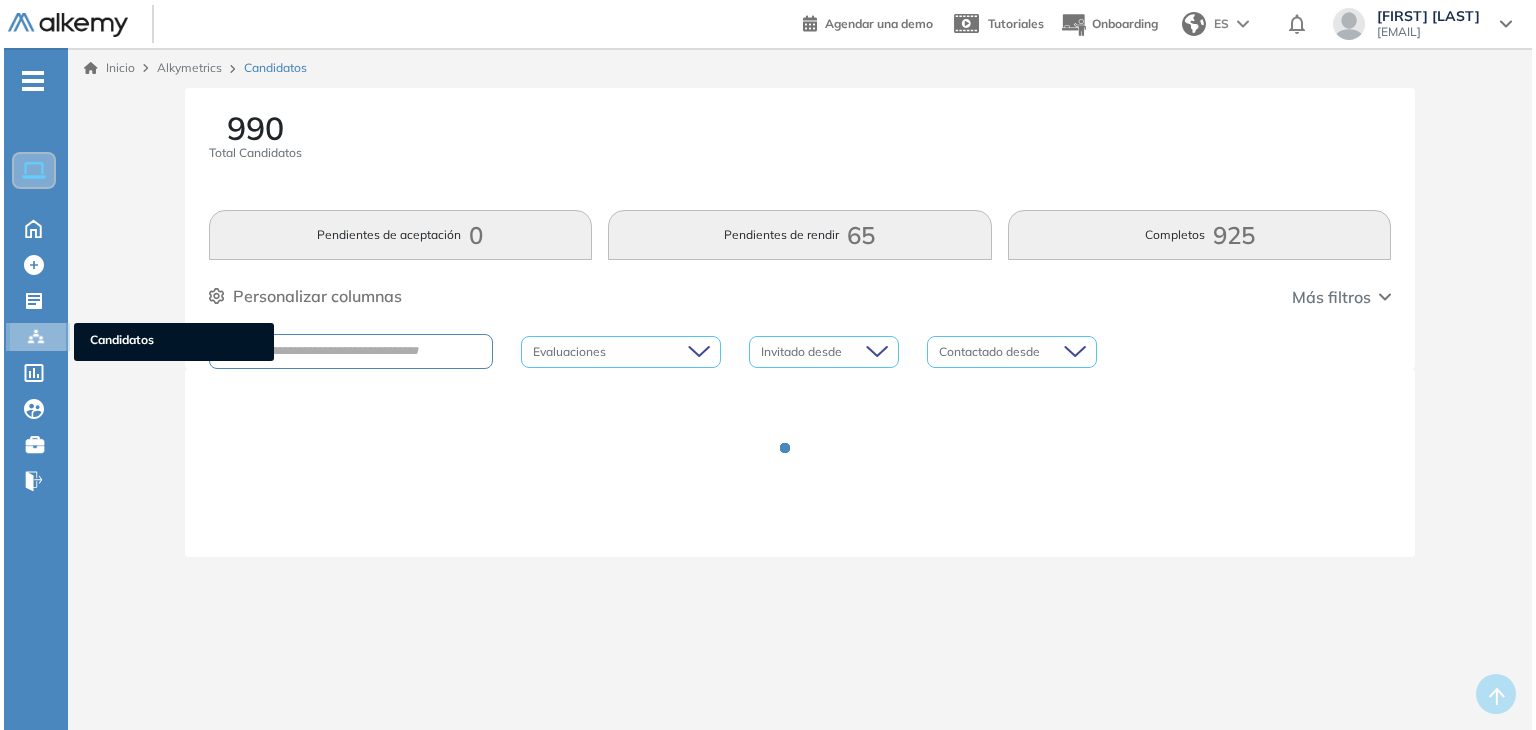 scroll, scrollTop: 0, scrollLeft: 0, axis: both 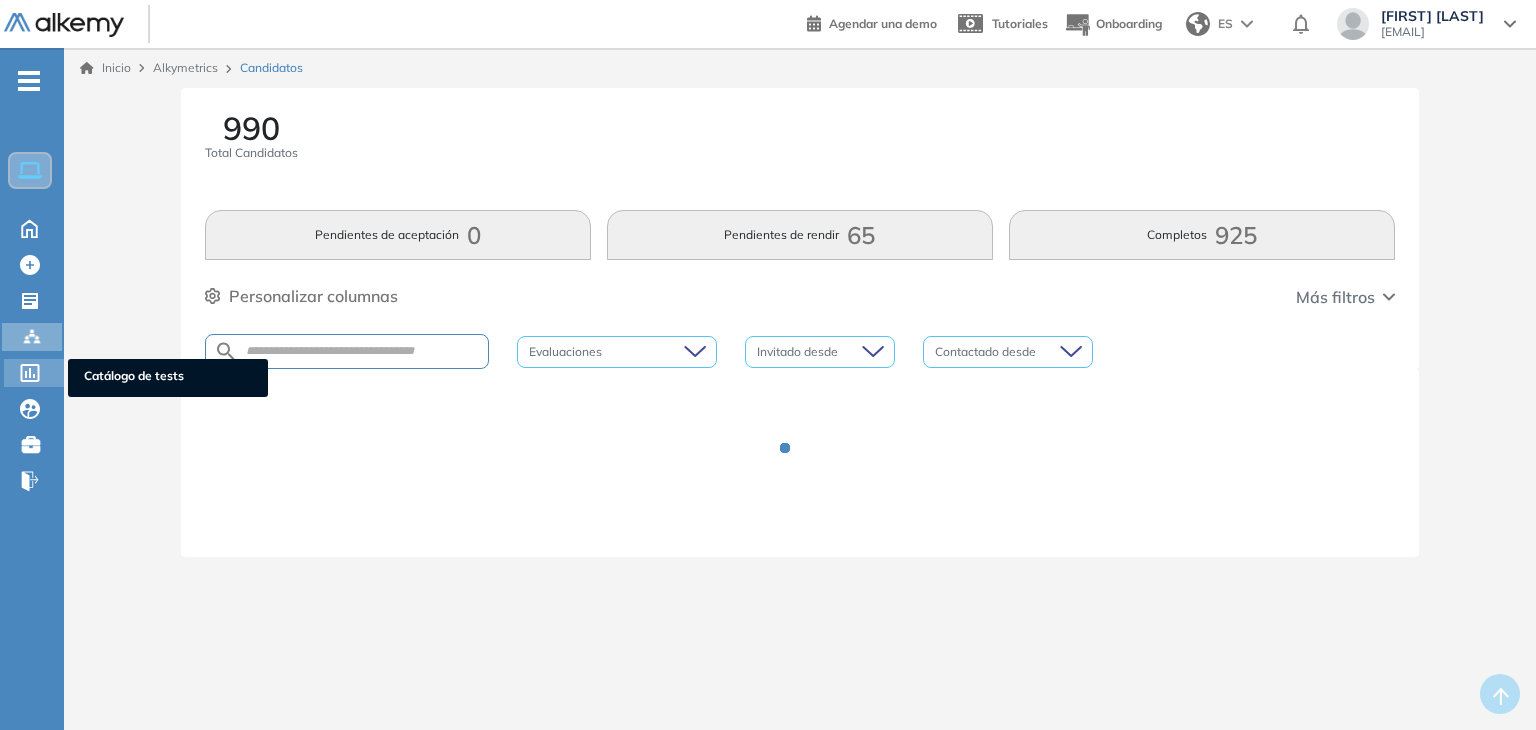 click 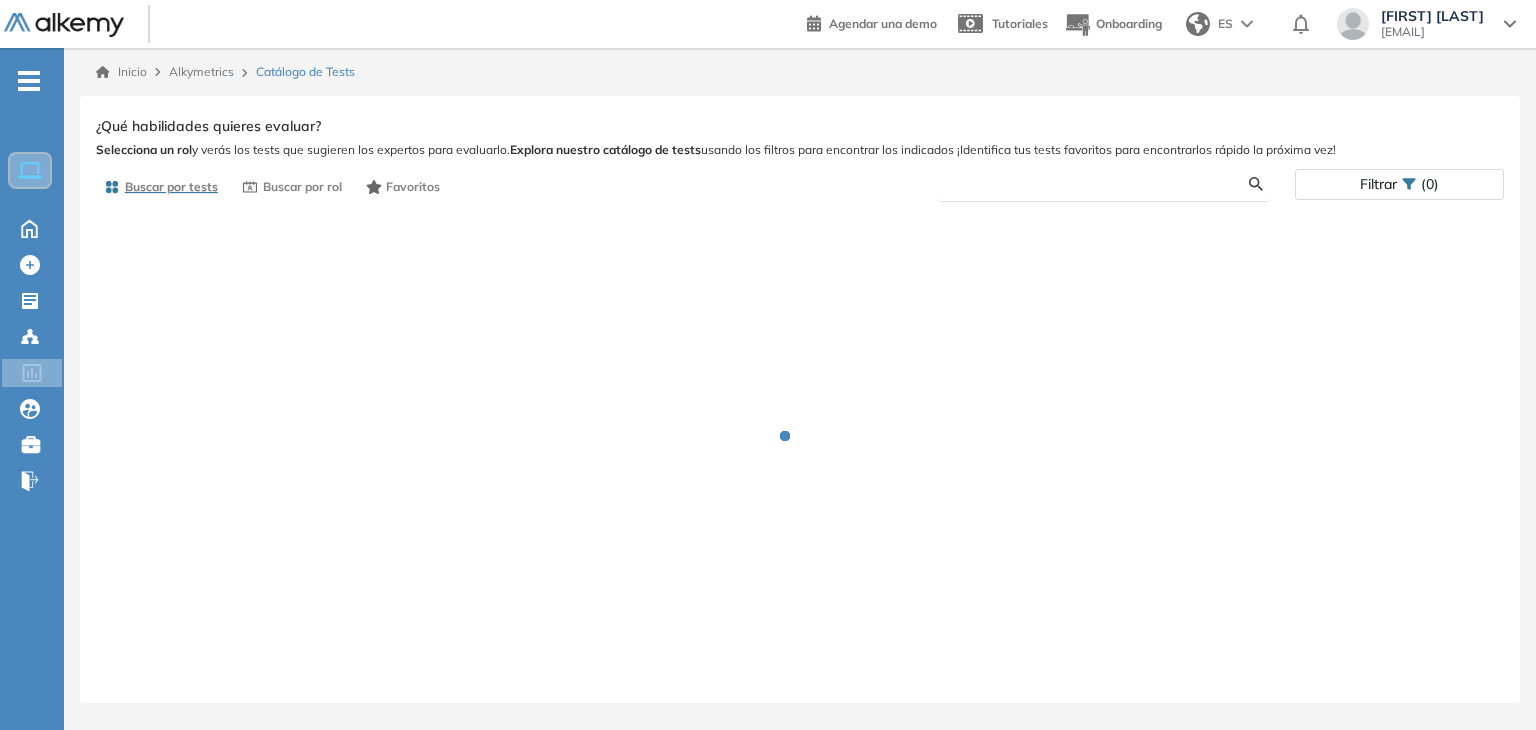 click at bounding box center (1101, 184) 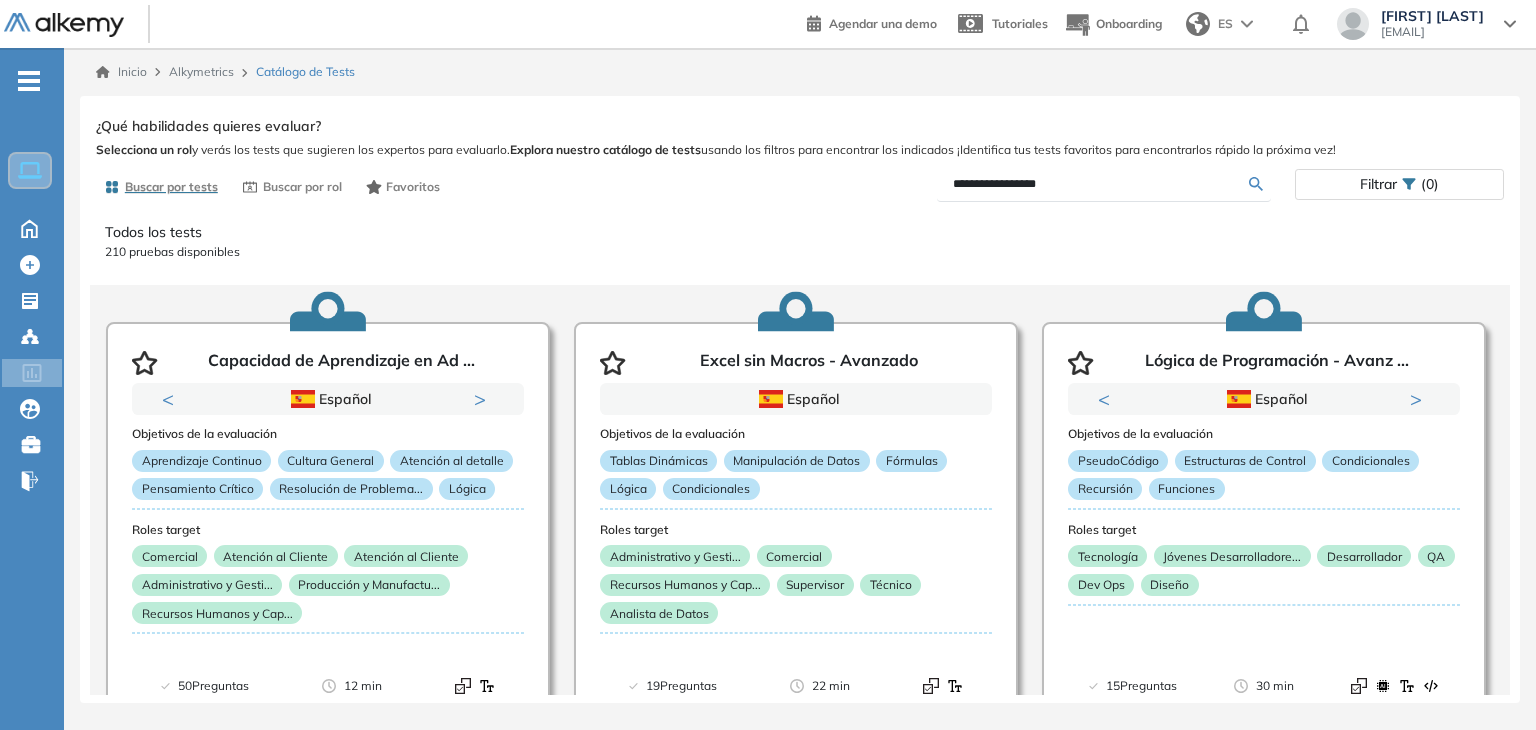 type on "**********" 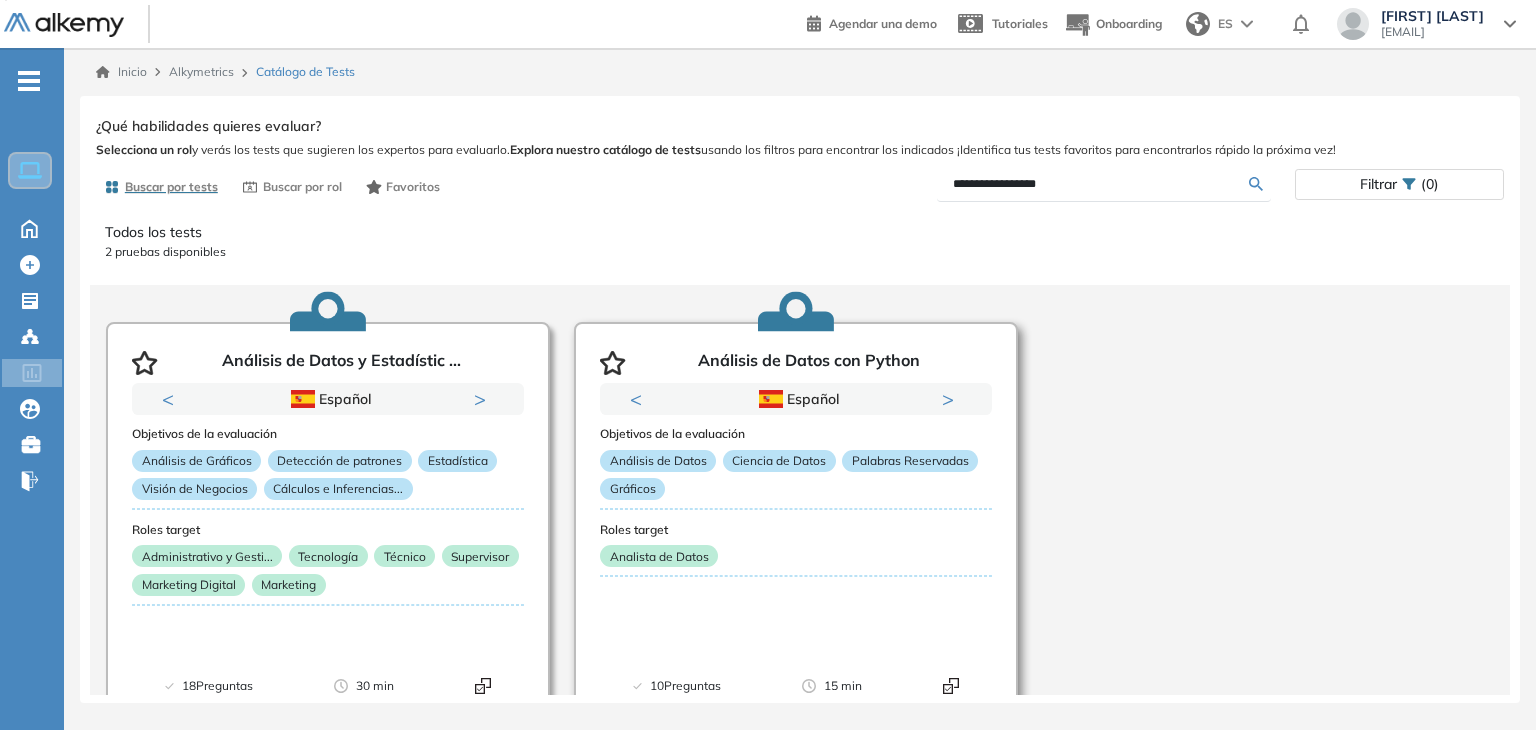 scroll, scrollTop: 75, scrollLeft: 0, axis: vertical 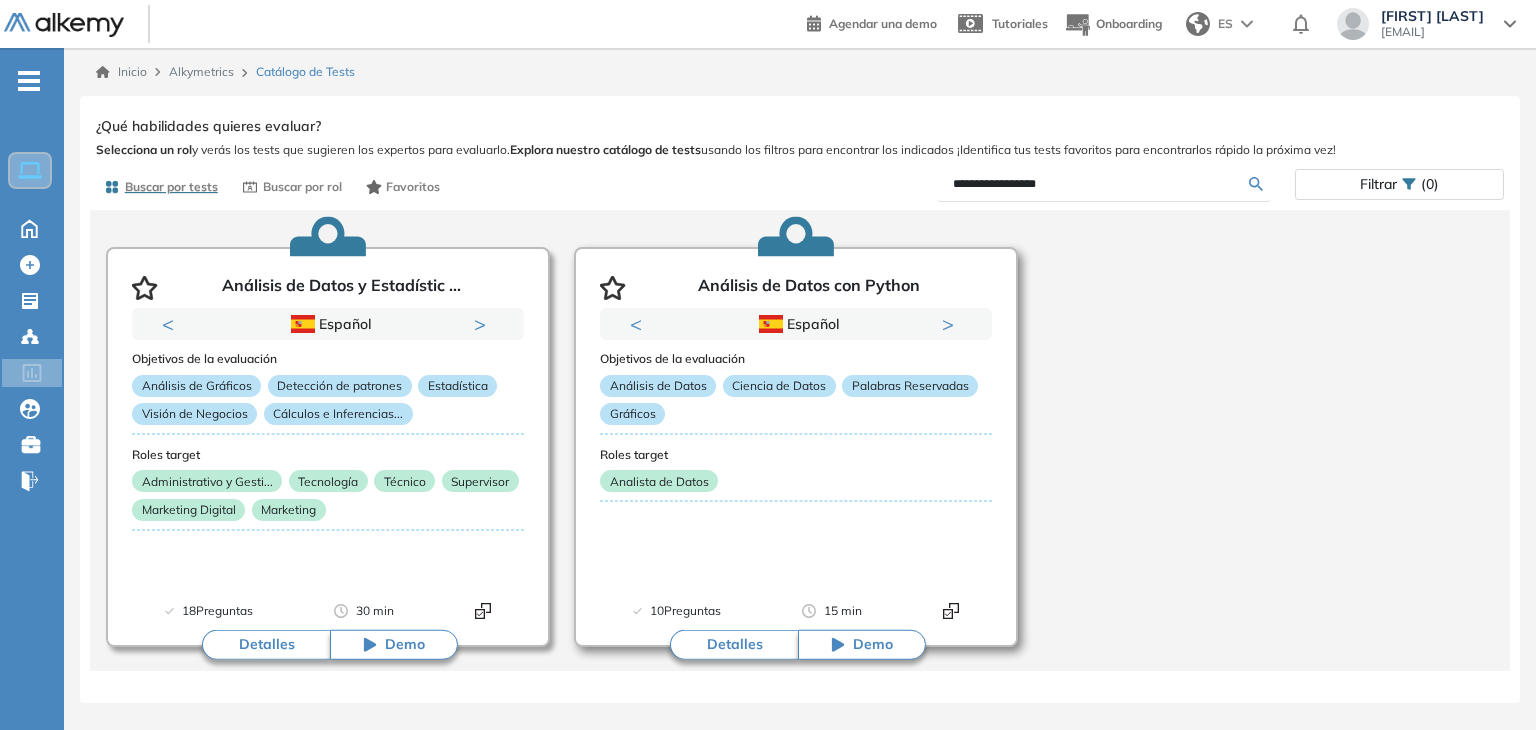 click on "Detalles" at bounding box center [734, 645] 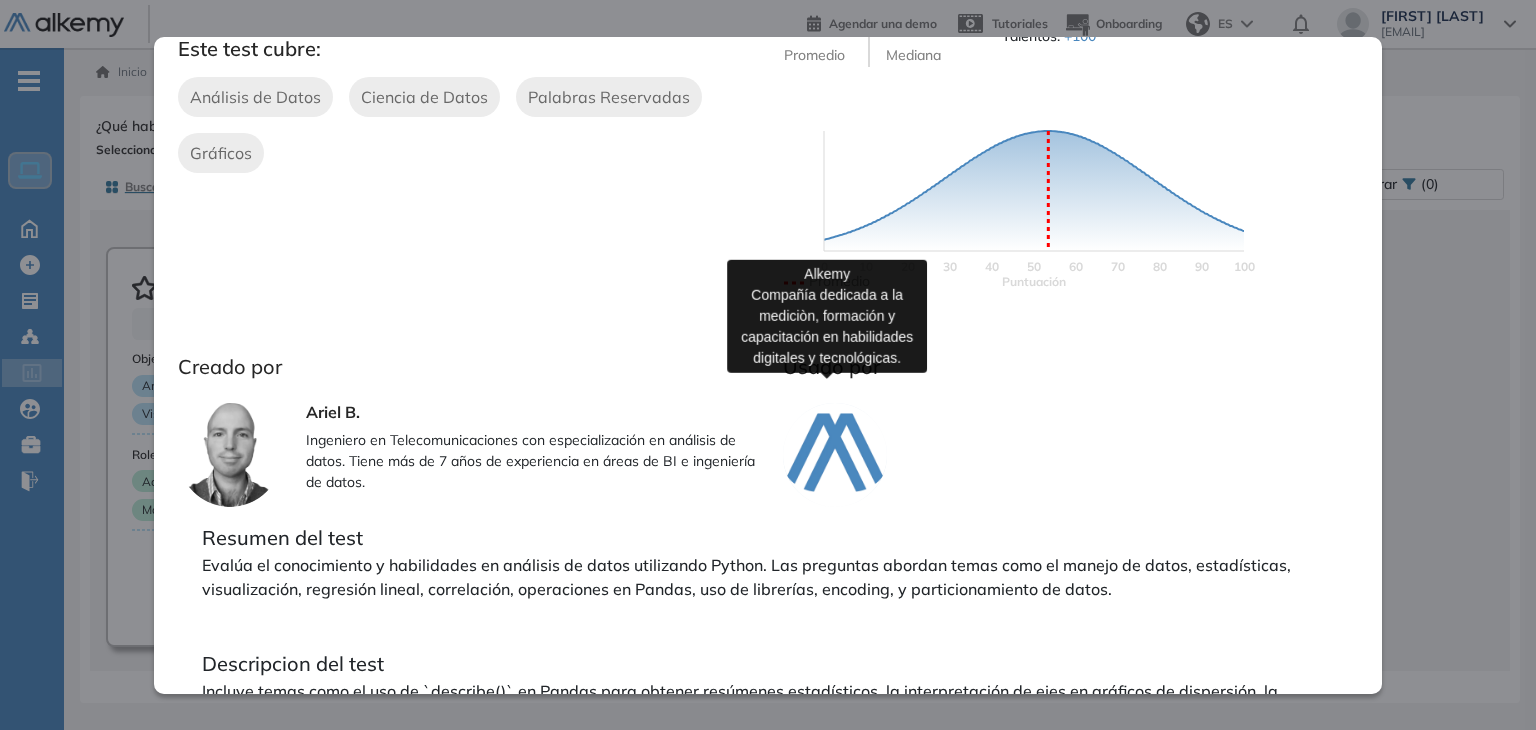 scroll, scrollTop: 496, scrollLeft: 0, axis: vertical 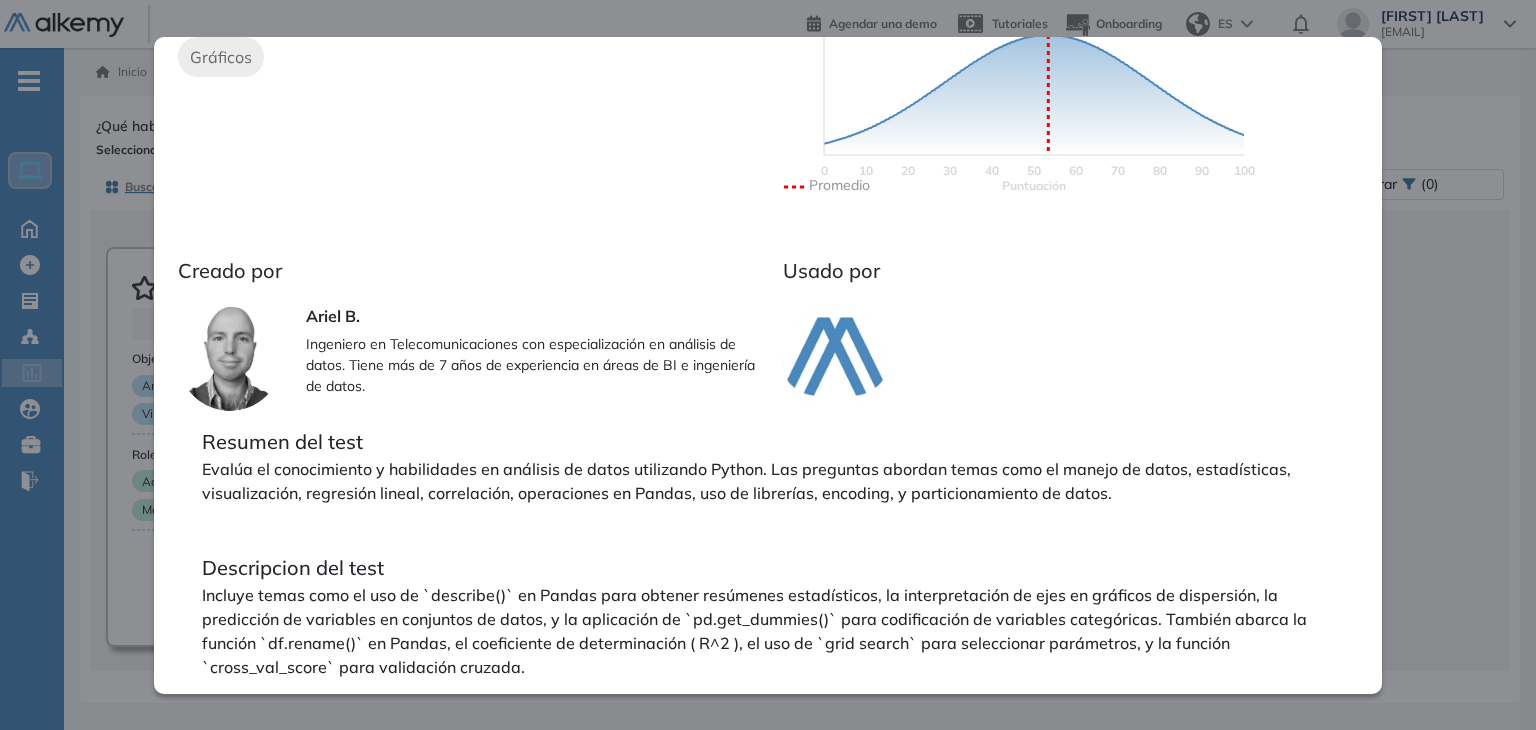click at bounding box center [1063, 359] 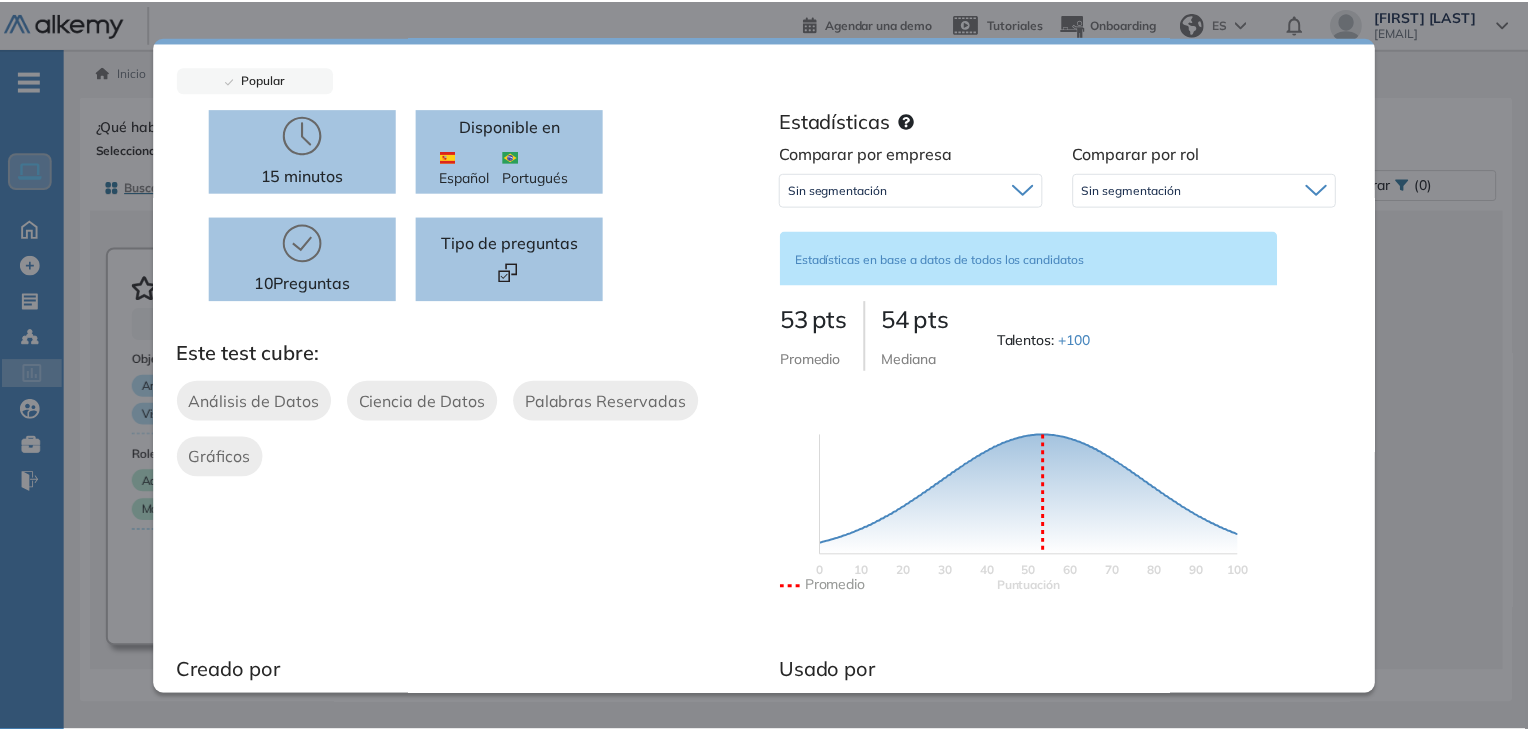 scroll, scrollTop: 0, scrollLeft: 0, axis: both 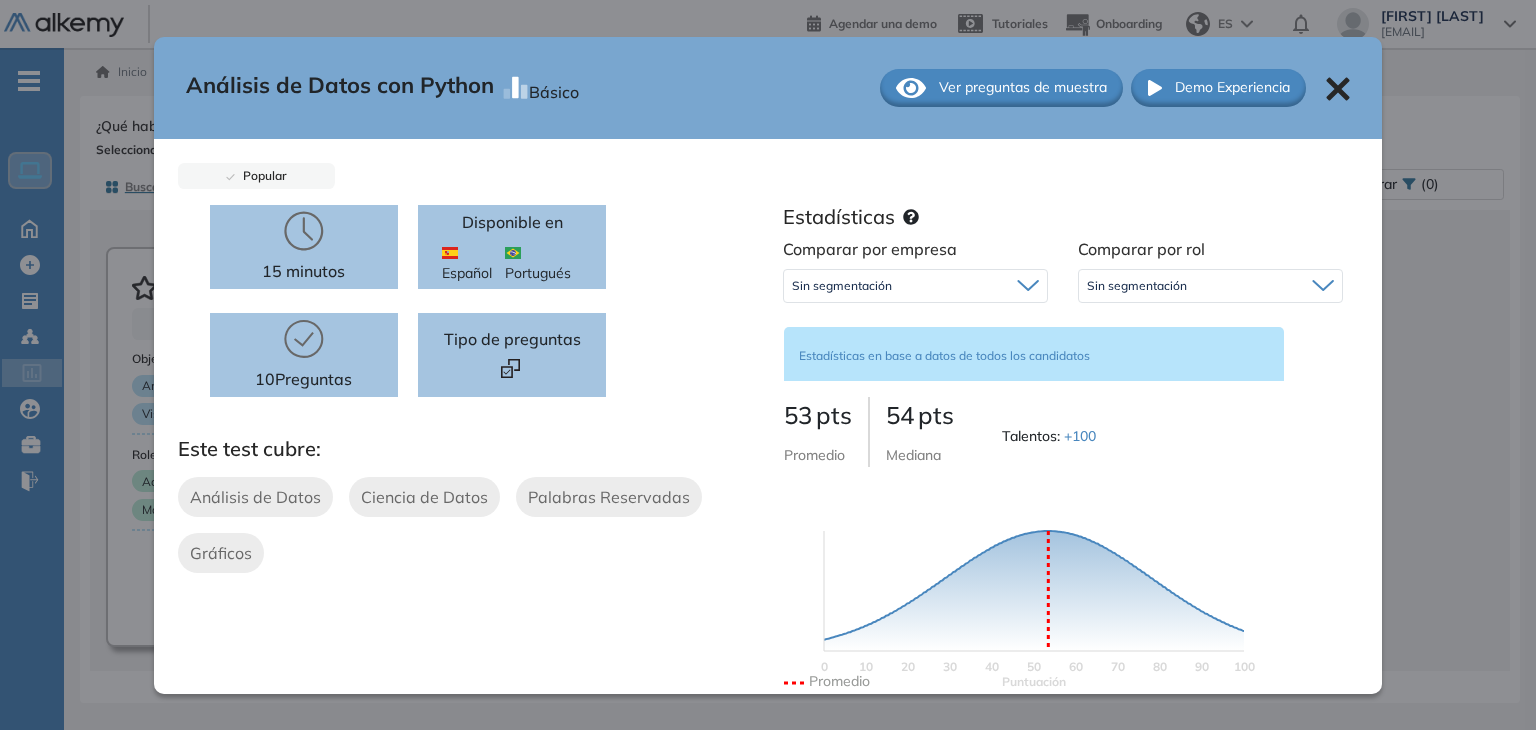 click 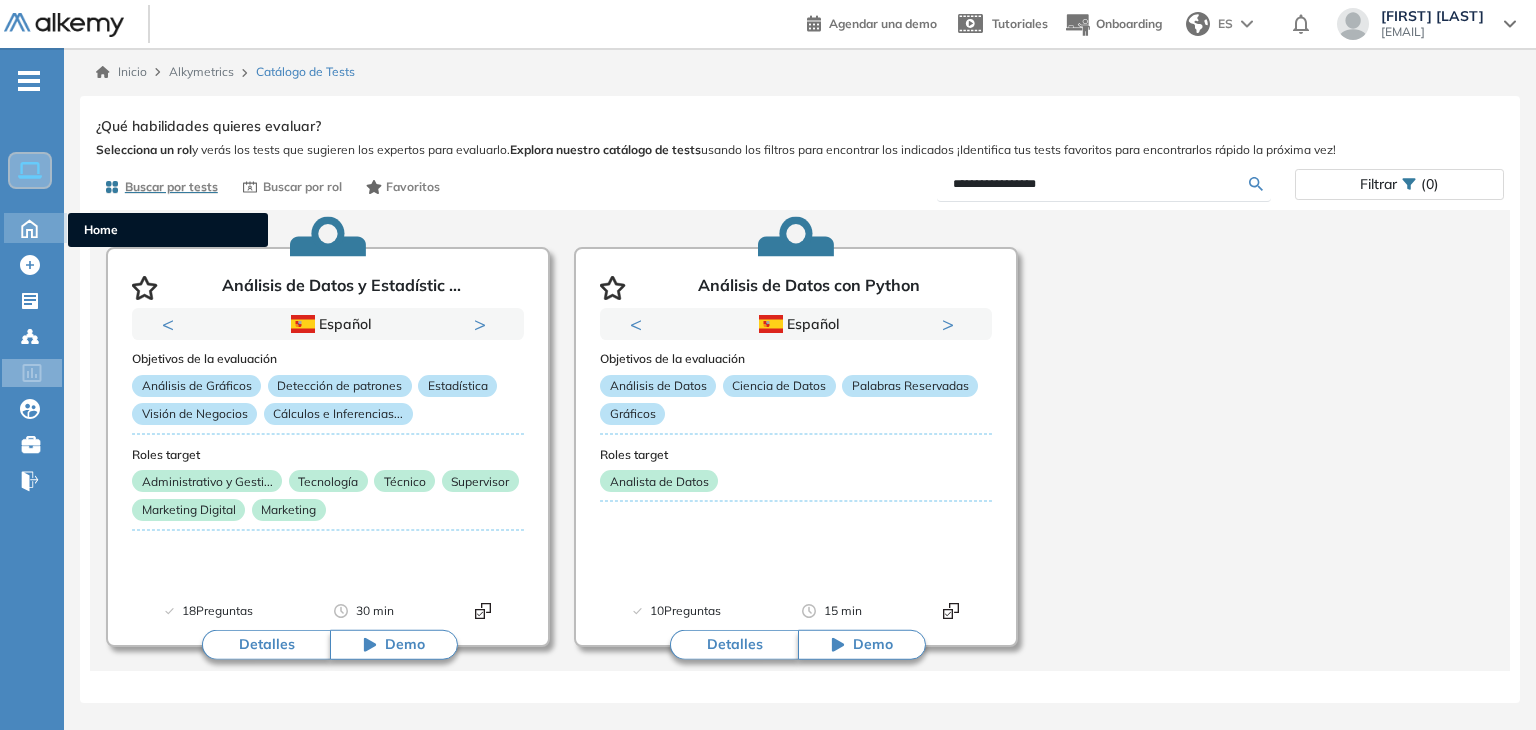 click 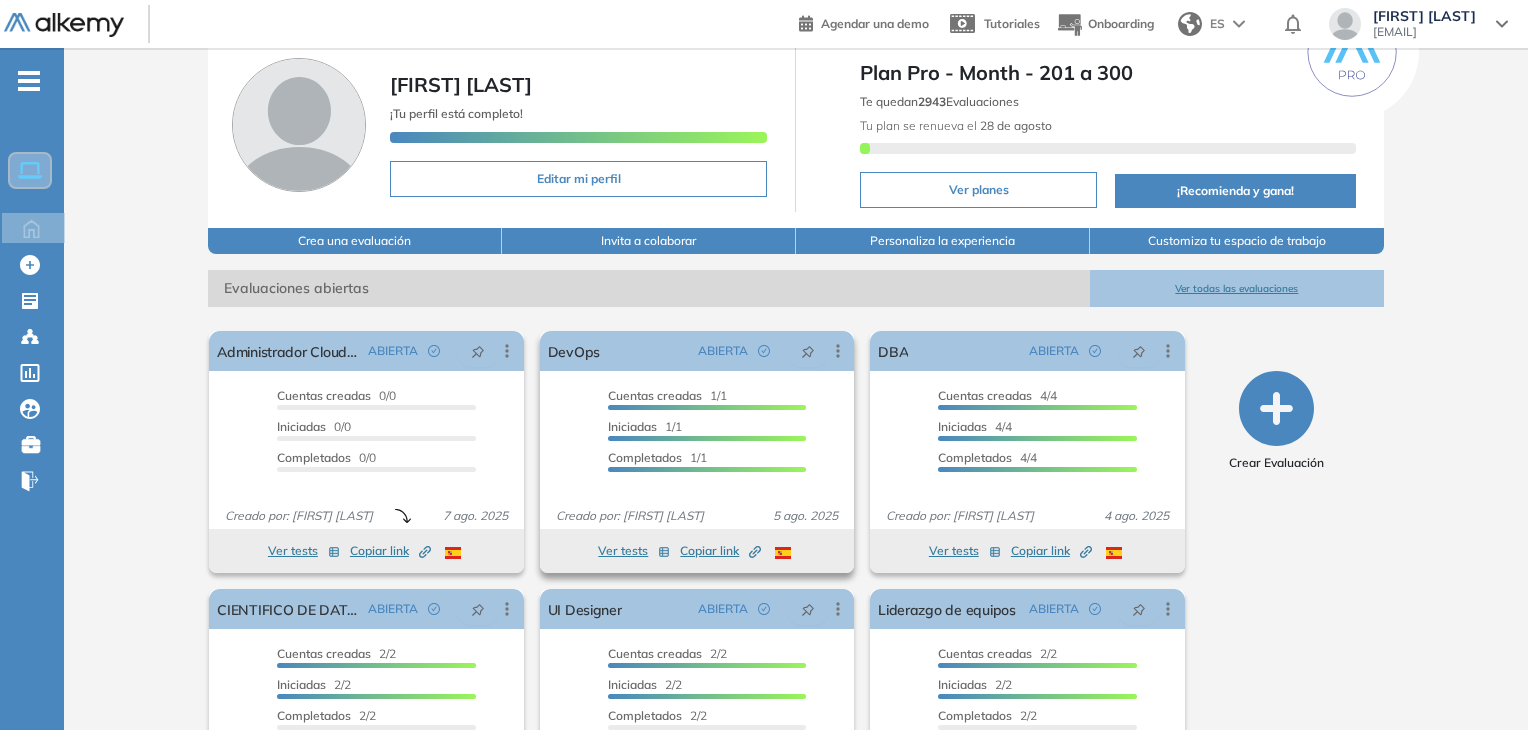 scroll, scrollTop: 100, scrollLeft: 0, axis: vertical 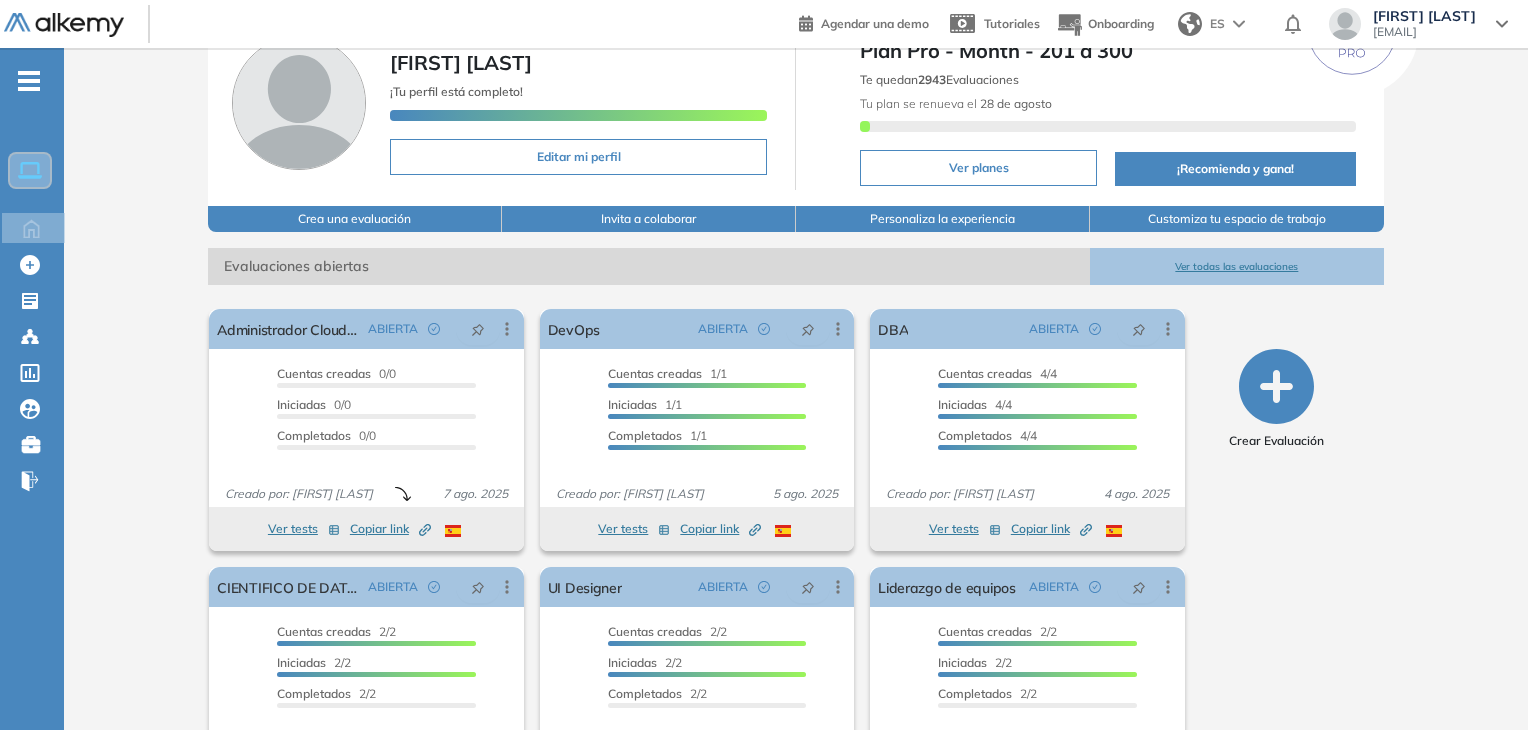 click on "Ver todas las evaluaciones" at bounding box center [1237, 266] 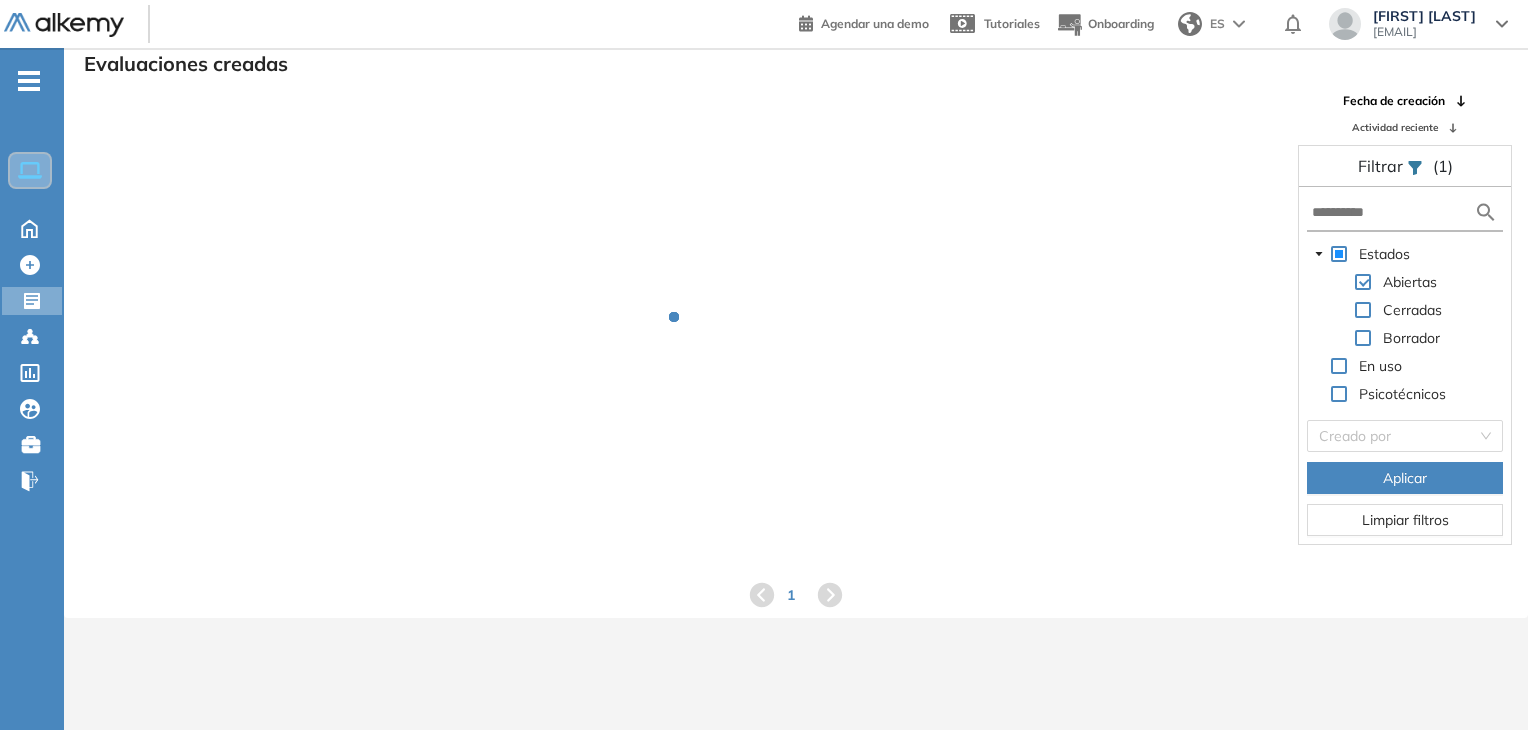 scroll, scrollTop: 48, scrollLeft: 0, axis: vertical 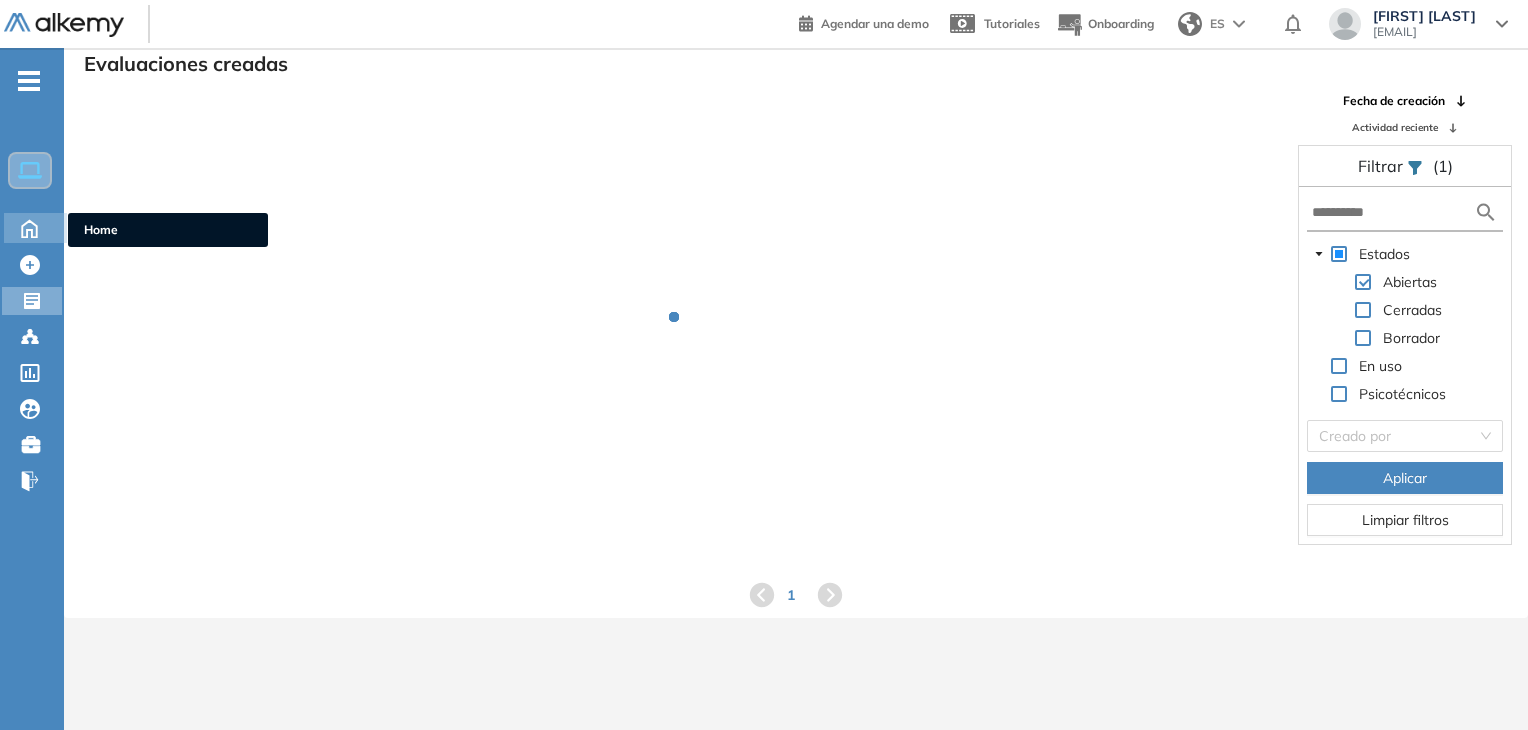 click 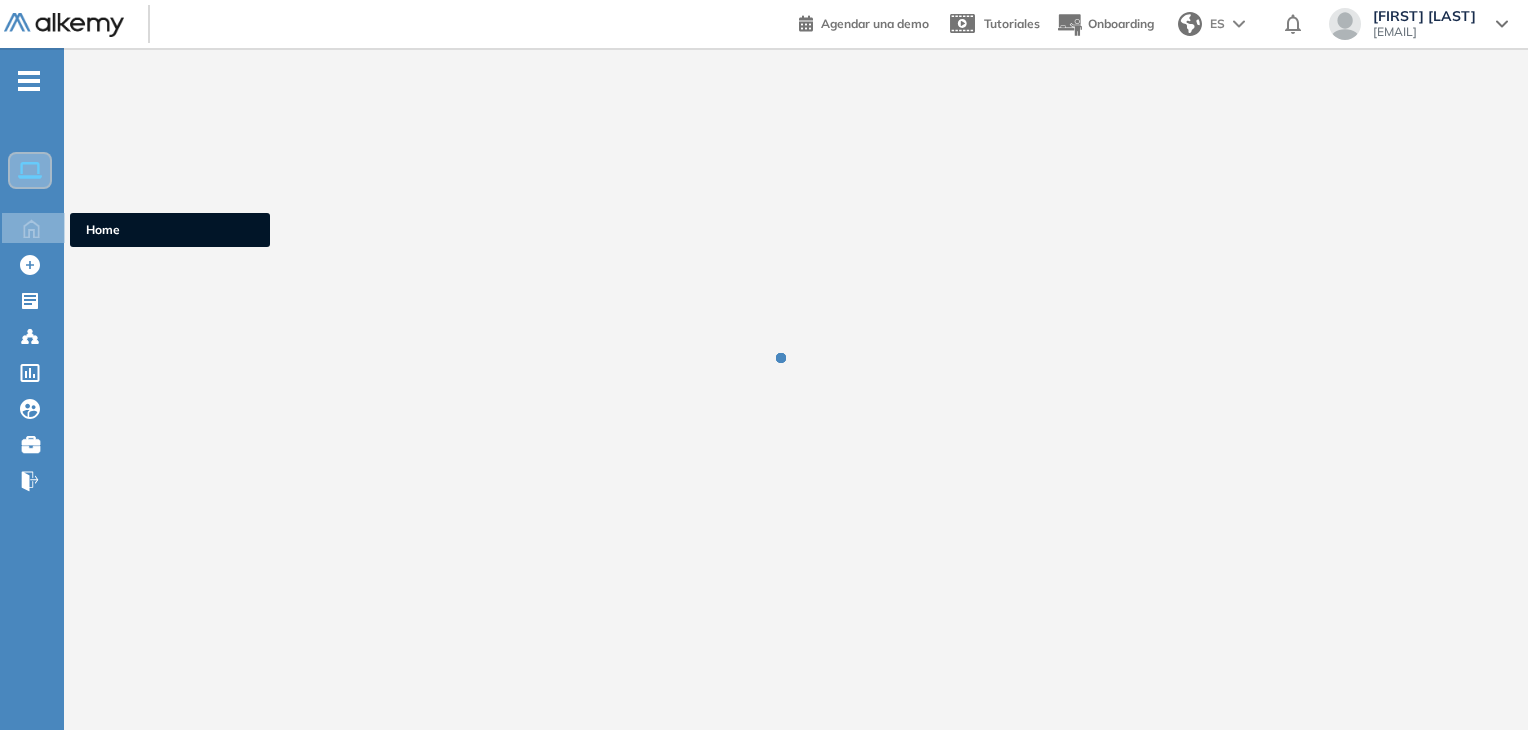 scroll, scrollTop: 0, scrollLeft: 0, axis: both 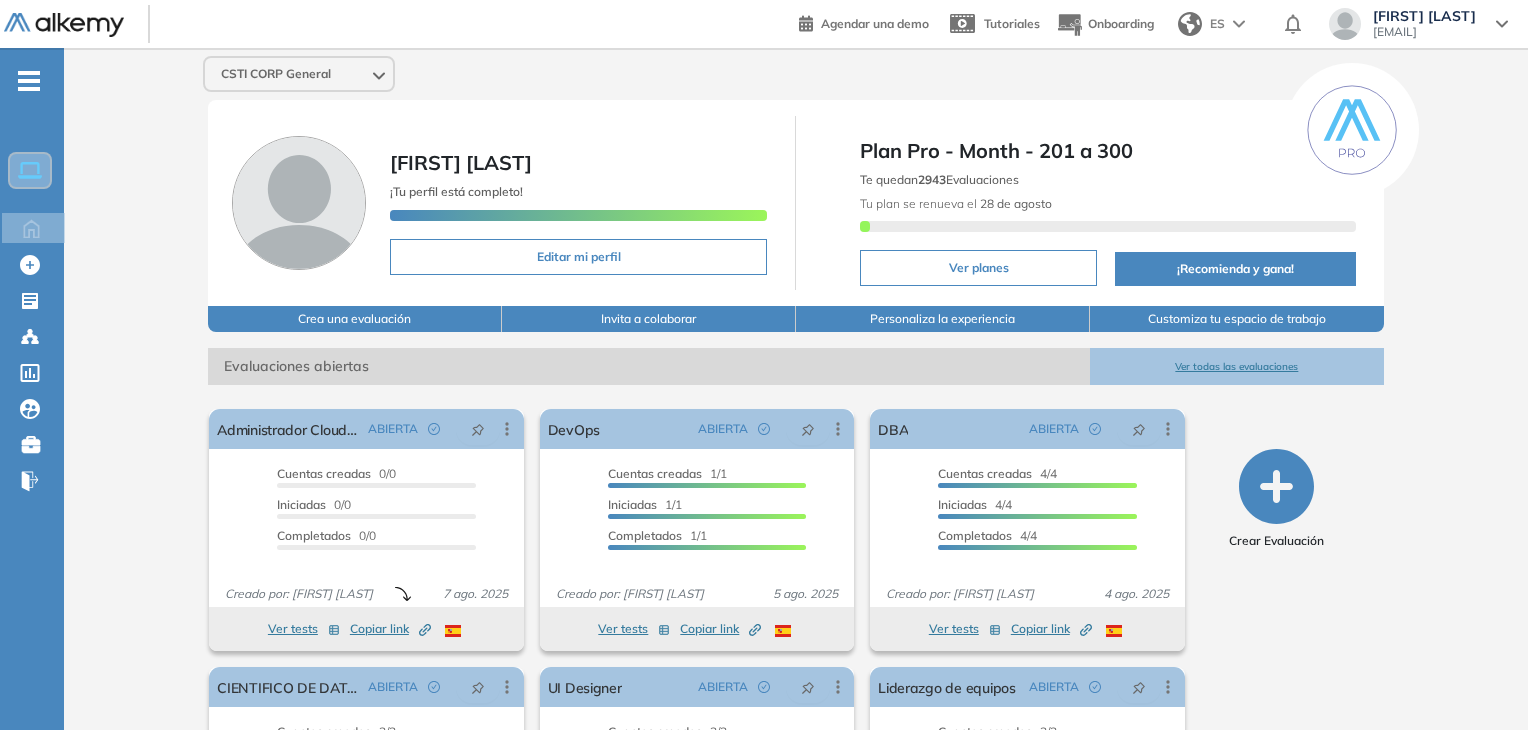 click 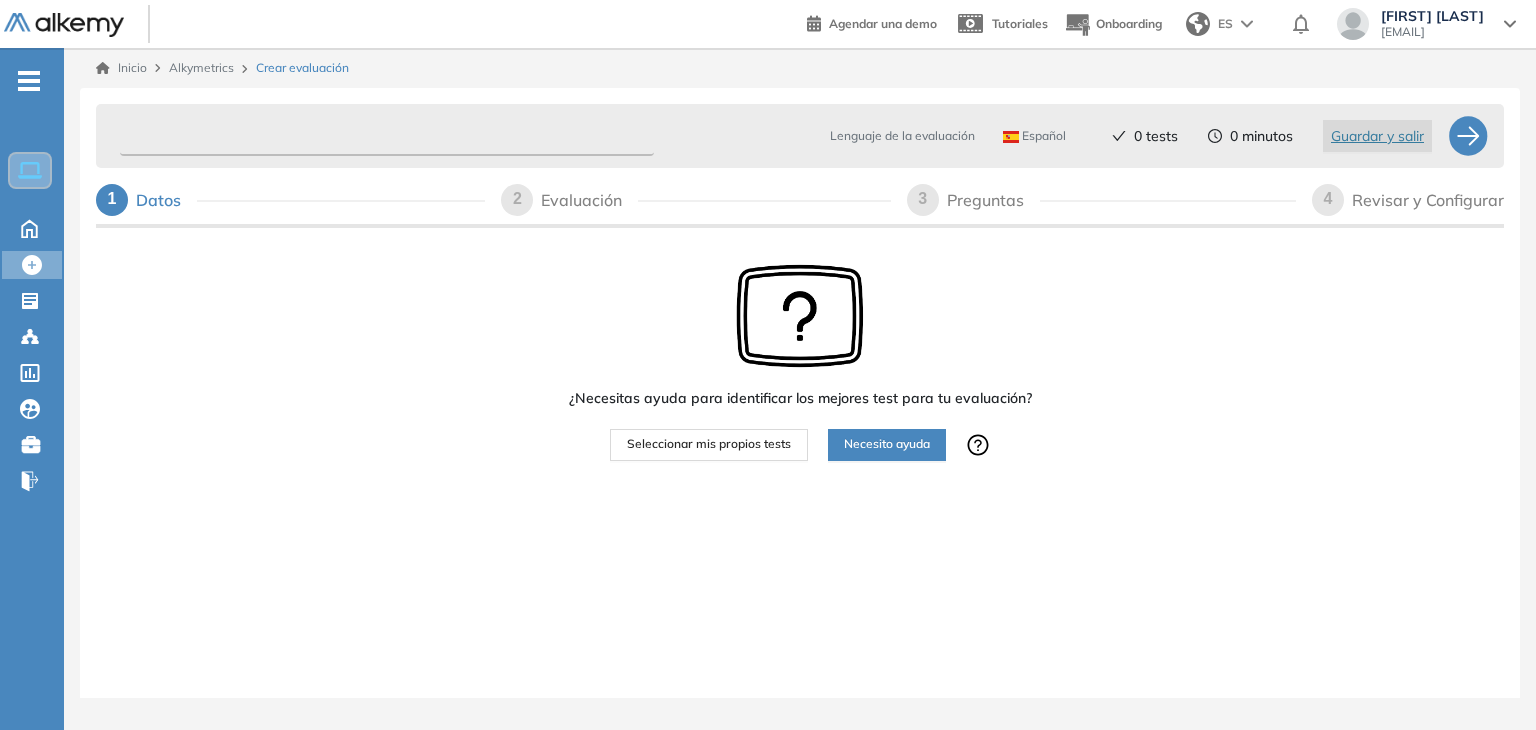 click at bounding box center [387, 136] 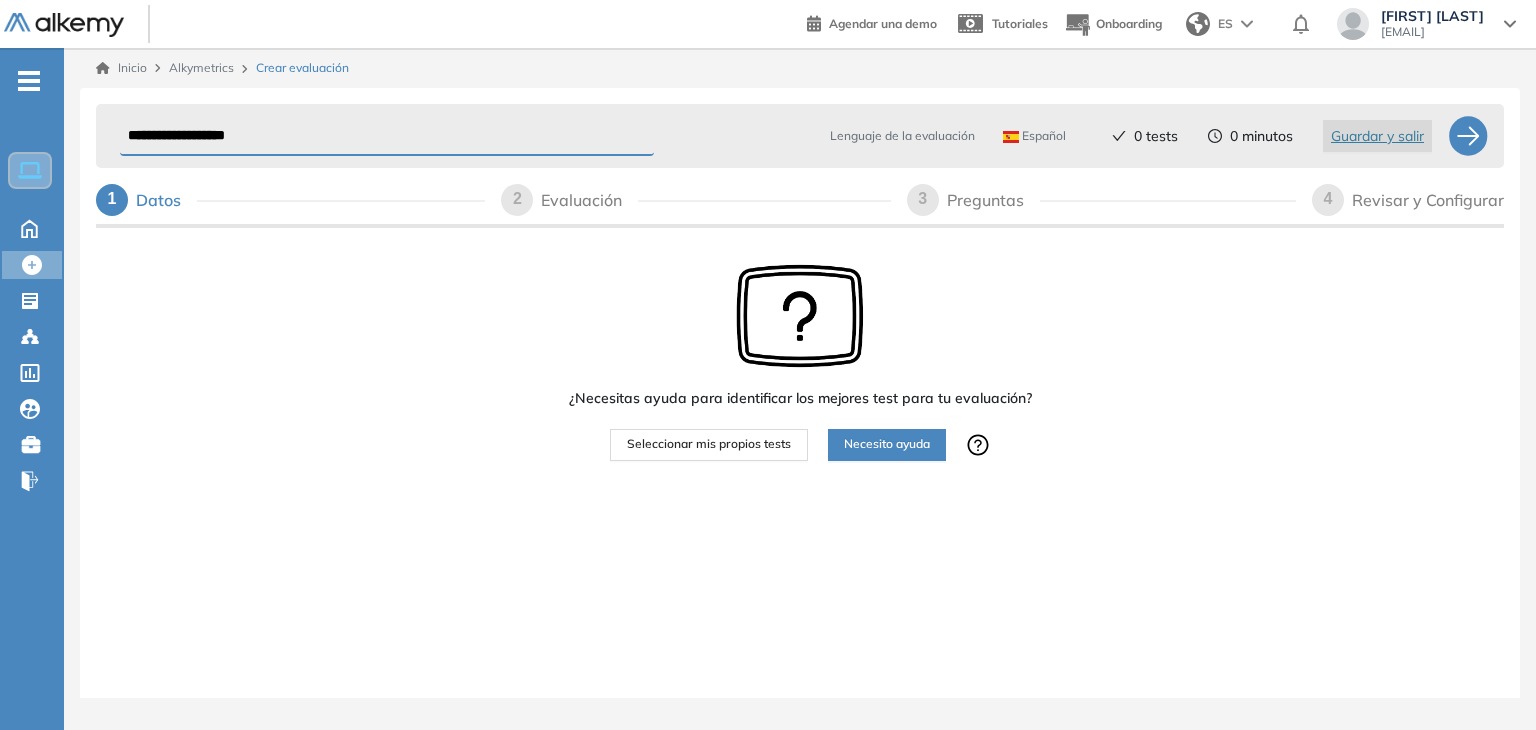 type on "**********" 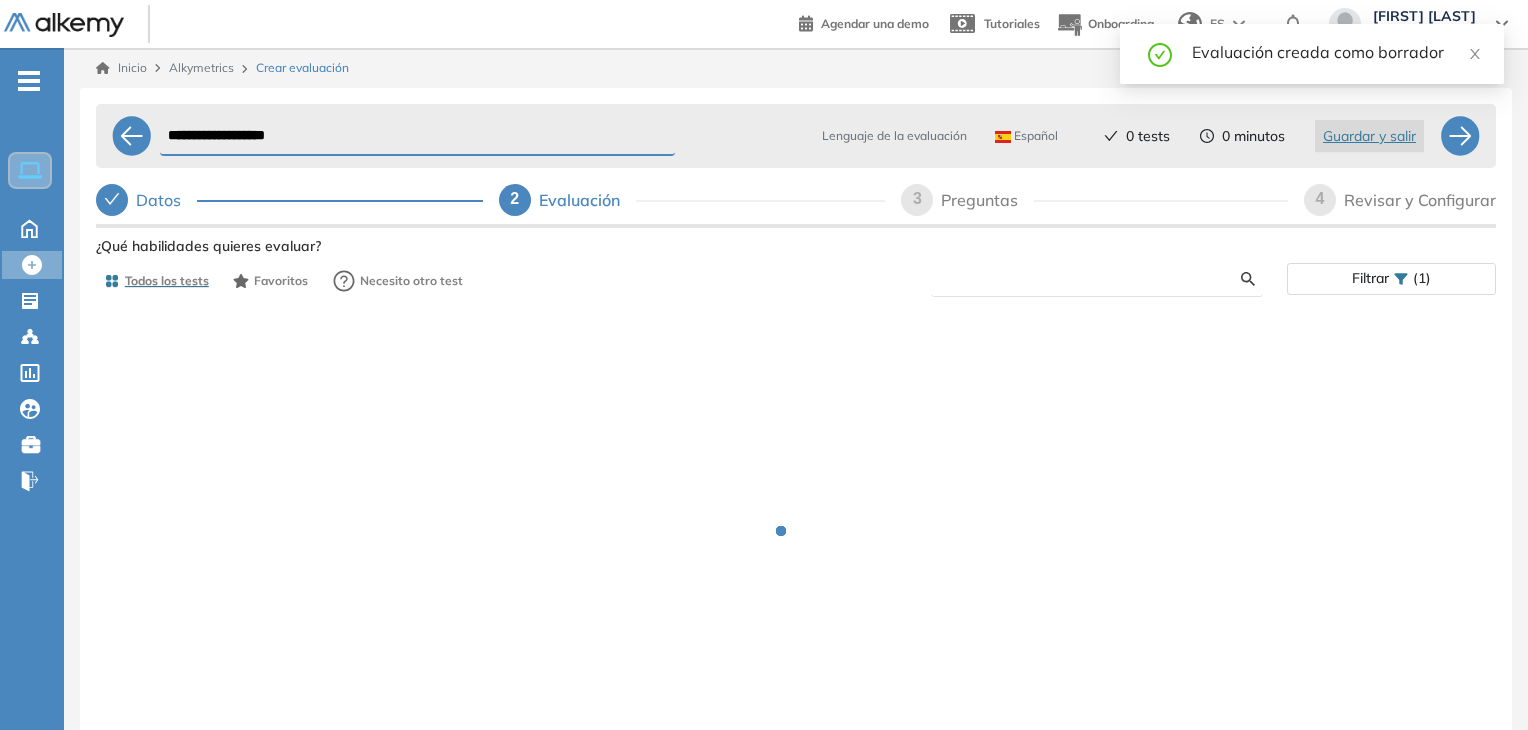 click at bounding box center (1094, 279) 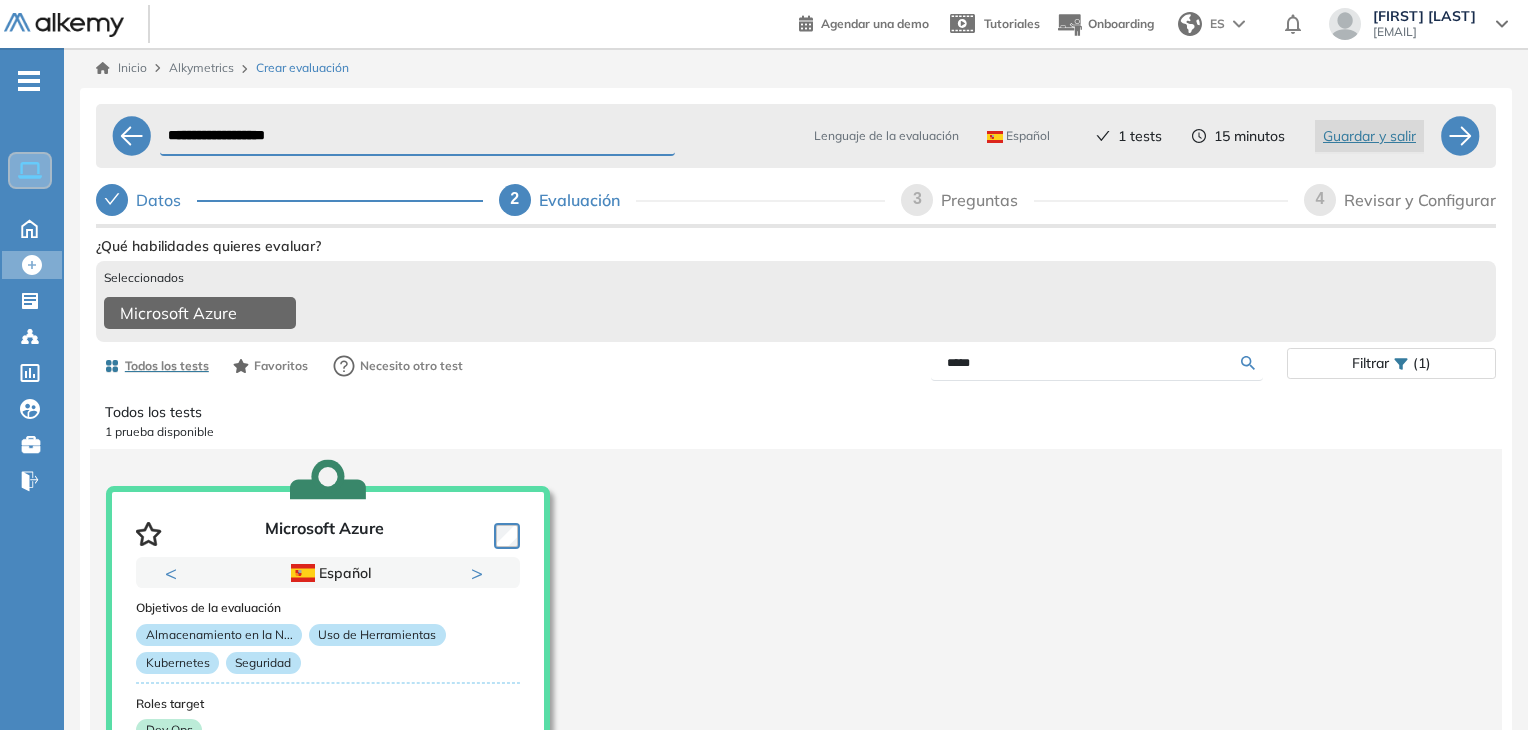 click on "*****" at bounding box center [1094, 363] 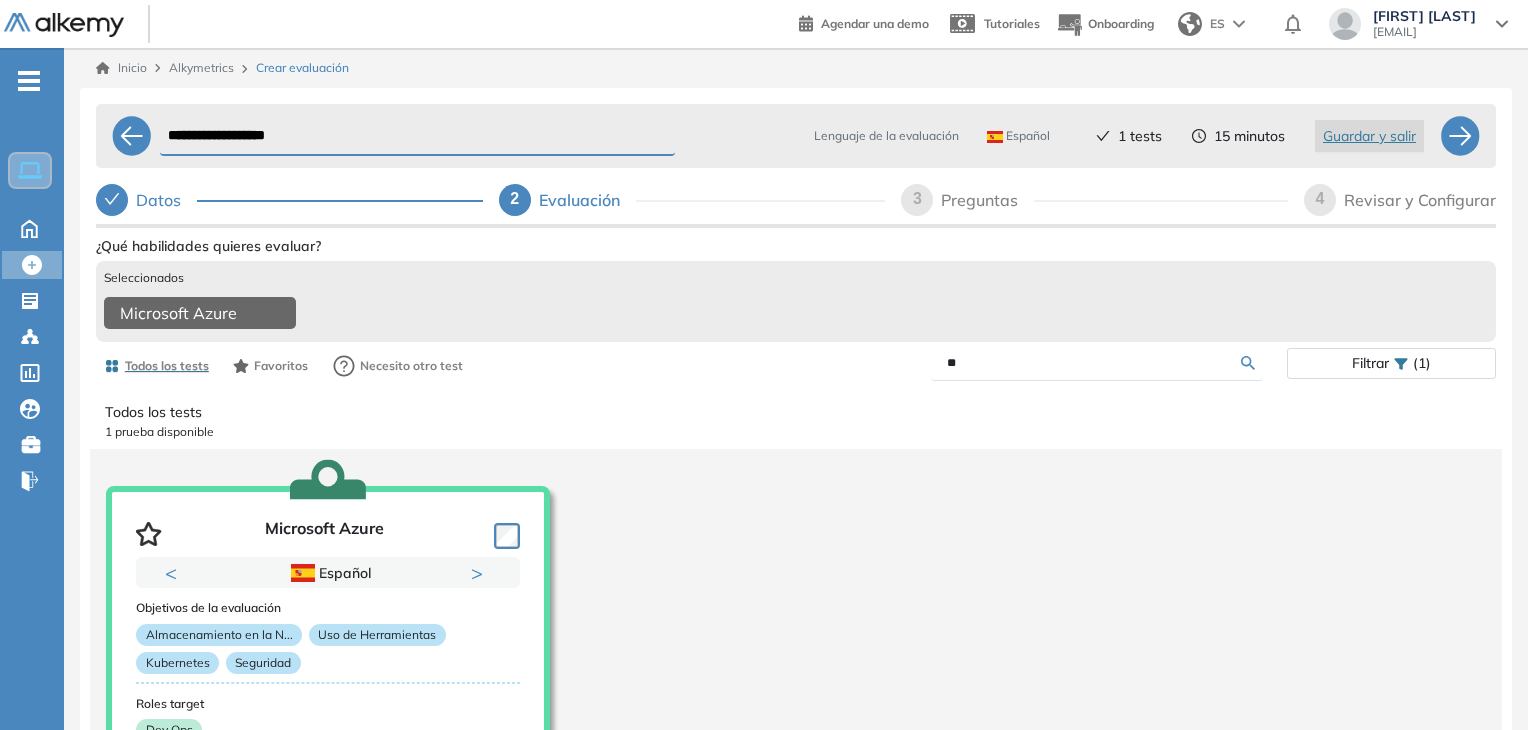 type on "*" 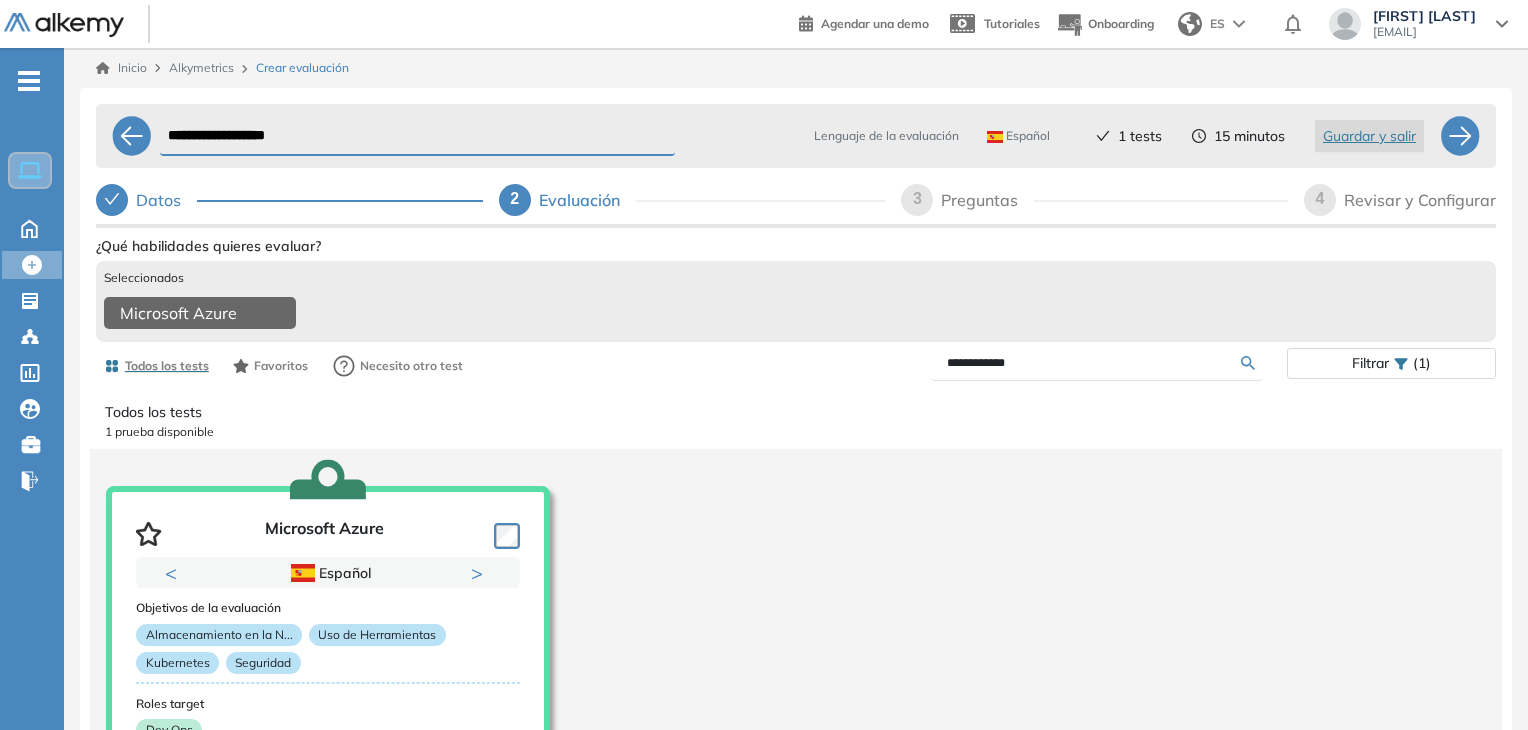 type on "**********" 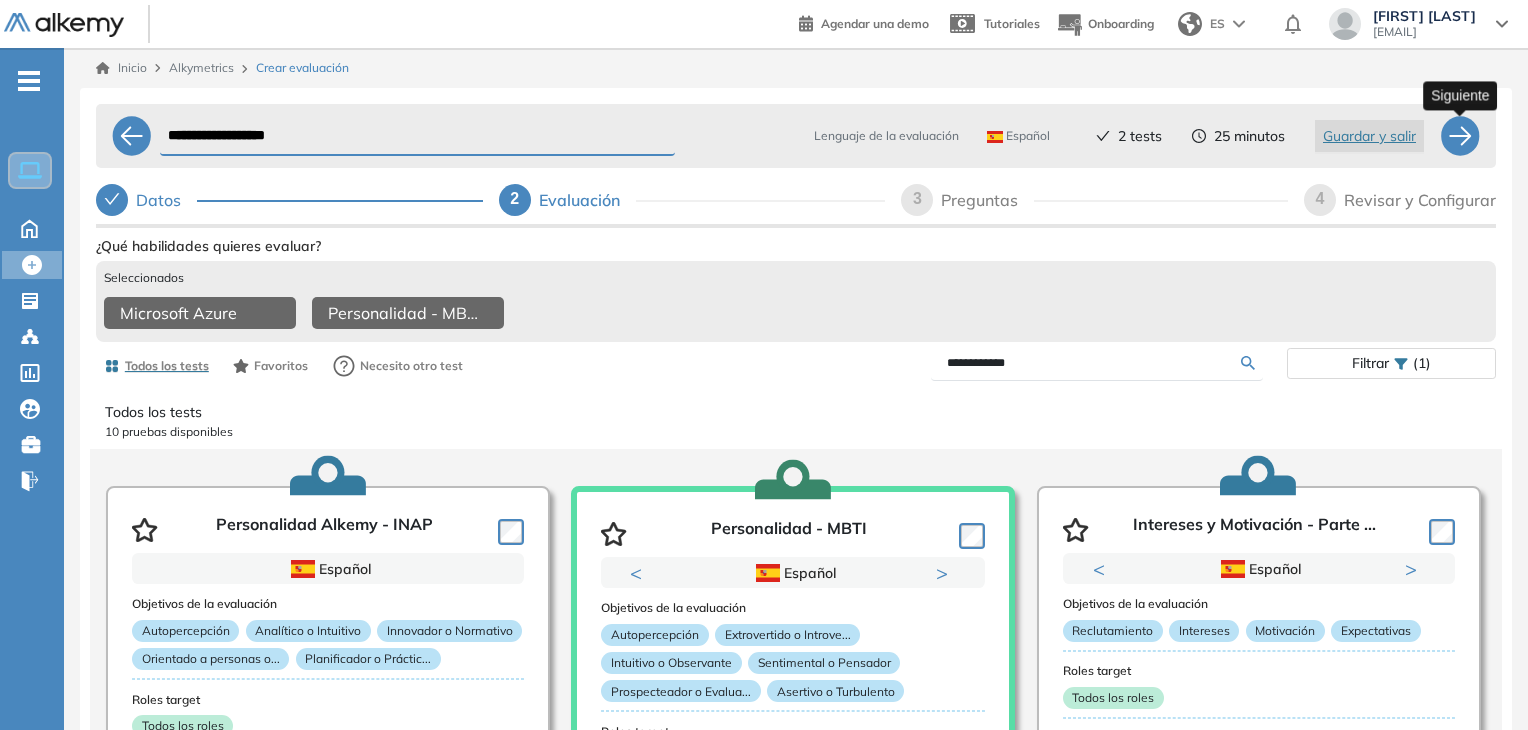 click at bounding box center (1460, 136) 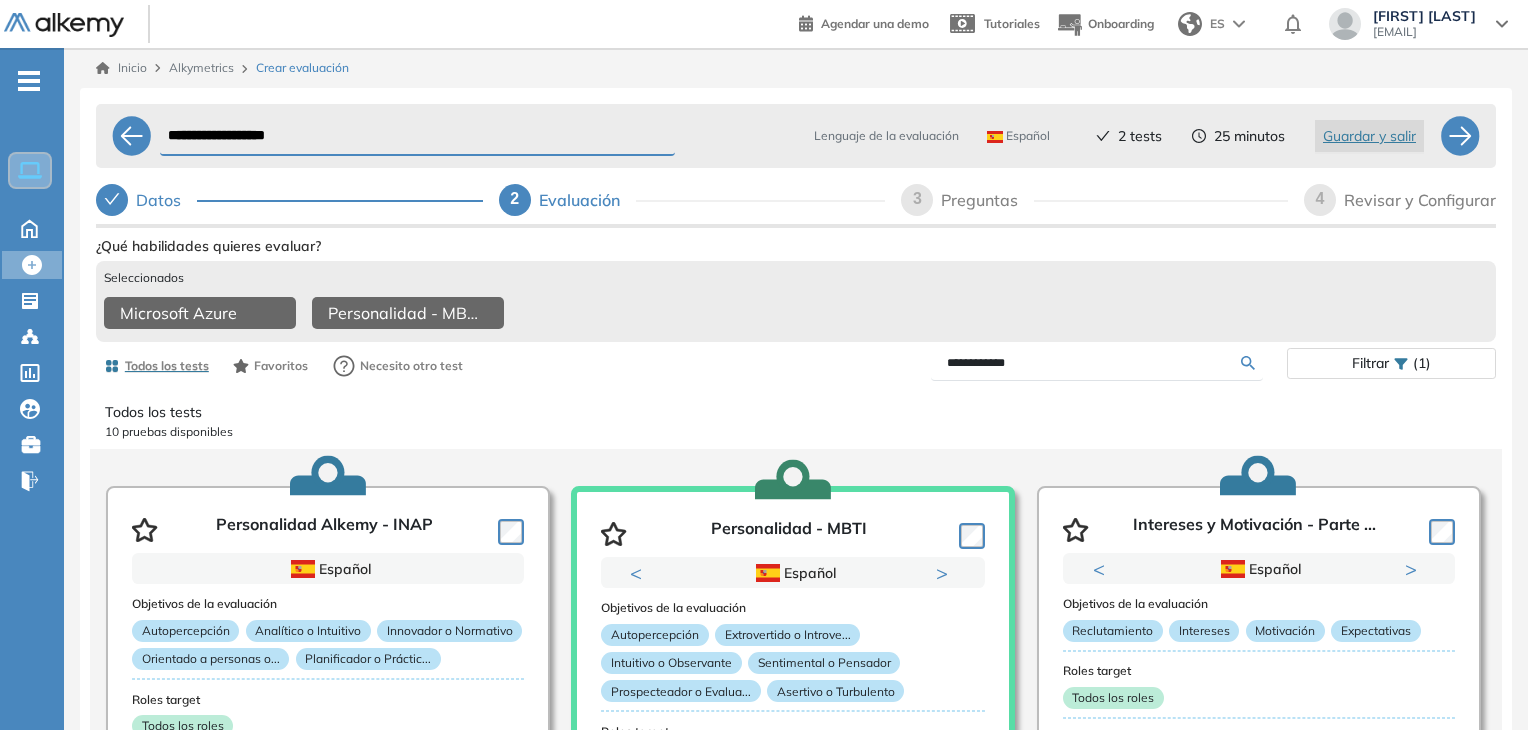 select on "*****" 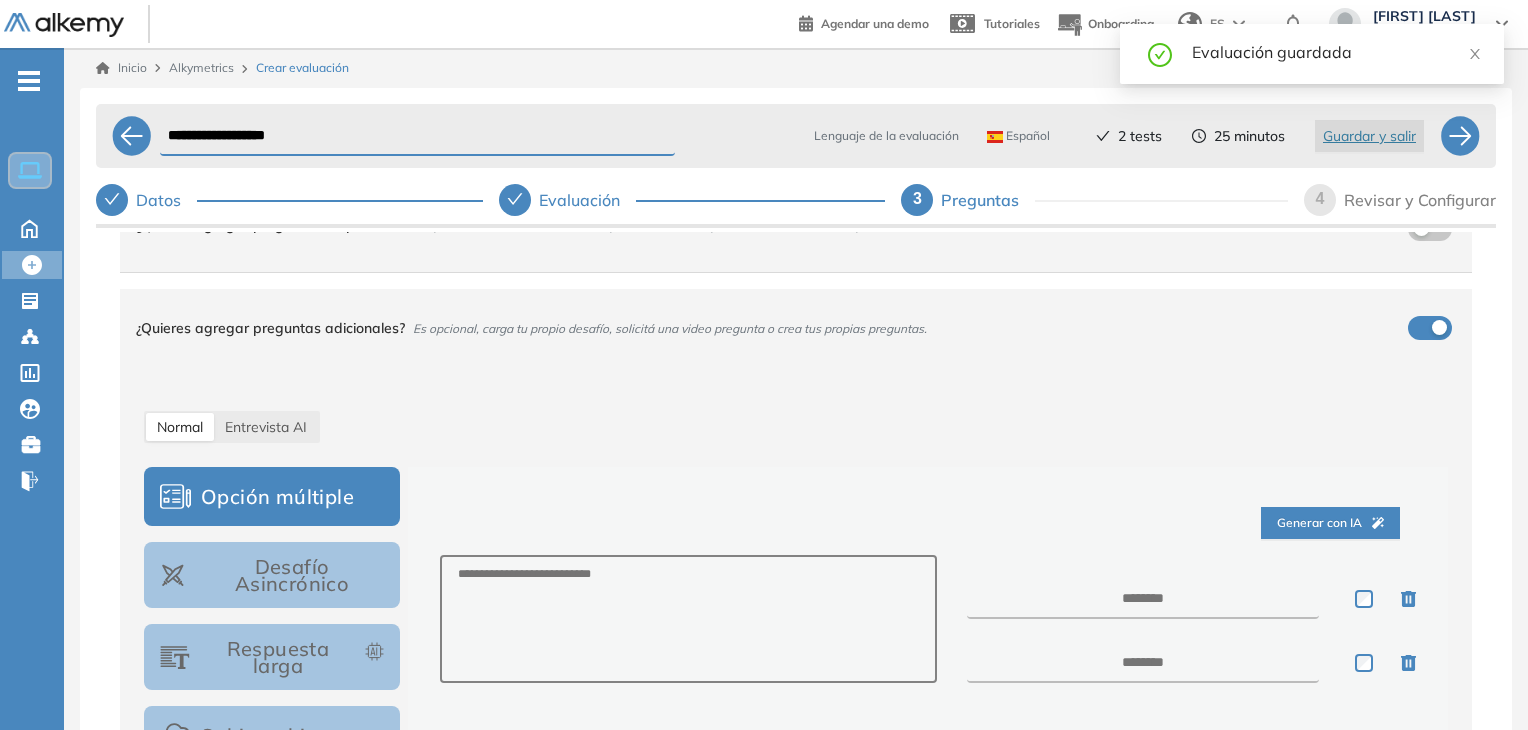 scroll, scrollTop: 100, scrollLeft: 0, axis: vertical 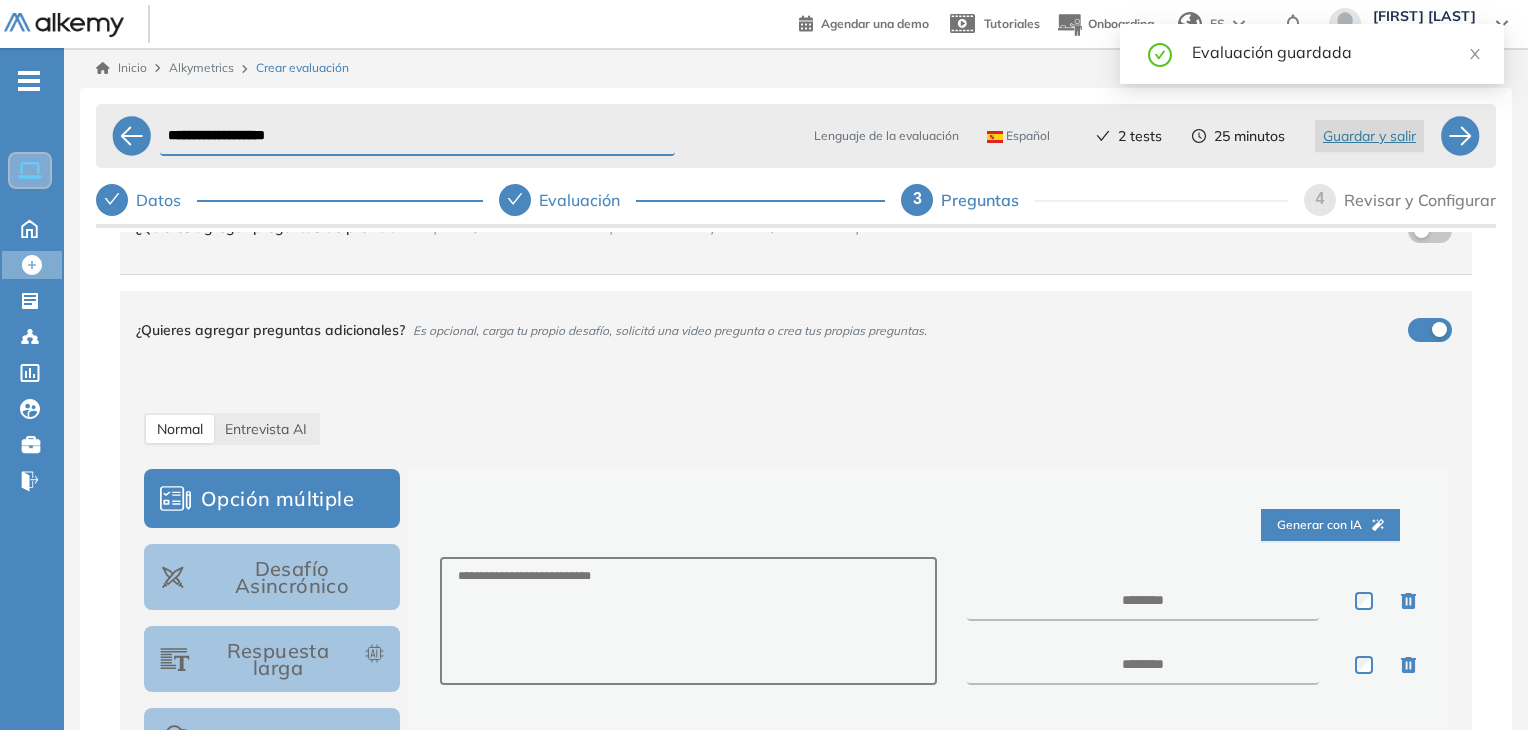 click on "¿Quieres agregar preguntas adicionales? Es opcional, carga tu propio desafío, solicitá una video pregunta o crea tus propias preguntas." at bounding box center [796, 330] 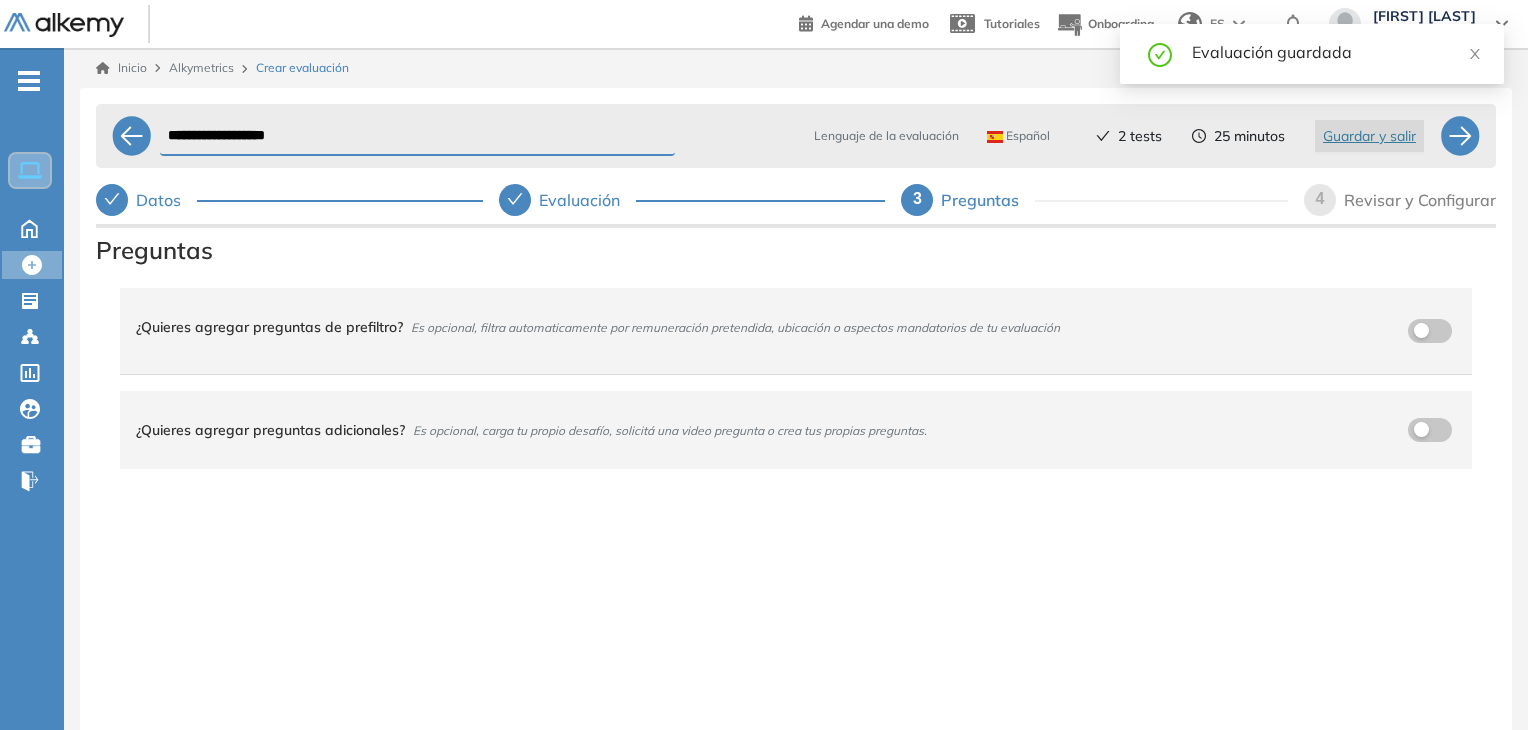 scroll, scrollTop: 0, scrollLeft: 0, axis: both 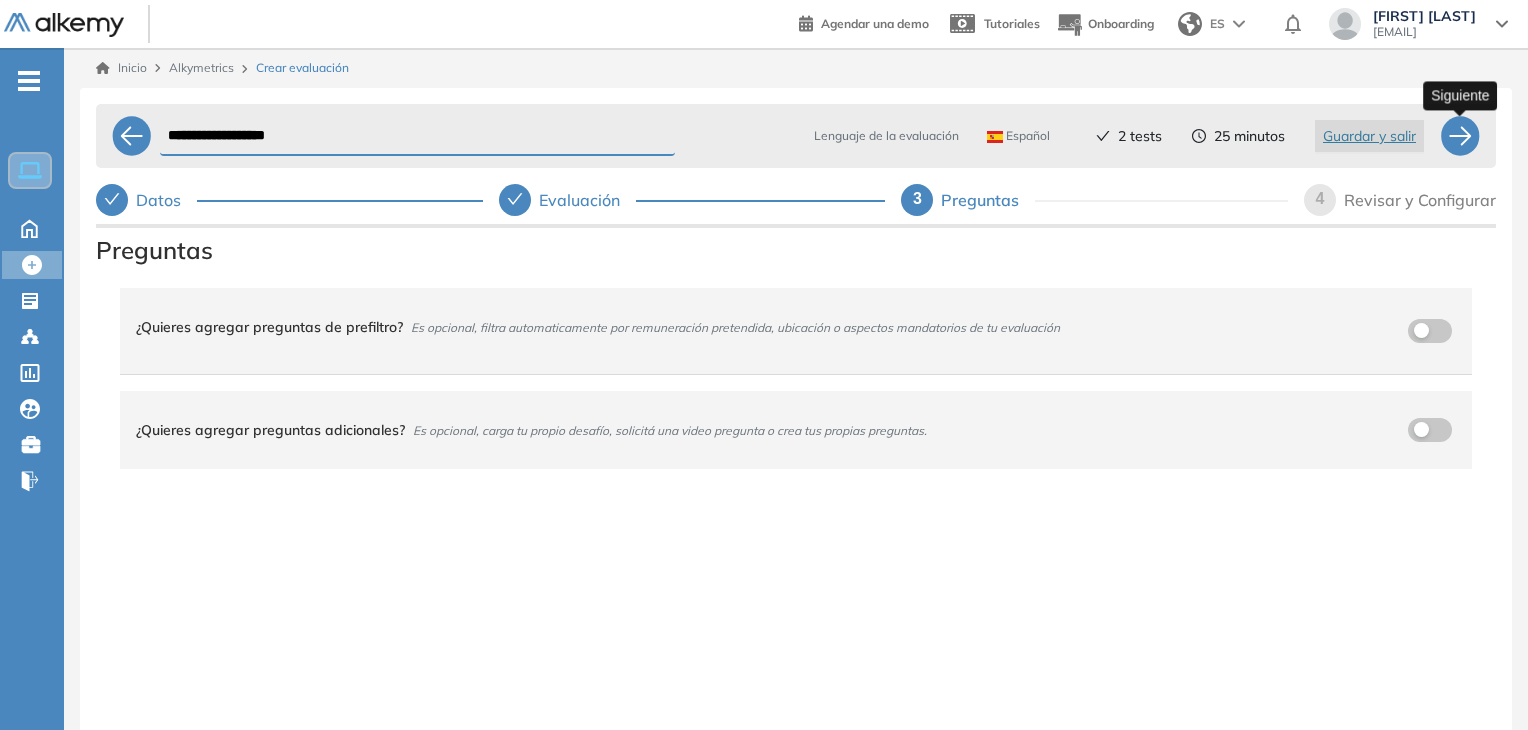click at bounding box center [1460, 136] 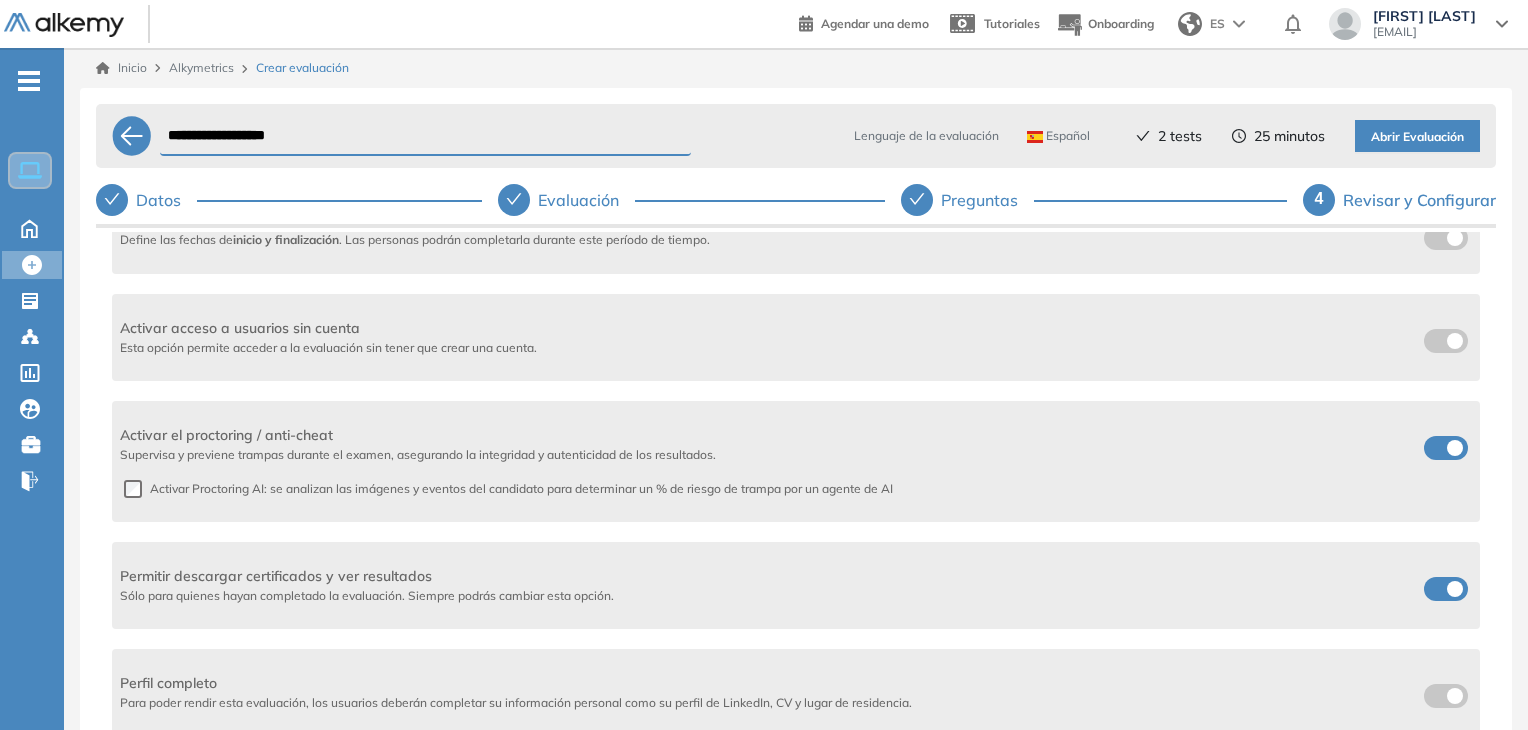 scroll, scrollTop: 452, scrollLeft: 0, axis: vertical 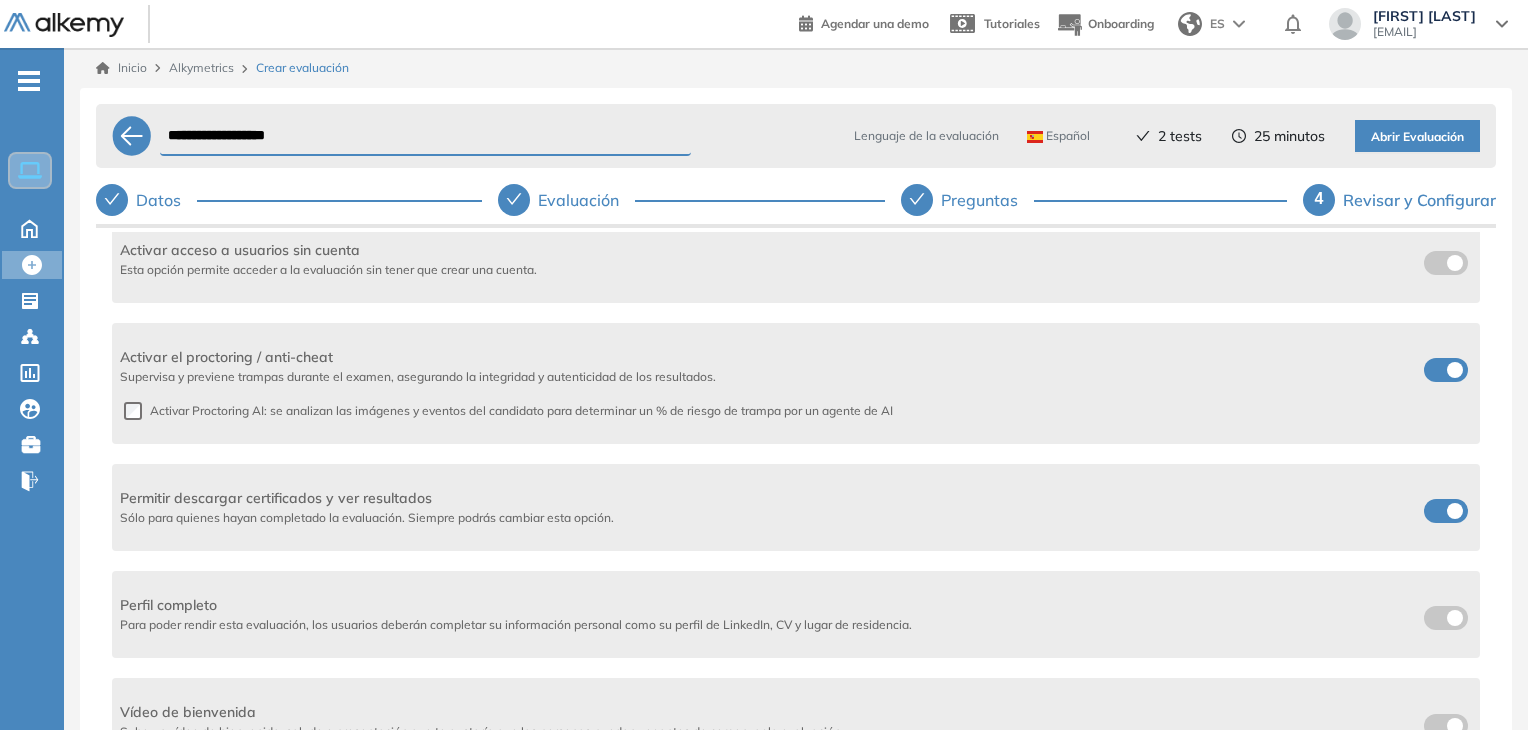click at bounding box center [1432, 366] 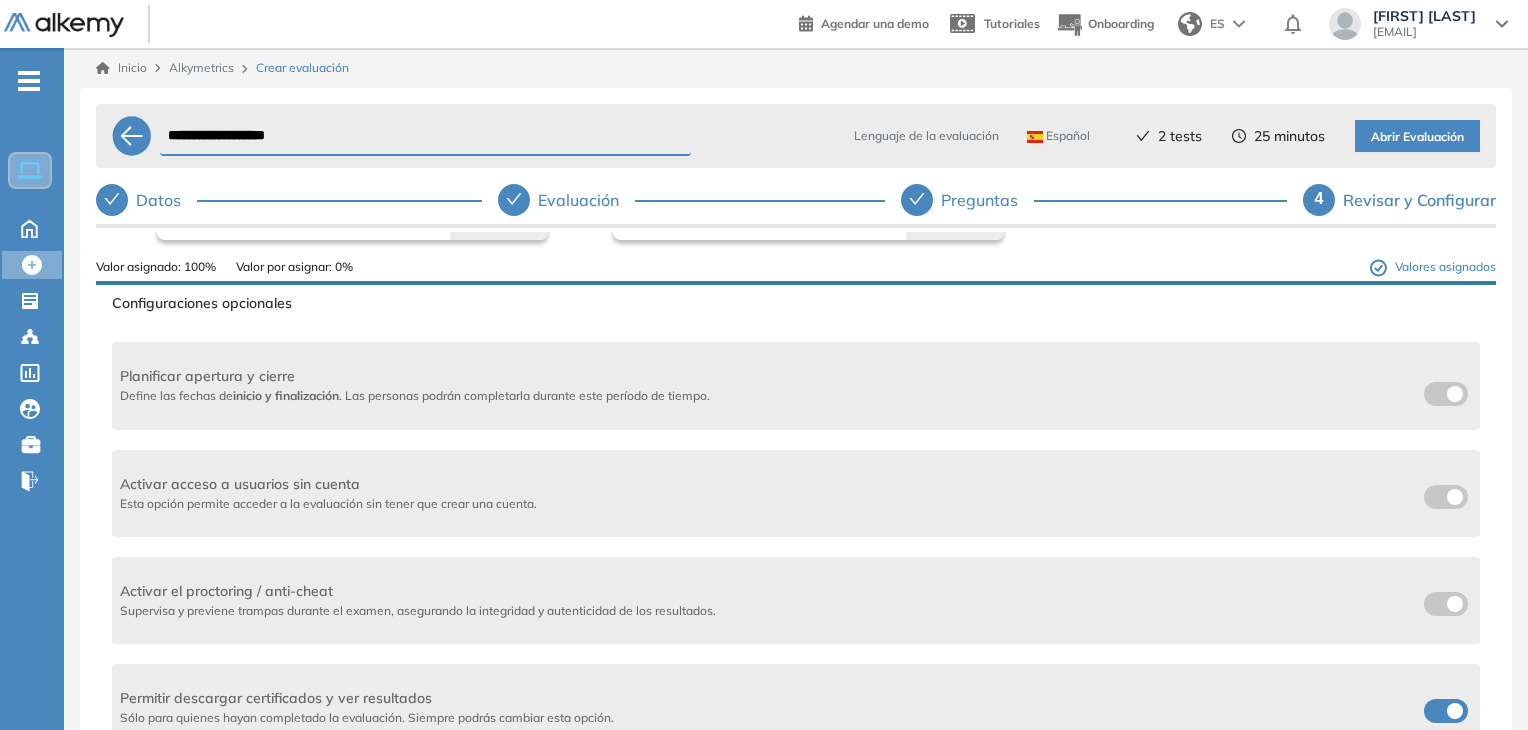 scroll, scrollTop: 418, scrollLeft: 0, axis: vertical 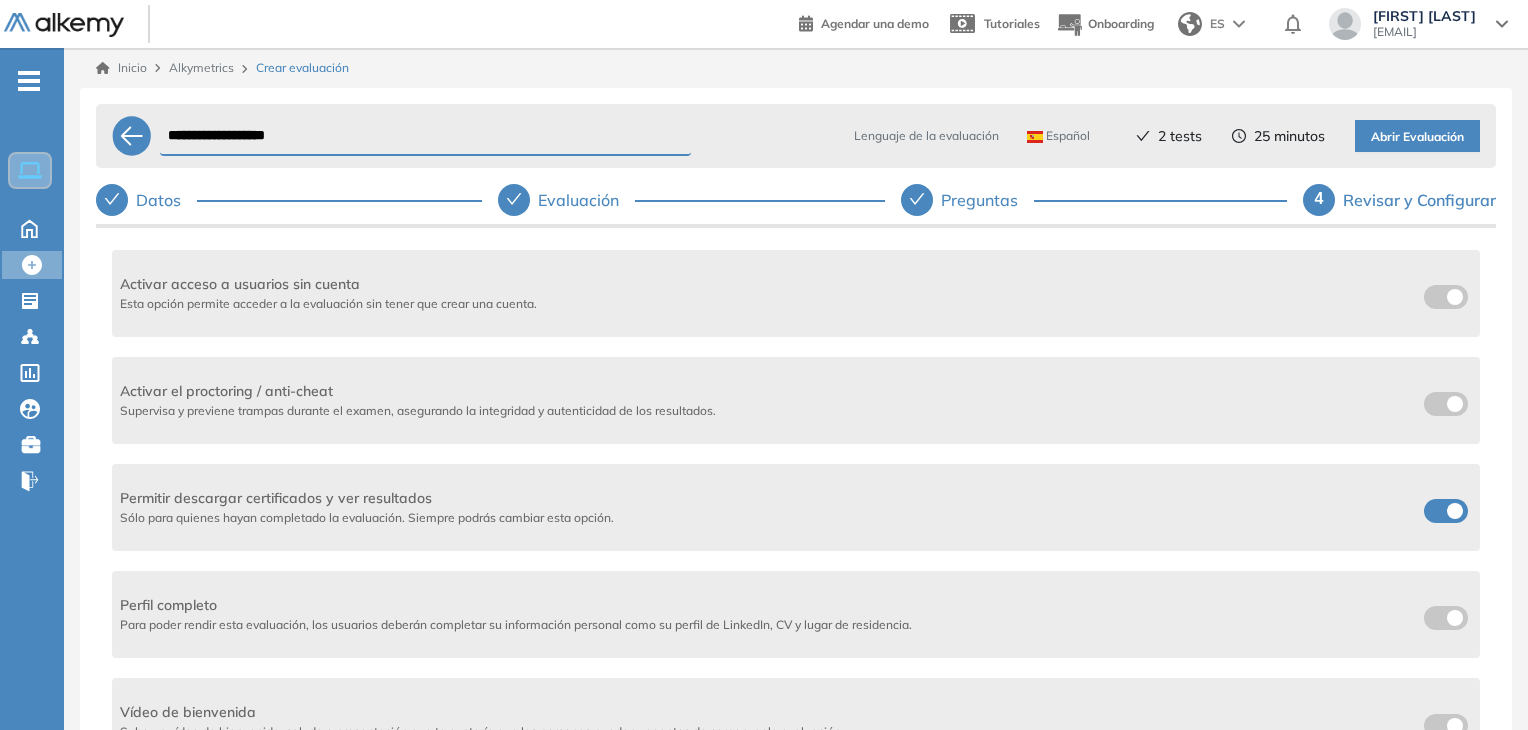 click at bounding box center (1432, 507) 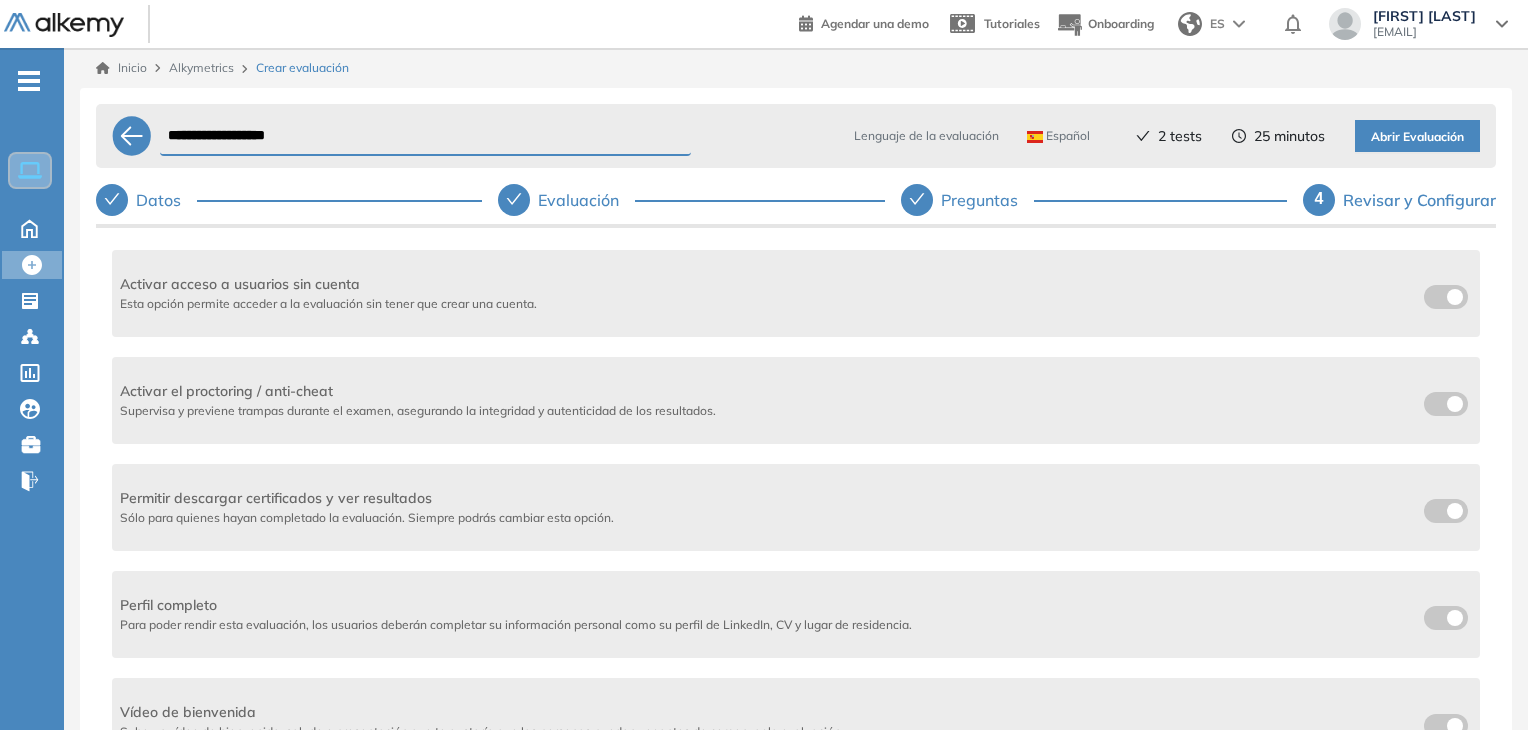 click at bounding box center [1446, 404] 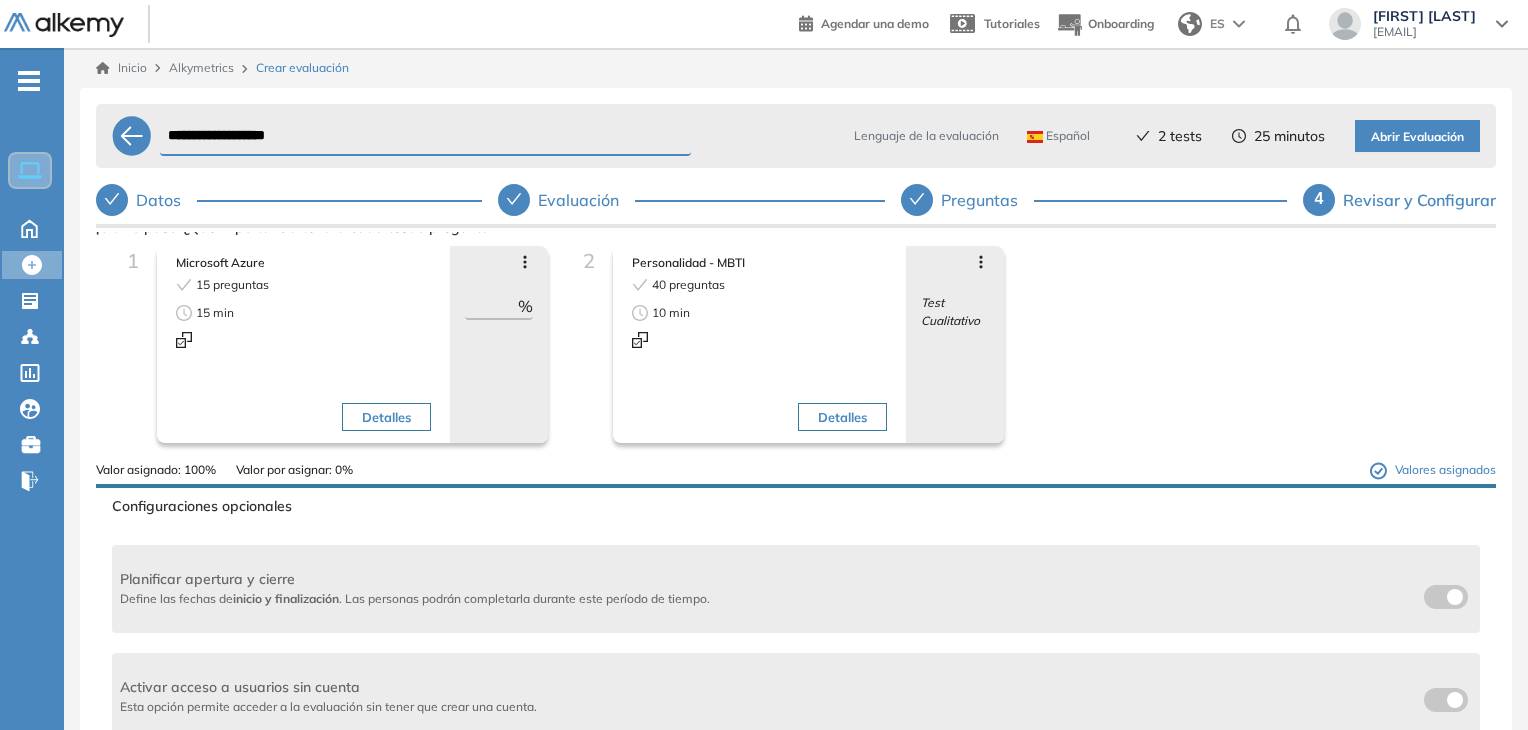 scroll, scrollTop: 0, scrollLeft: 0, axis: both 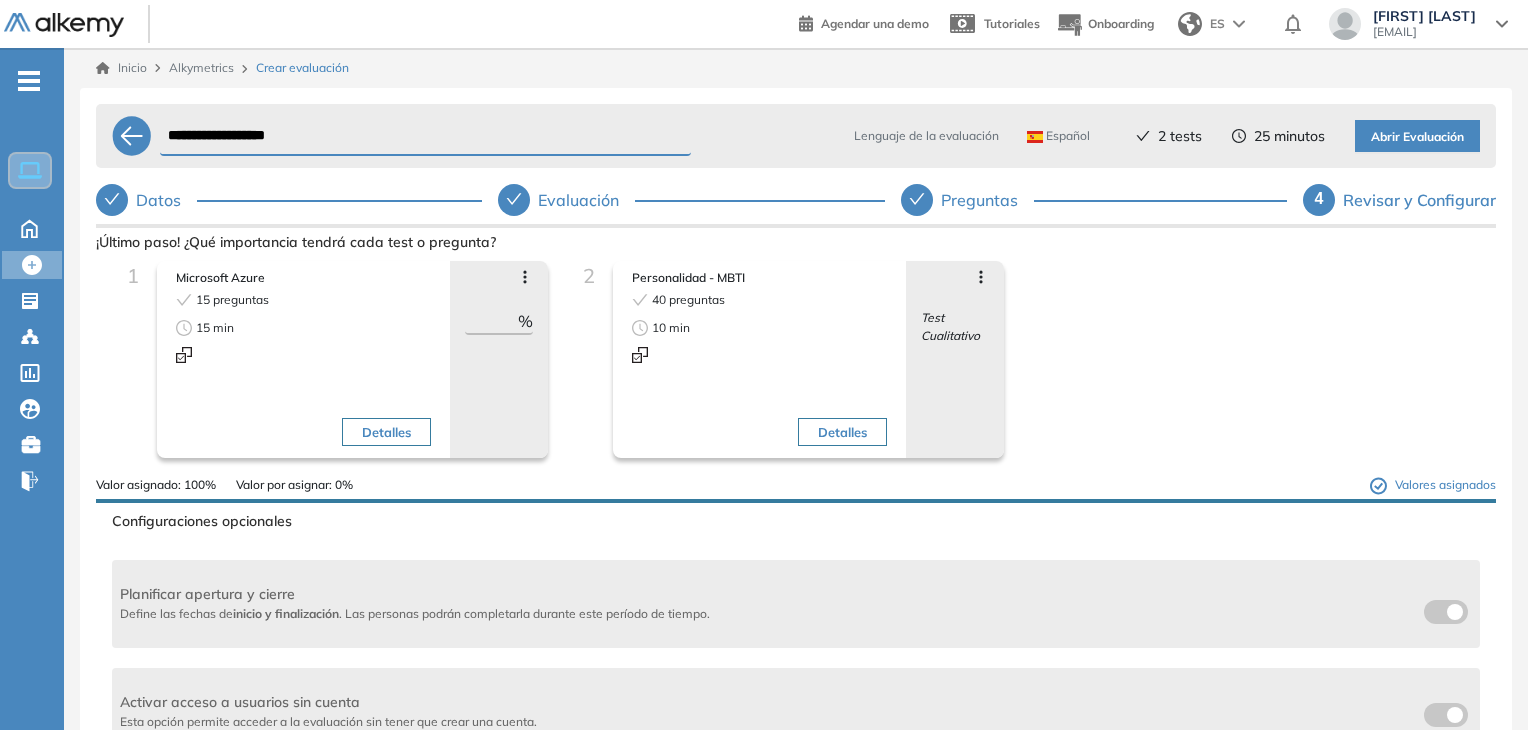 click on "Abrir Evaluación" at bounding box center [1417, 137] 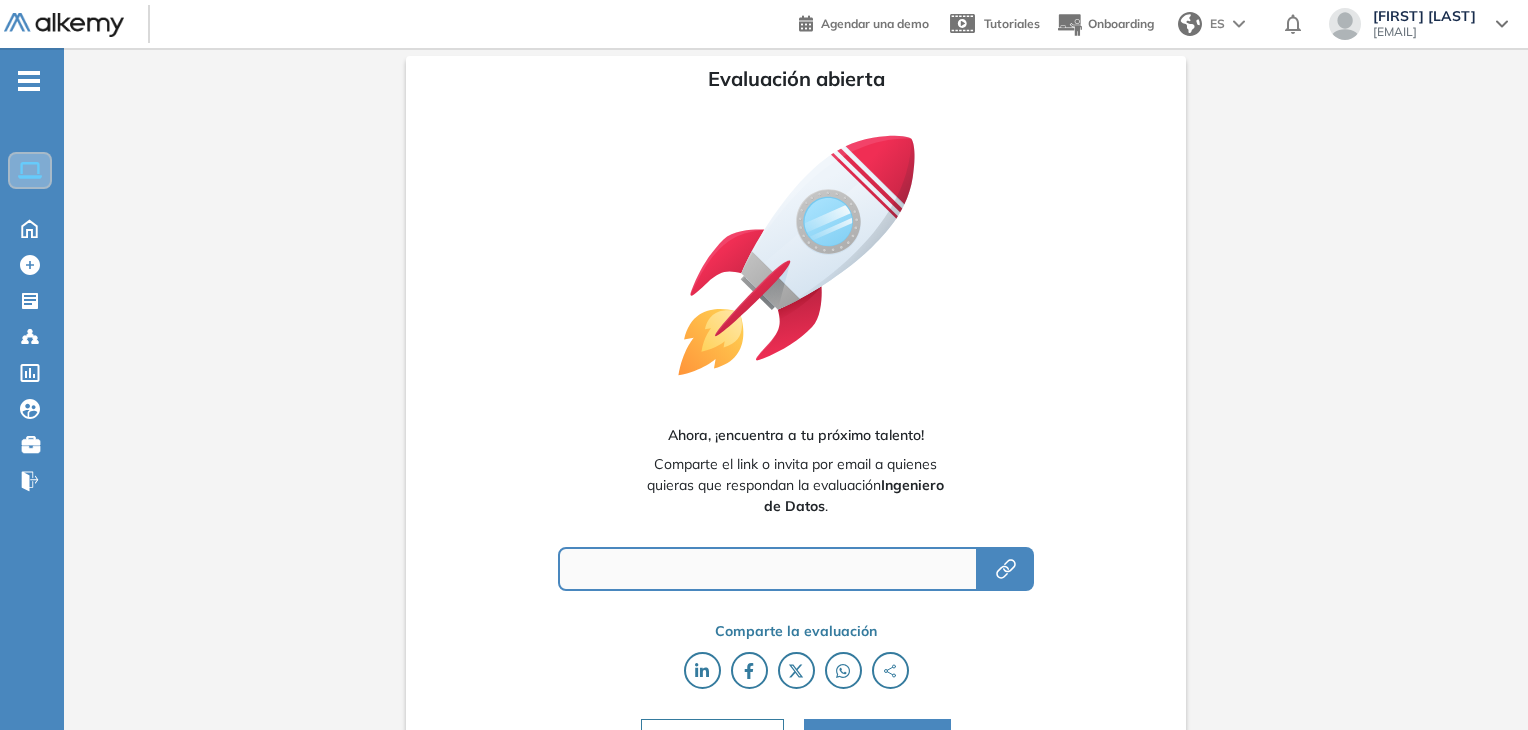 type on "**********" 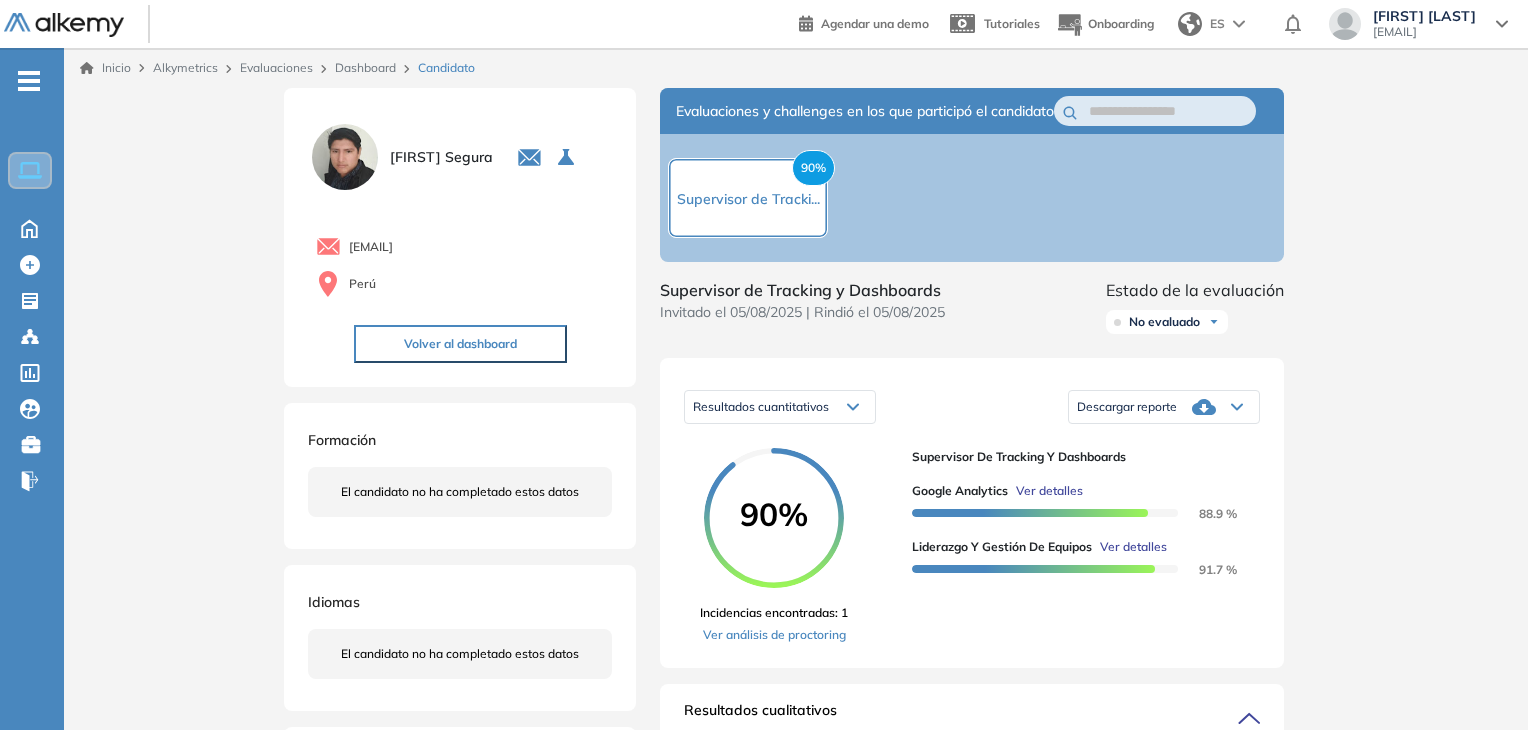 scroll, scrollTop: 1143, scrollLeft: 0, axis: vertical 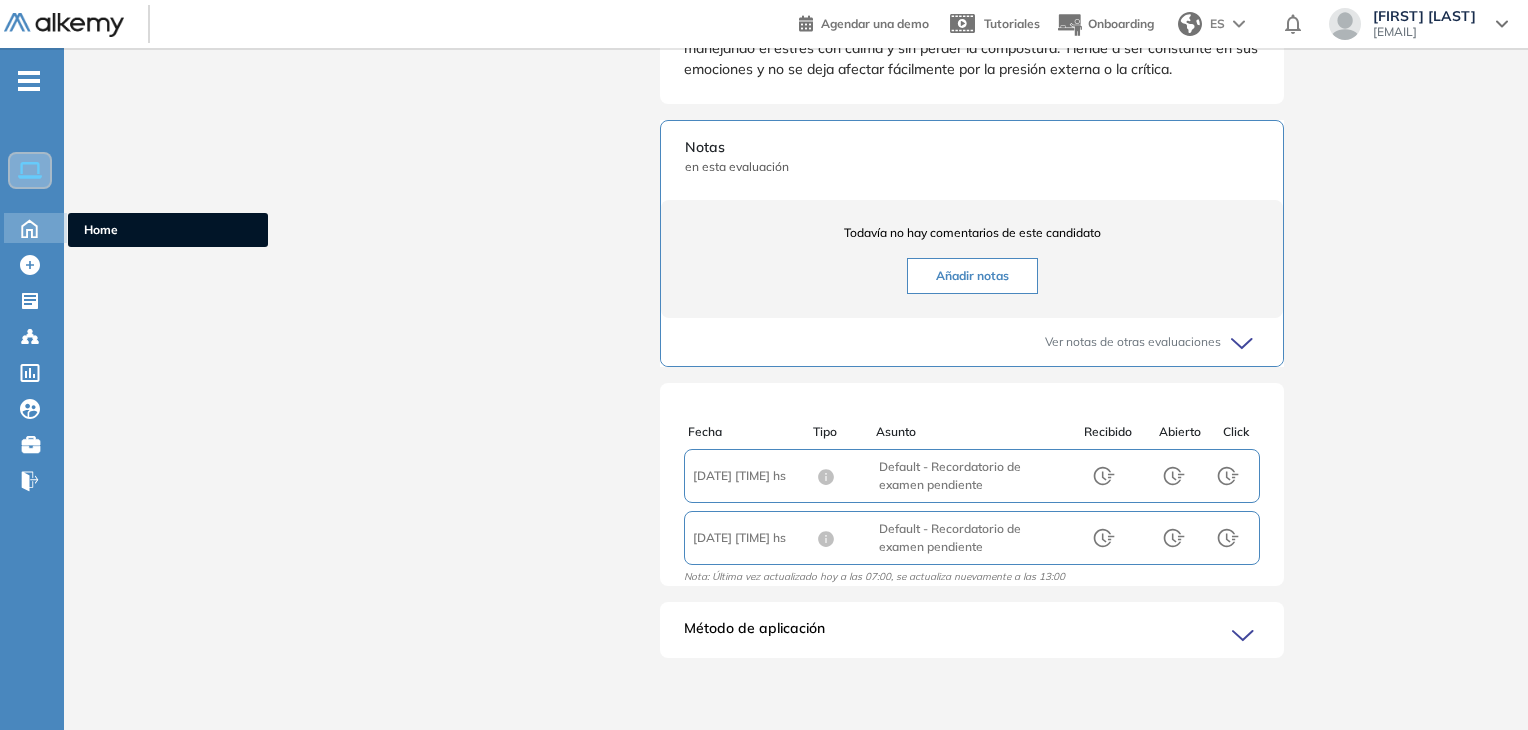 click 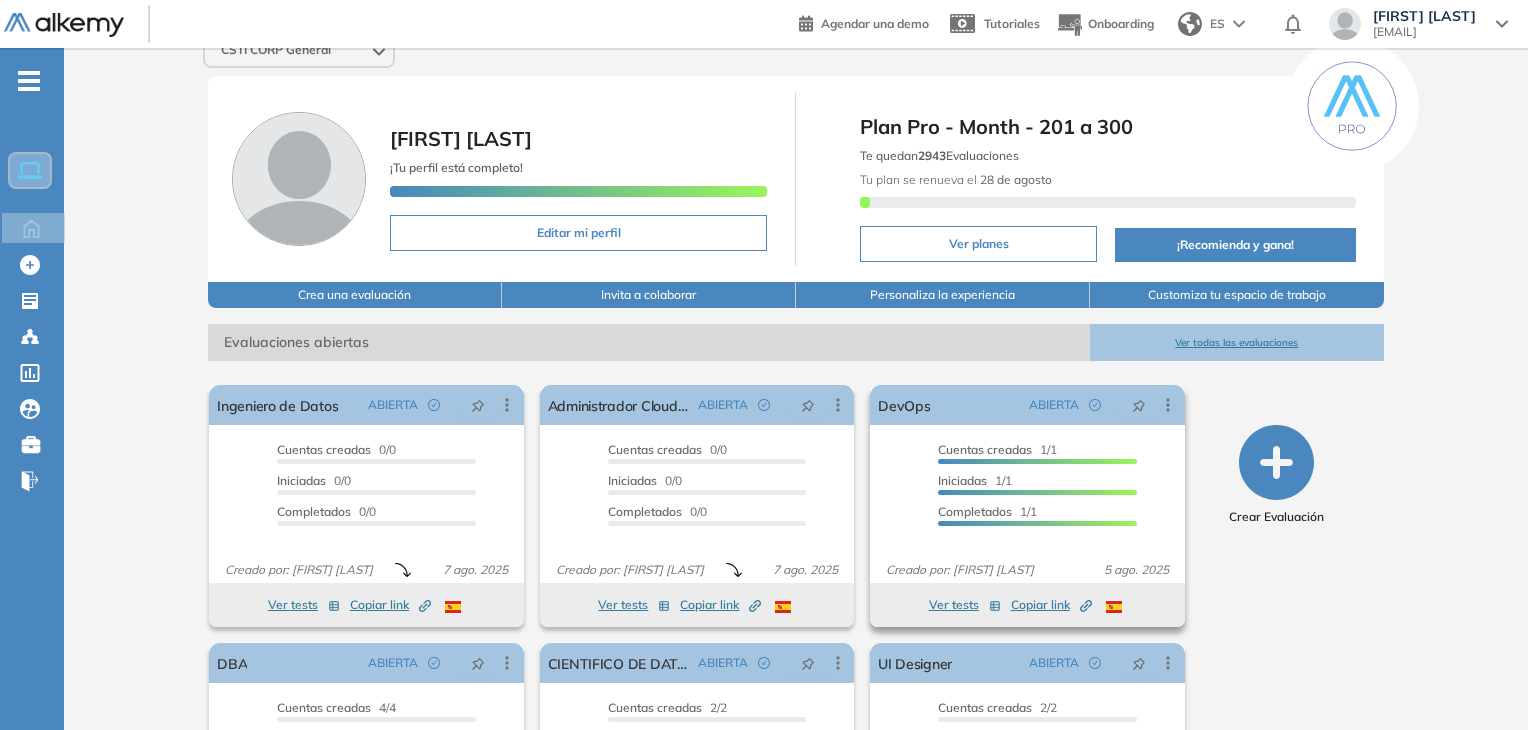 scroll, scrollTop: 200, scrollLeft: 0, axis: vertical 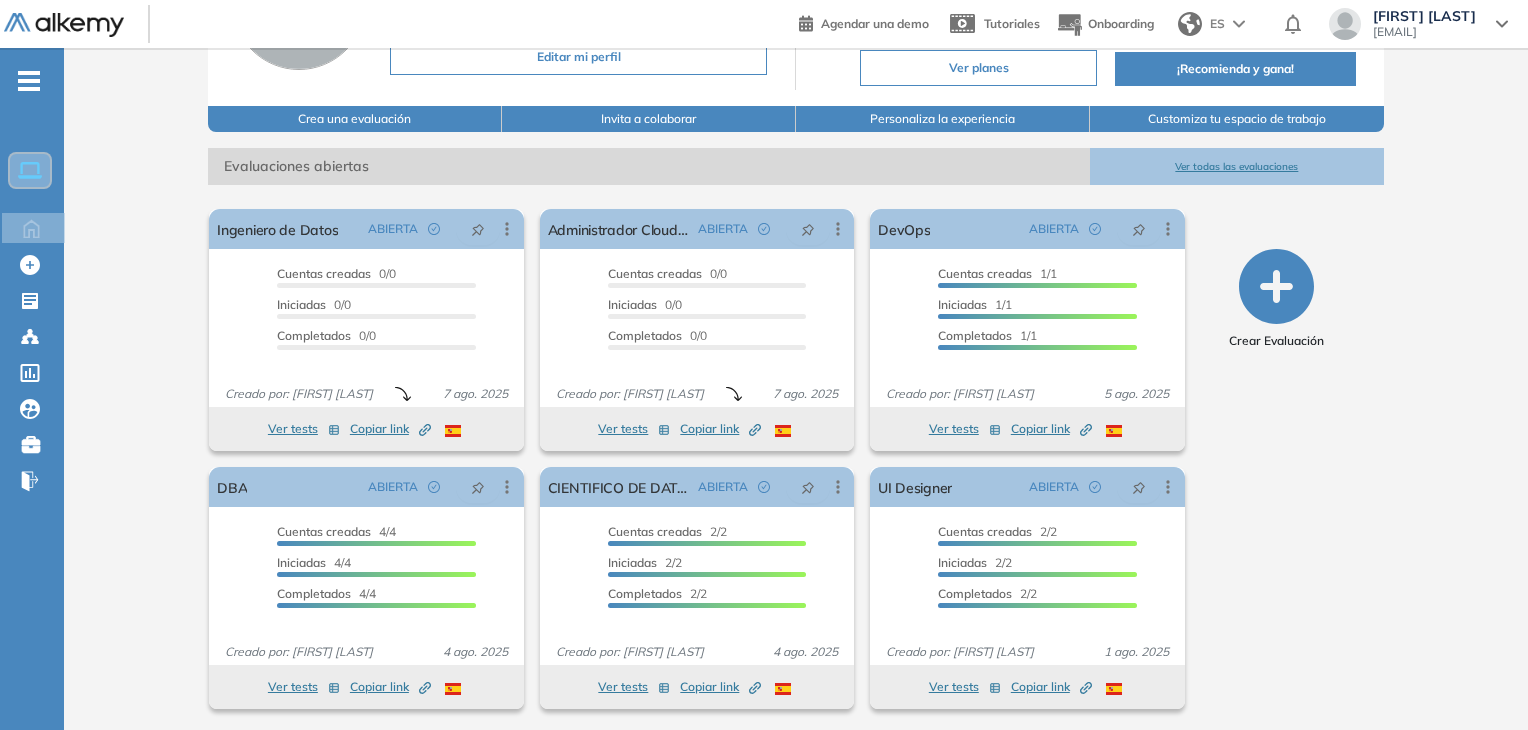 click on "Ver todas las evaluaciones" at bounding box center [1237, 166] 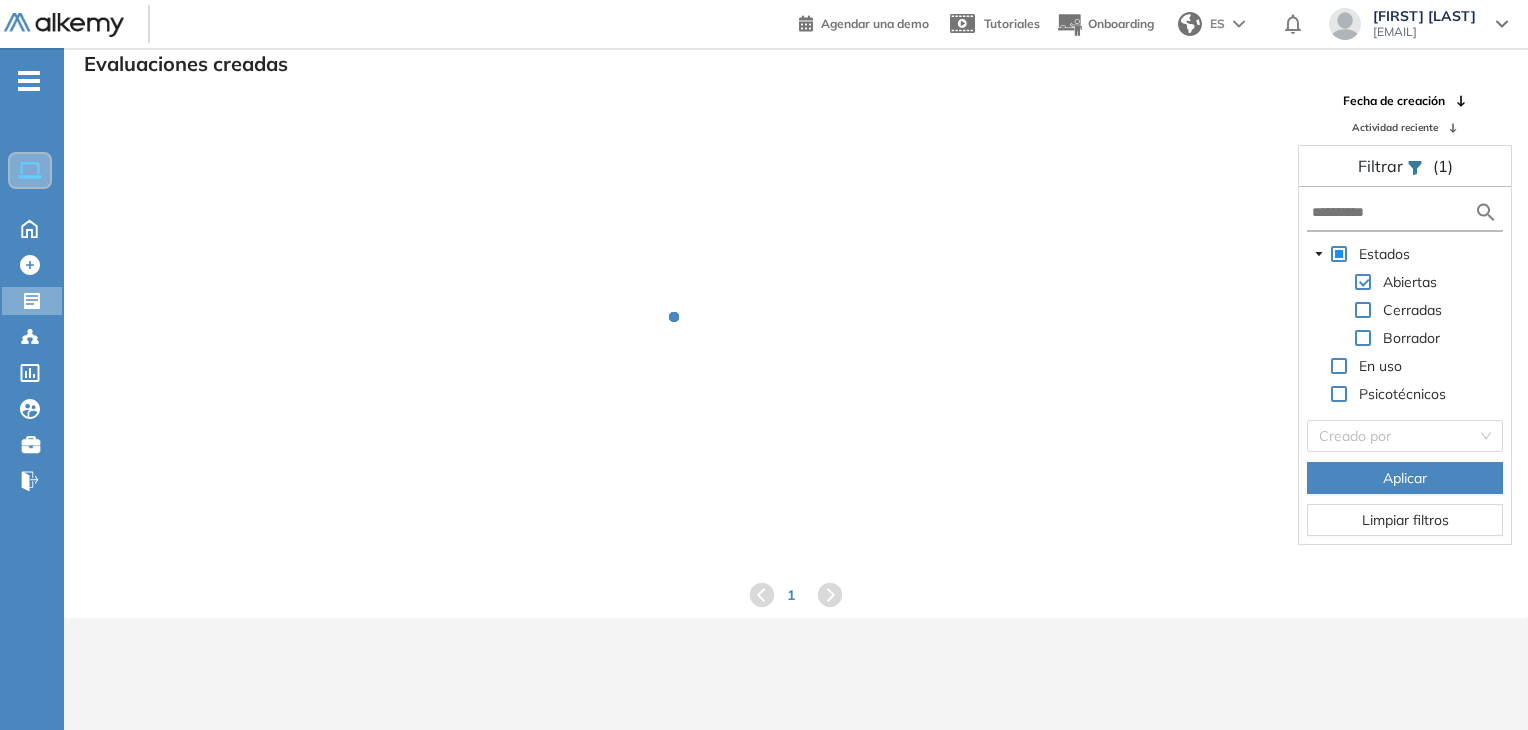 scroll, scrollTop: 48, scrollLeft: 0, axis: vertical 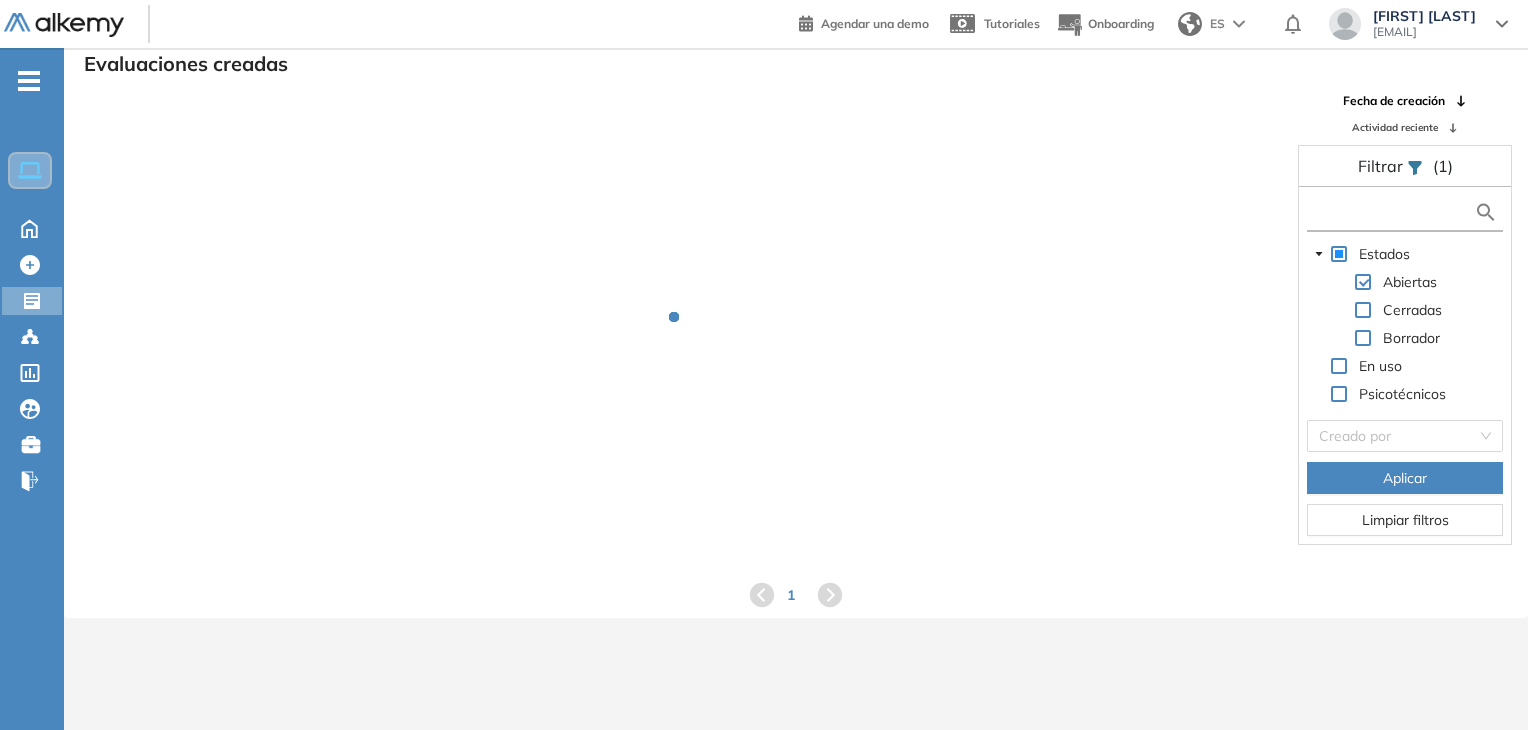 click at bounding box center [1393, 212] 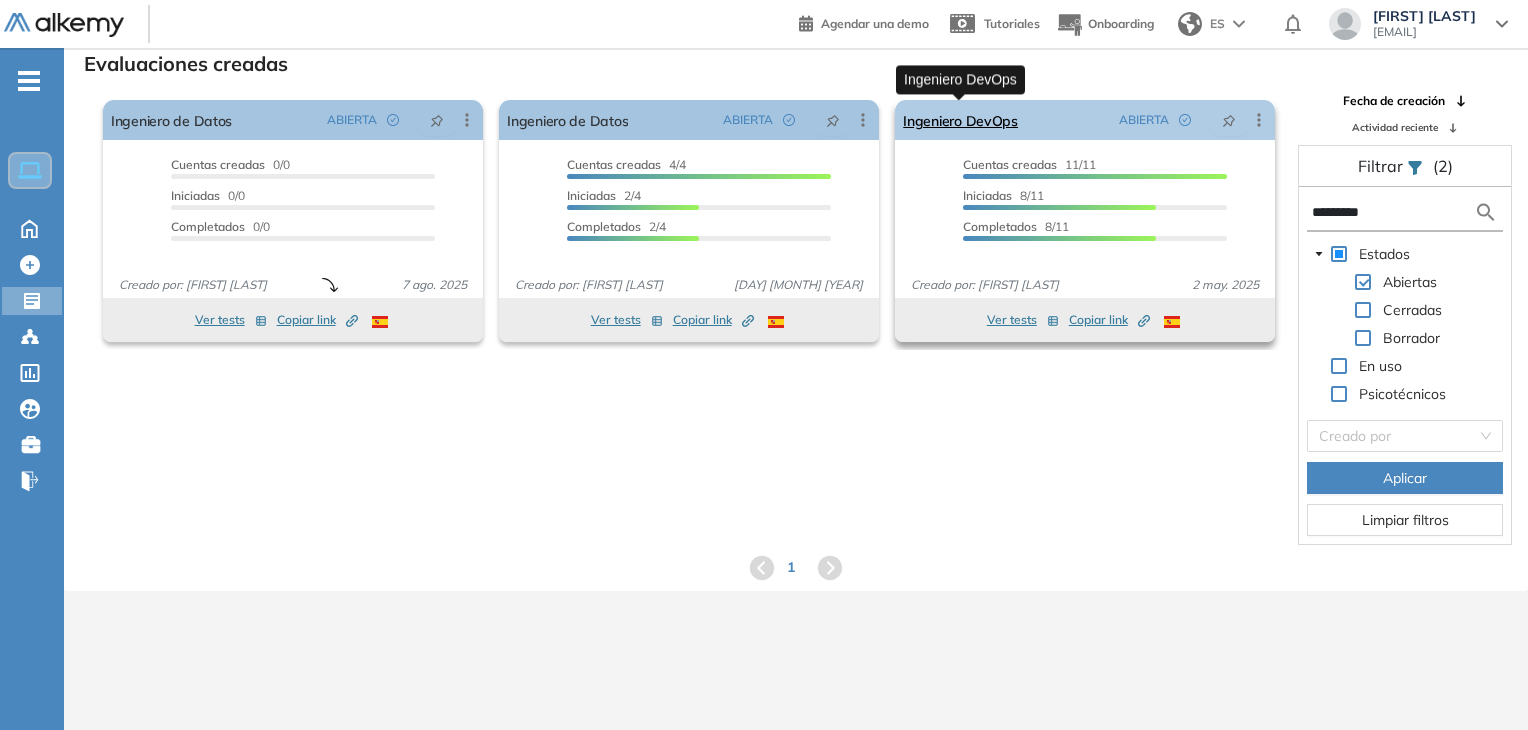 type on "*********" 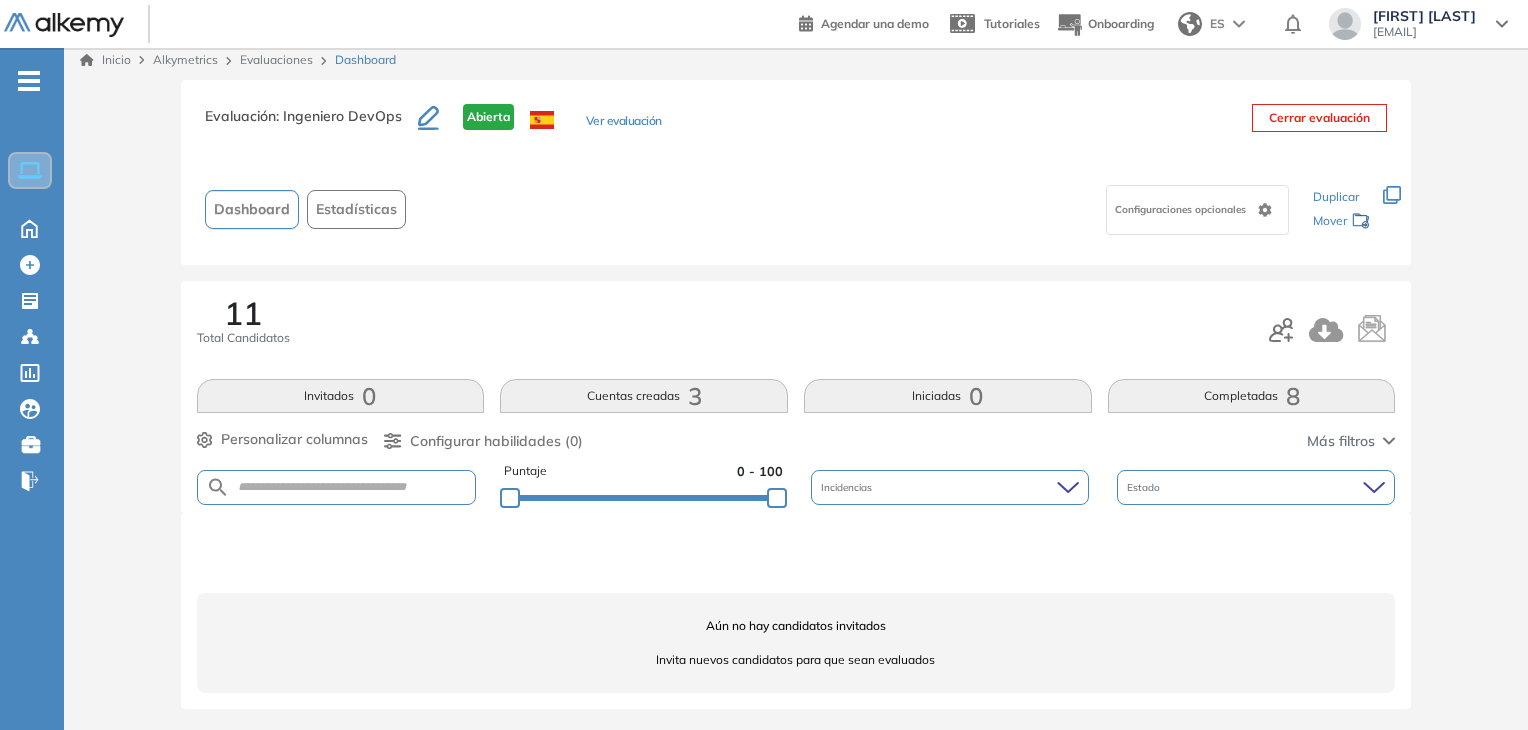 scroll, scrollTop: 10, scrollLeft: 0, axis: vertical 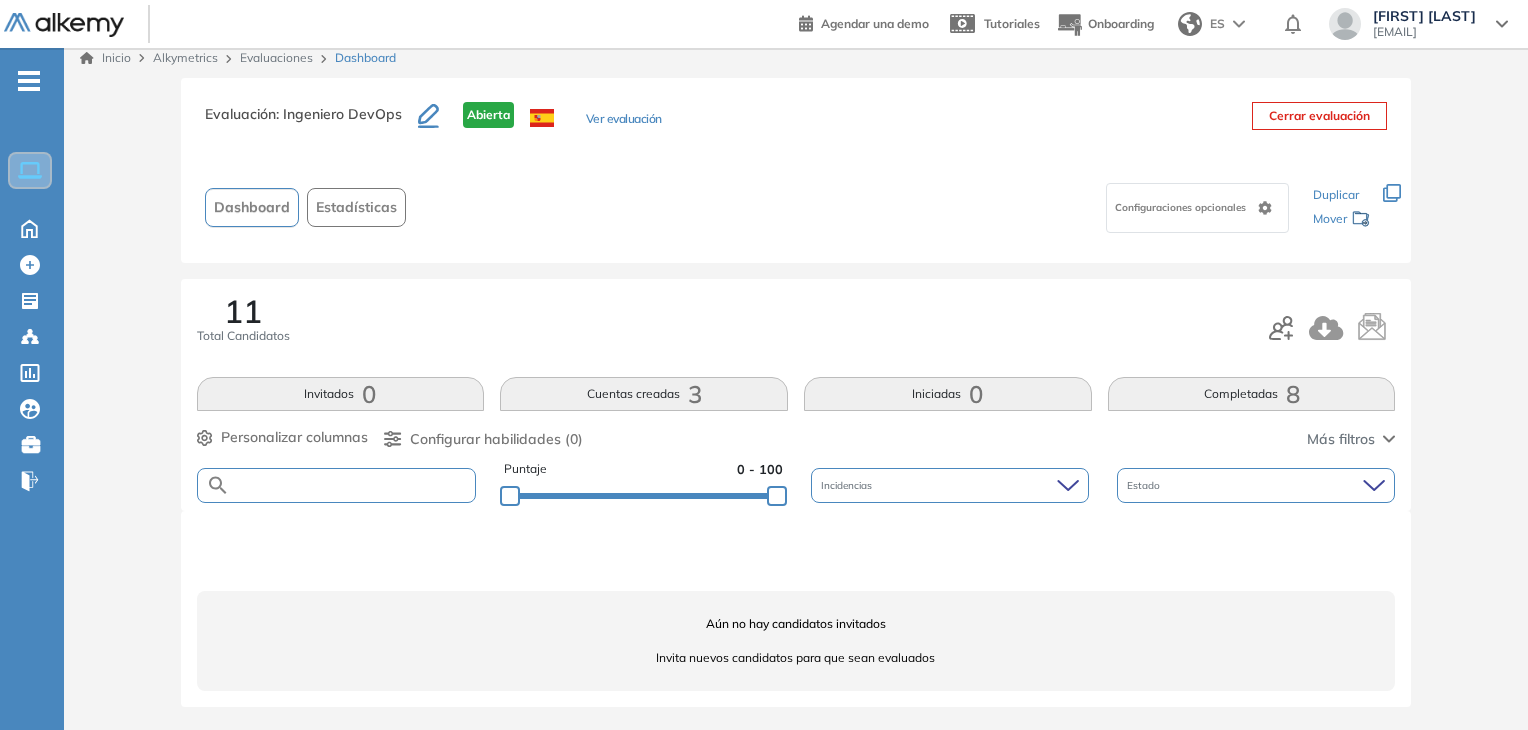 click at bounding box center (353, 485) 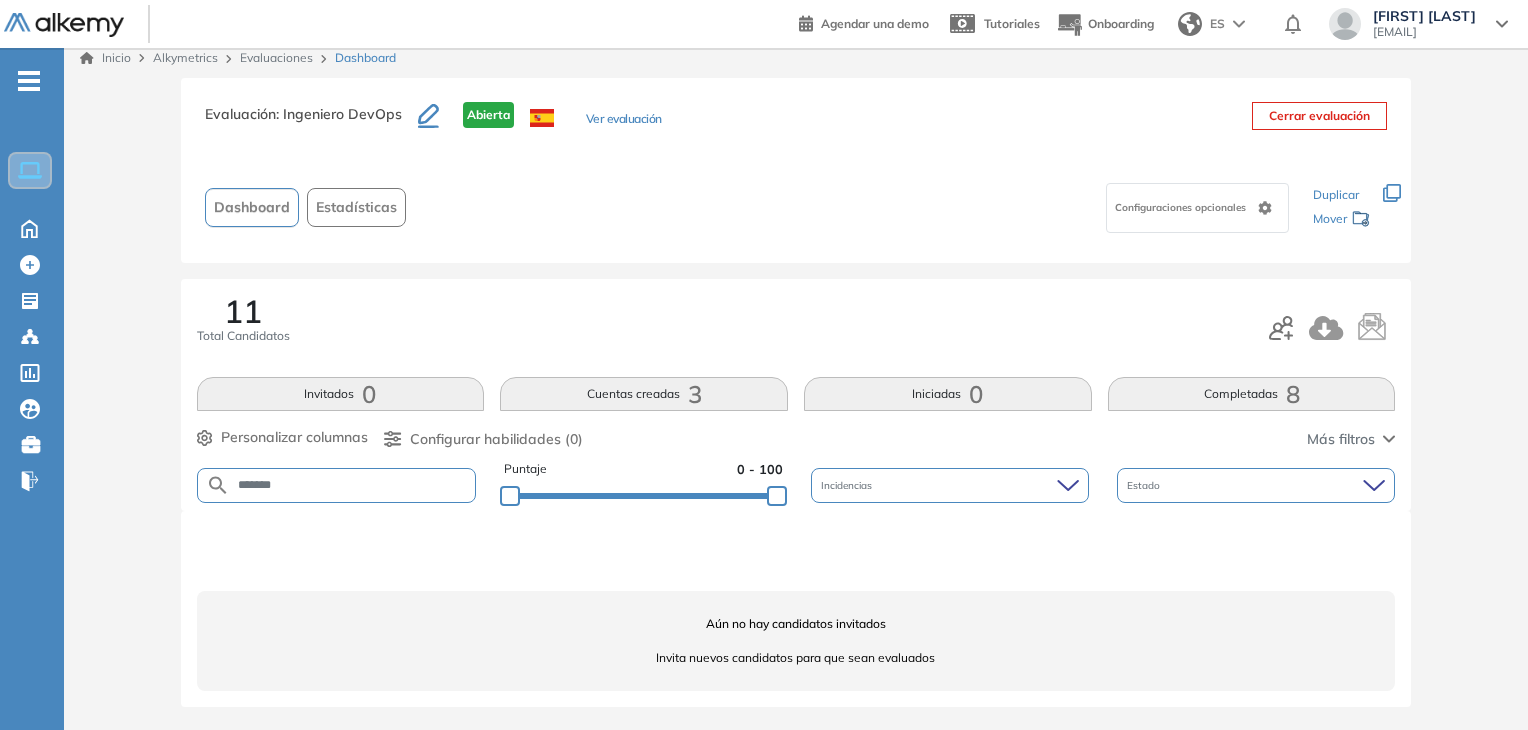 type on "*******" 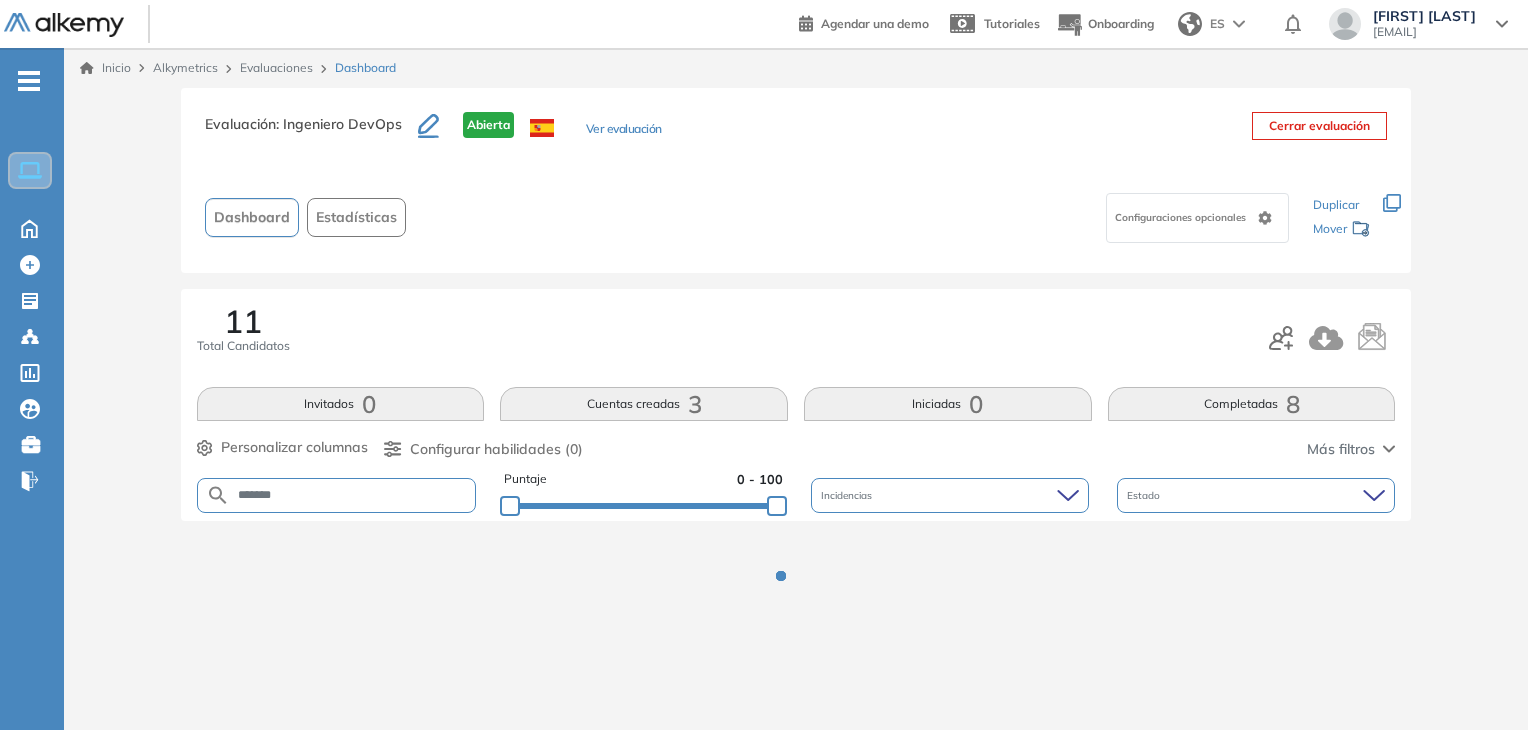 scroll, scrollTop: 0, scrollLeft: 0, axis: both 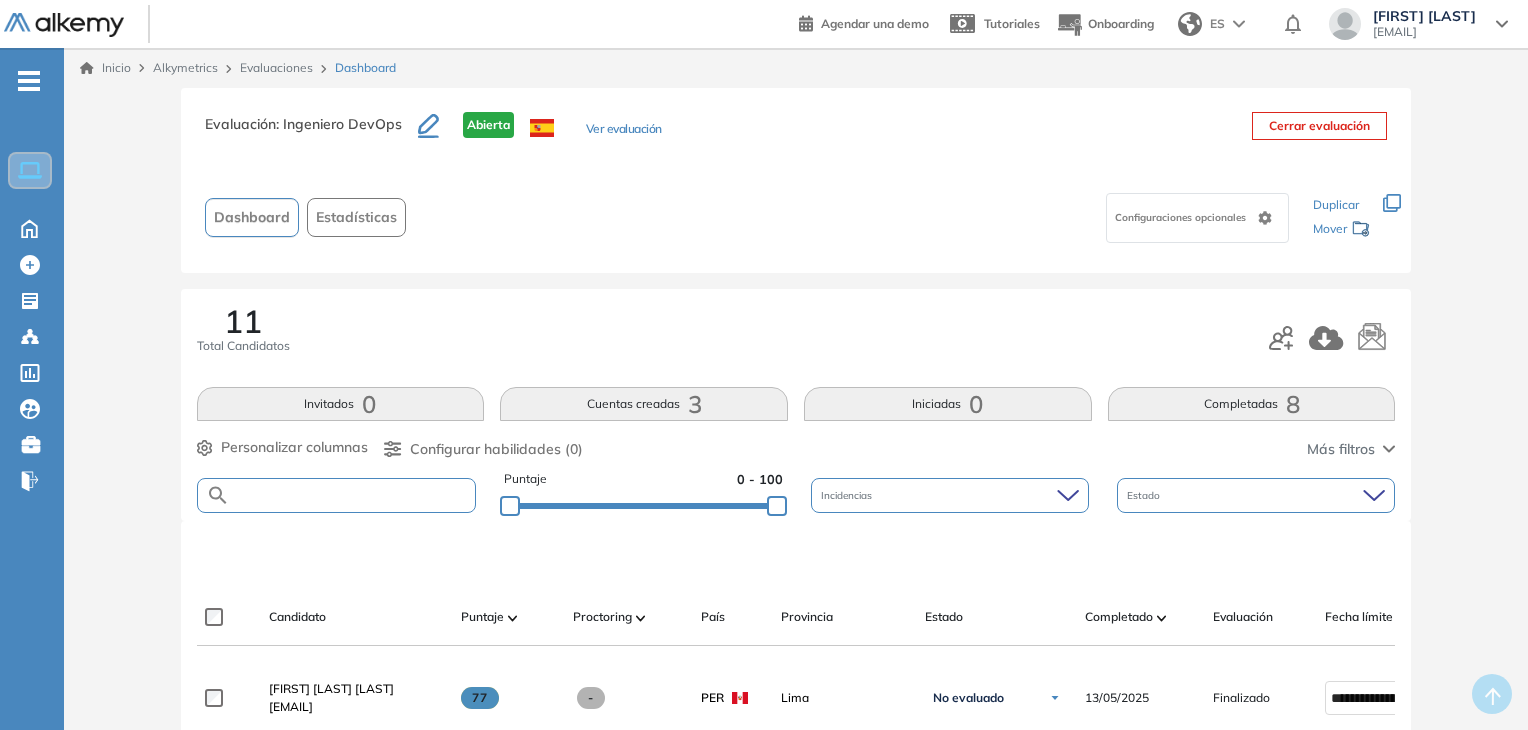 click at bounding box center [353, 495] 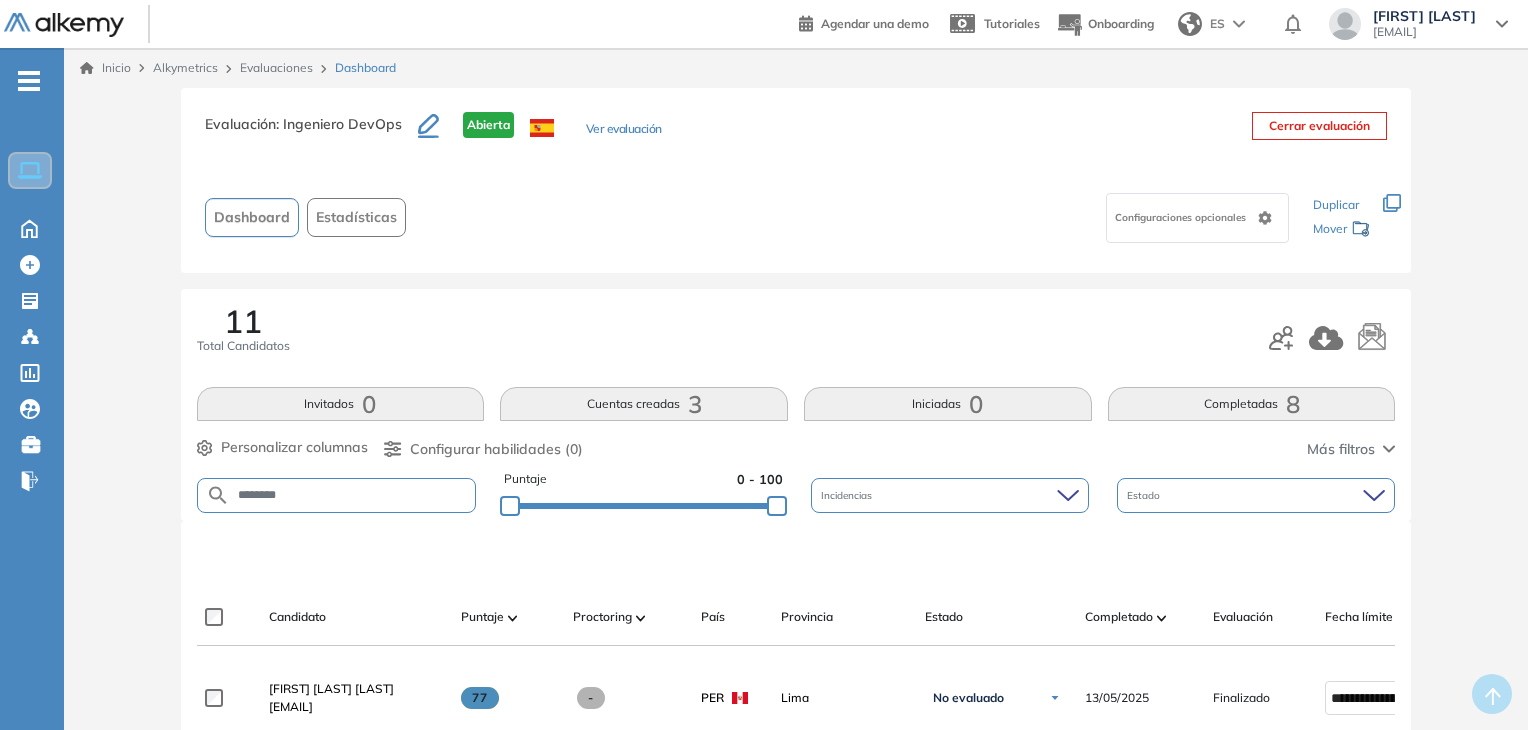type on "*******" 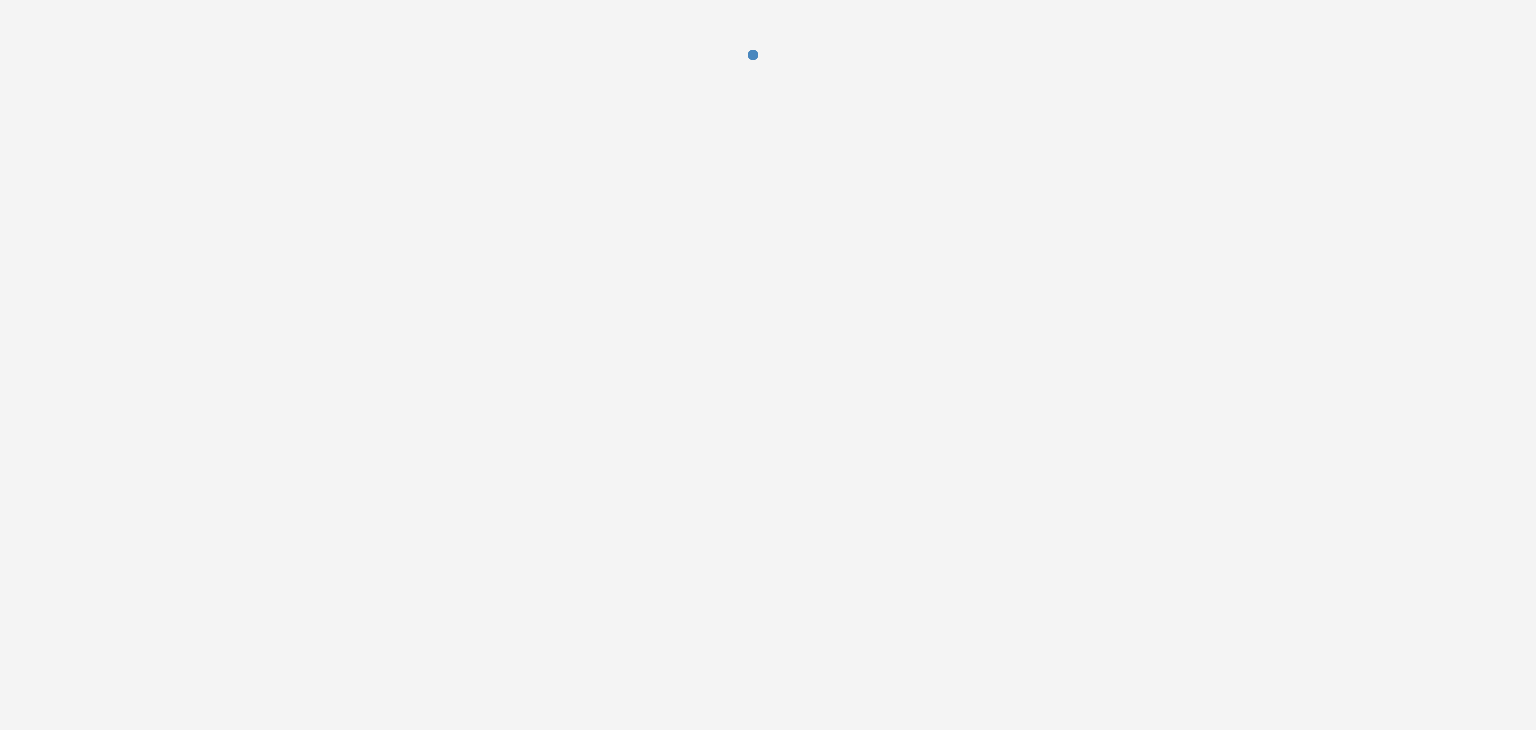 scroll, scrollTop: 0, scrollLeft: 0, axis: both 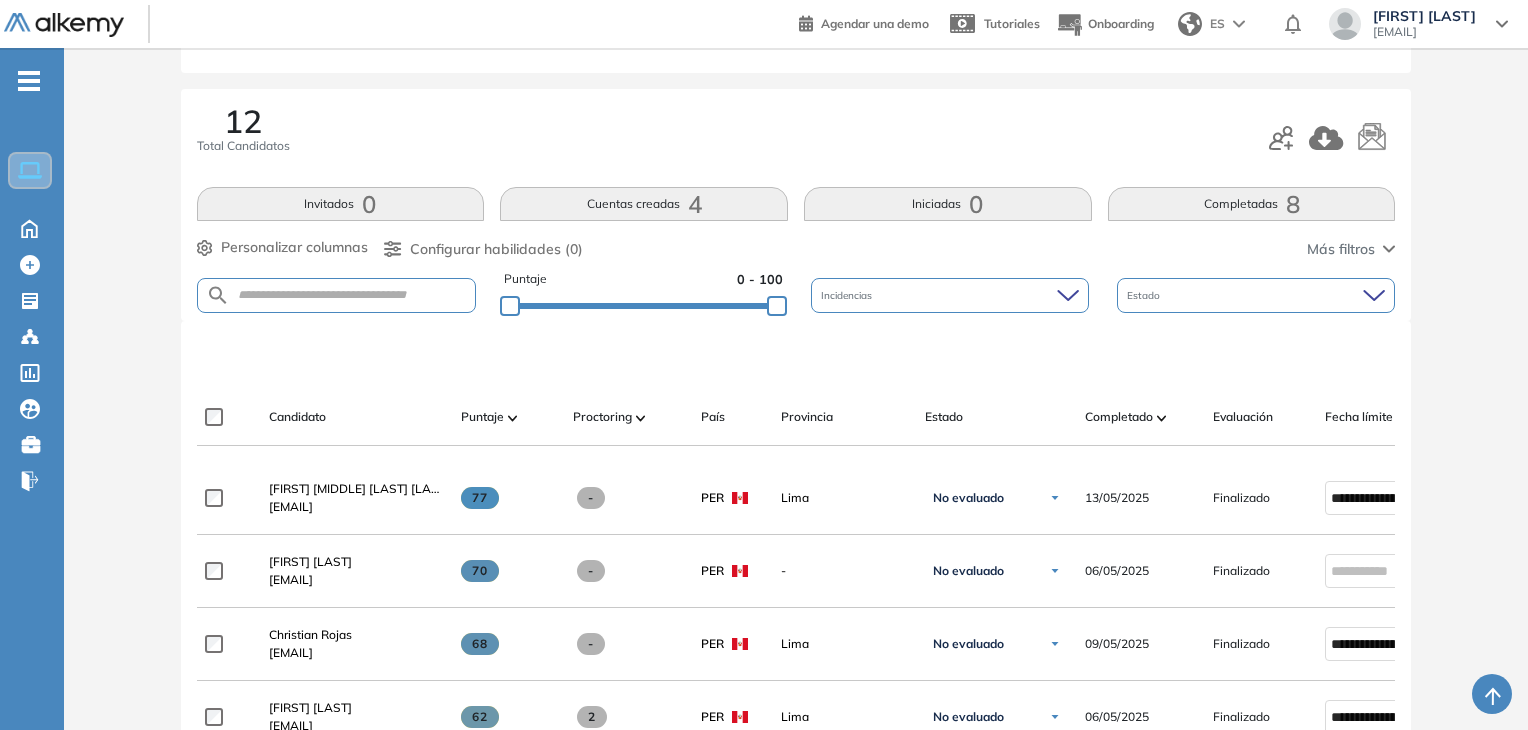 click on "Puntaje 0 - 100 Incidencias Estado" at bounding box center [796, 295] 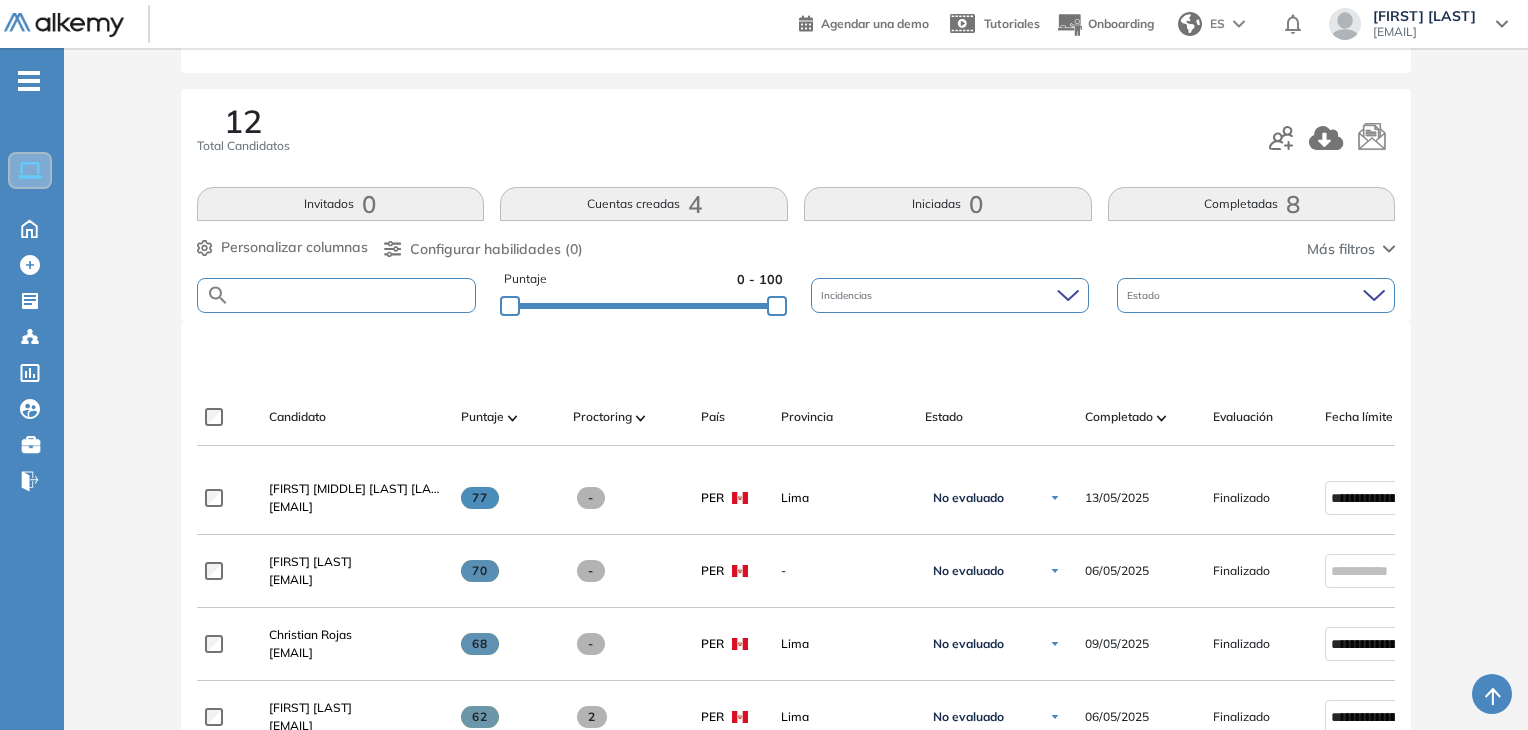 click at bounding box center (353, 295) 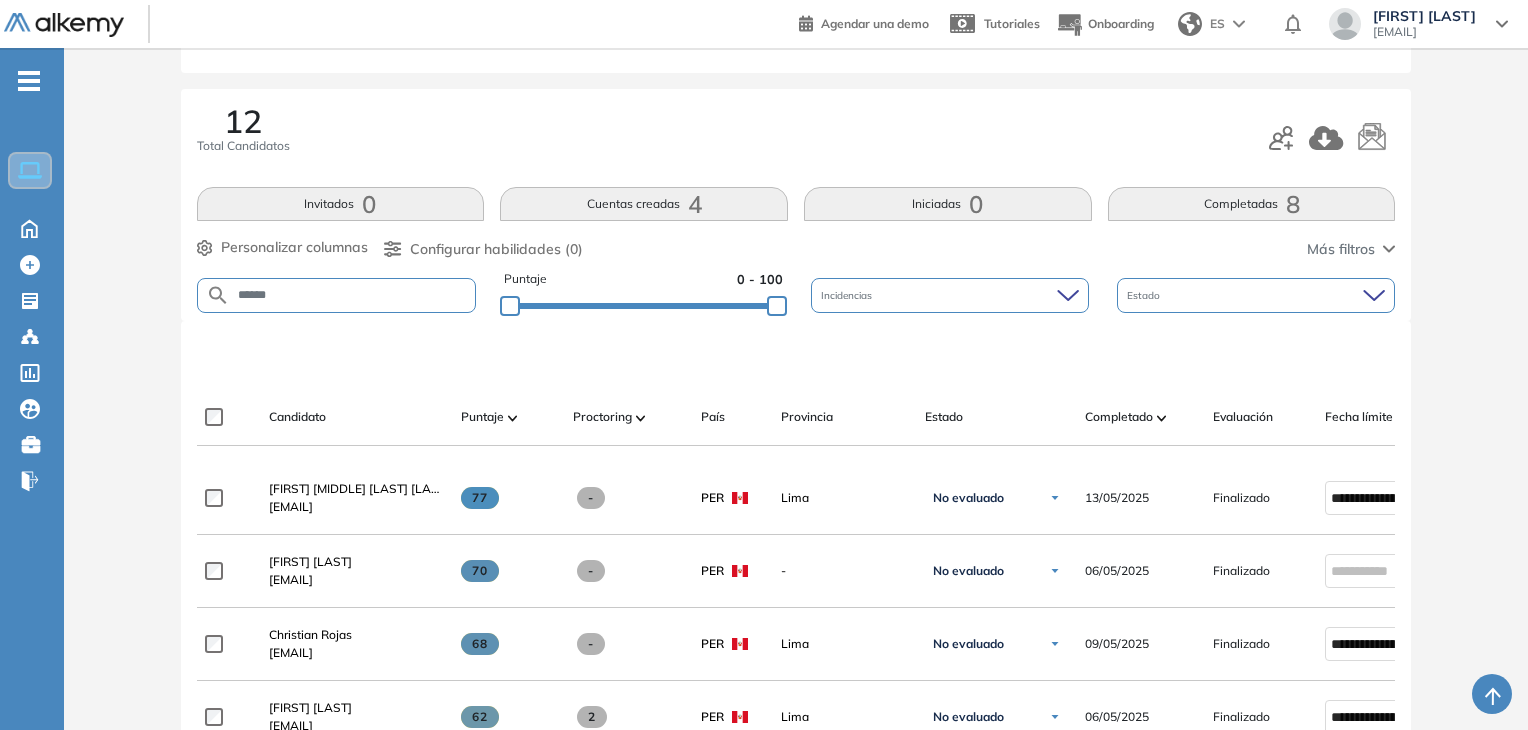 type on "******" 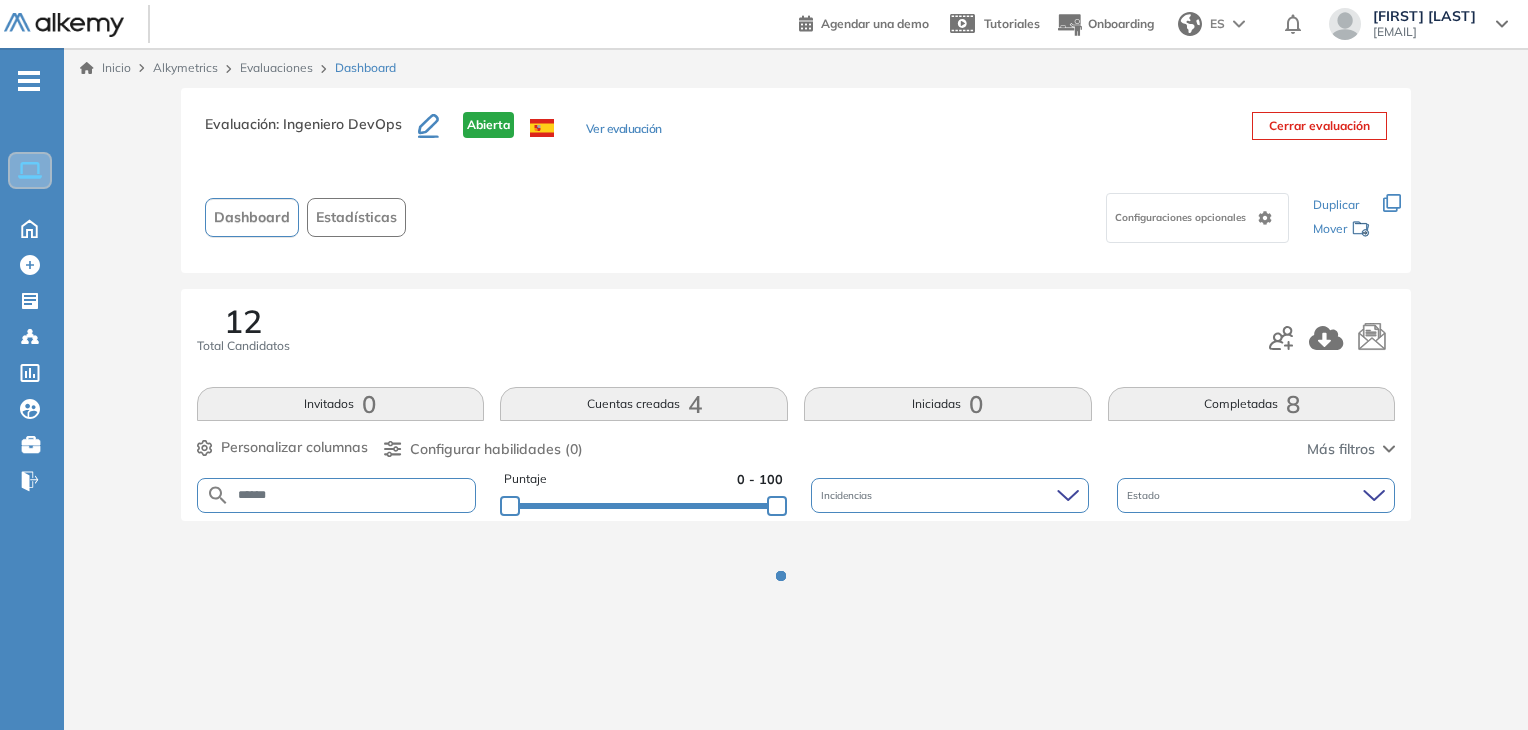 scroll, scrollTop: 0, scrollLeft: 0, axis: both 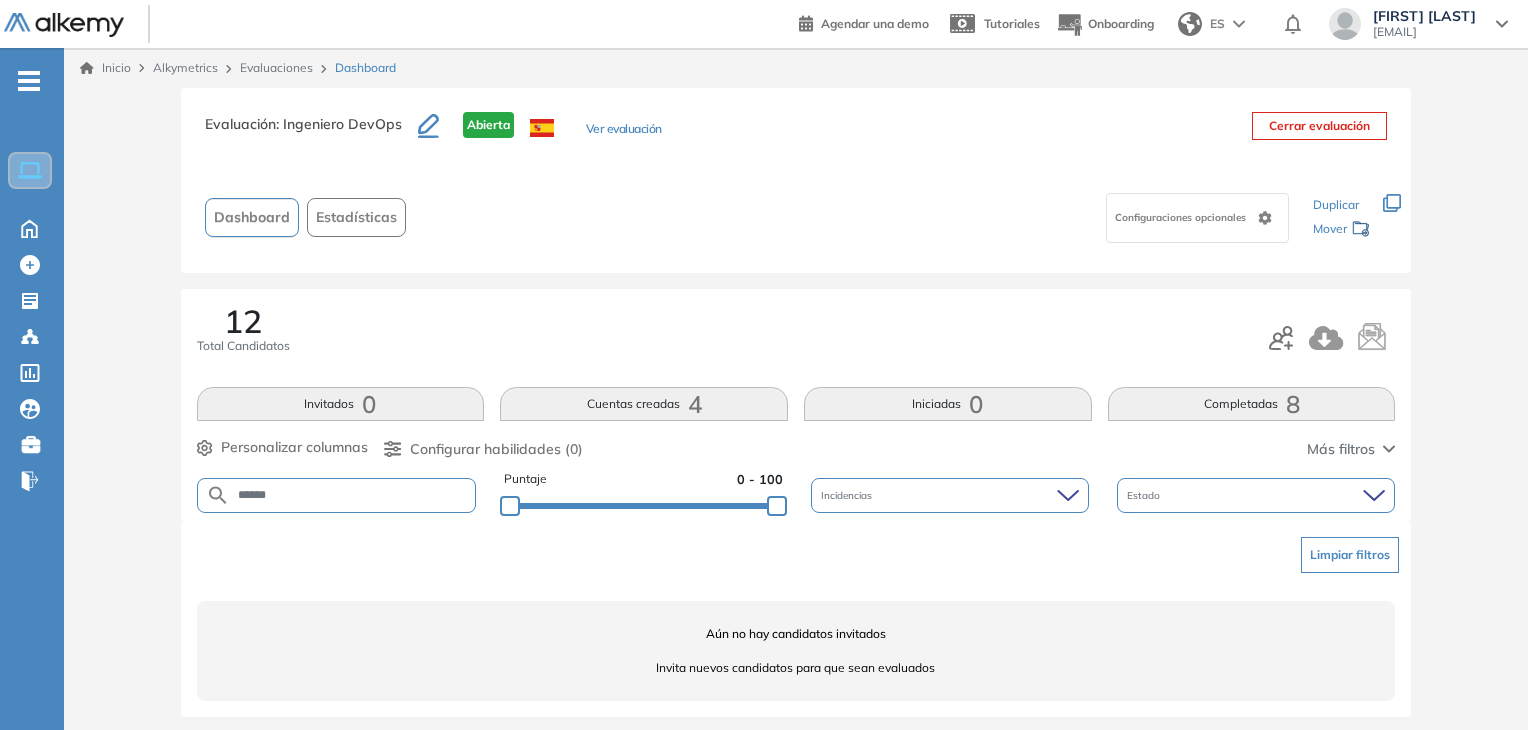 click on "12 Total Candidatos Invitados 0 Cuentas creadas 4 Iniciadas 0 Completadas 8   Personalizar columnas Personalizar columnas Candidato Fijar columna Puntaje Fijar columna Proctoring Fijar columna País Fijar columna Provincia Fijar columna Estado Fijar columna Completado Fijar columna Evaluación Fijar columna Fecha límite Fijar columna DevOps Microsoft Azure Personalidad - MBTI Cancelar Aplicar Configurar habilidades (0) Más filtros ****** Puntaje 0 - 100 Incidencias Estado" at bounding box center (796, 405) 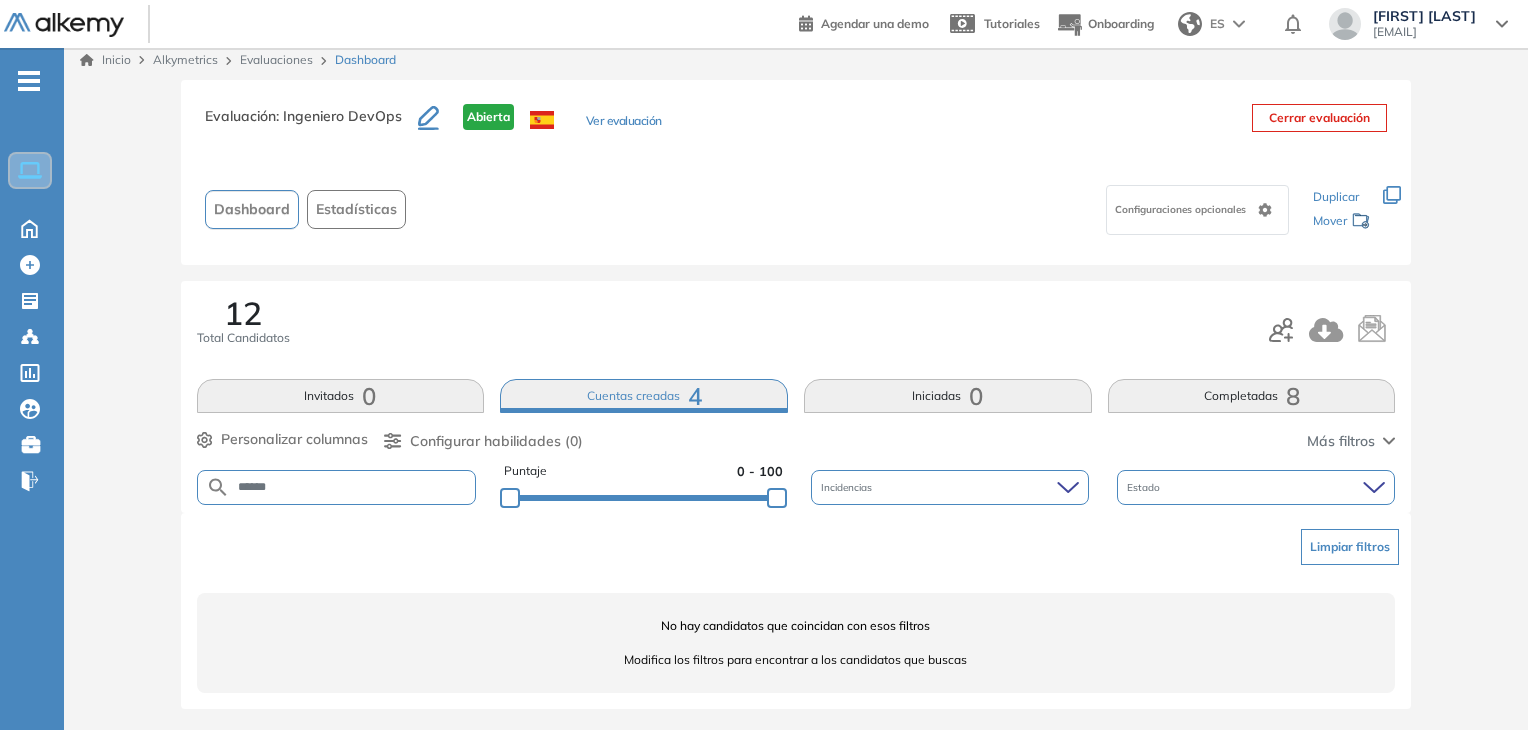 scroll, scrollTop: 10, scrollLeft: 0, axis: vertical 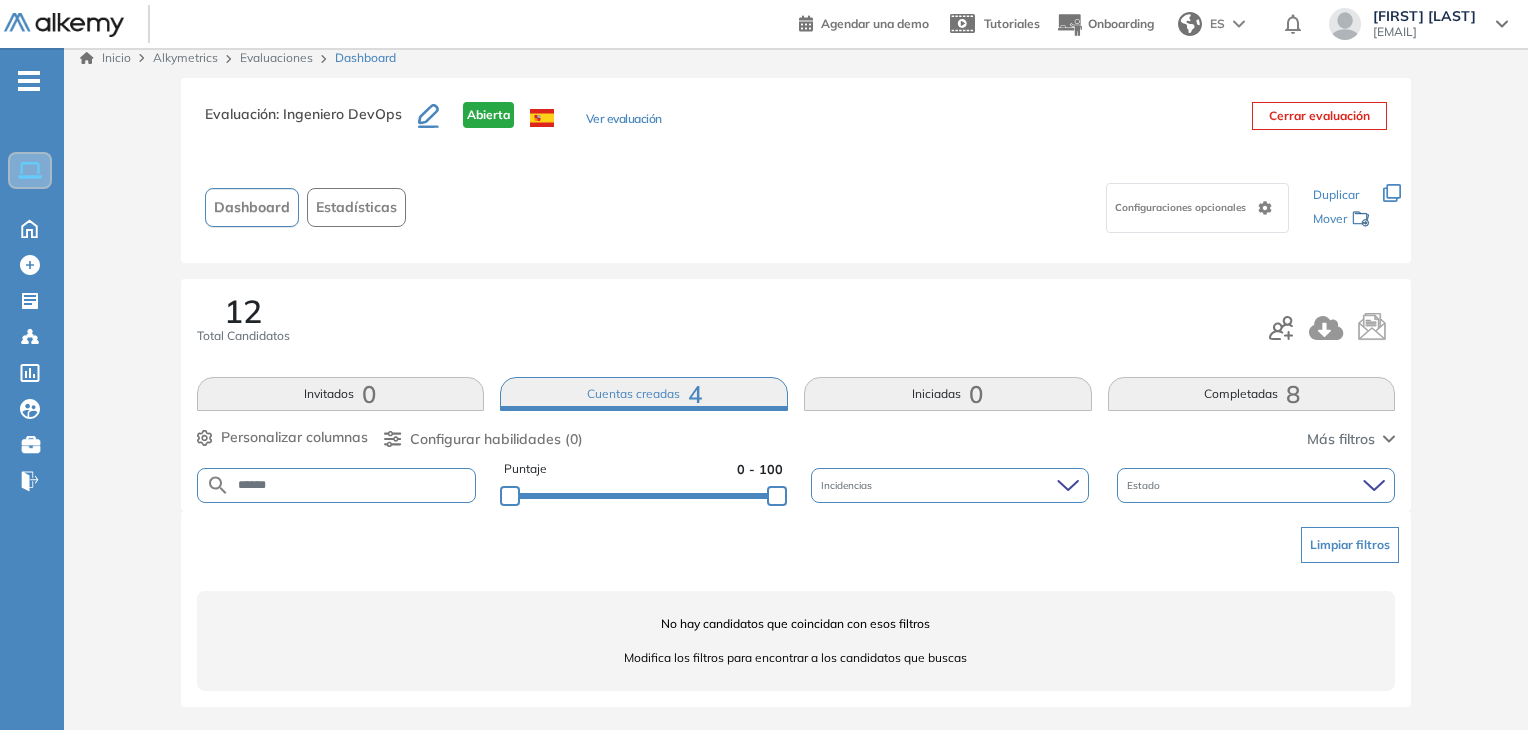 click on "******" at bounding box center (353, 485) 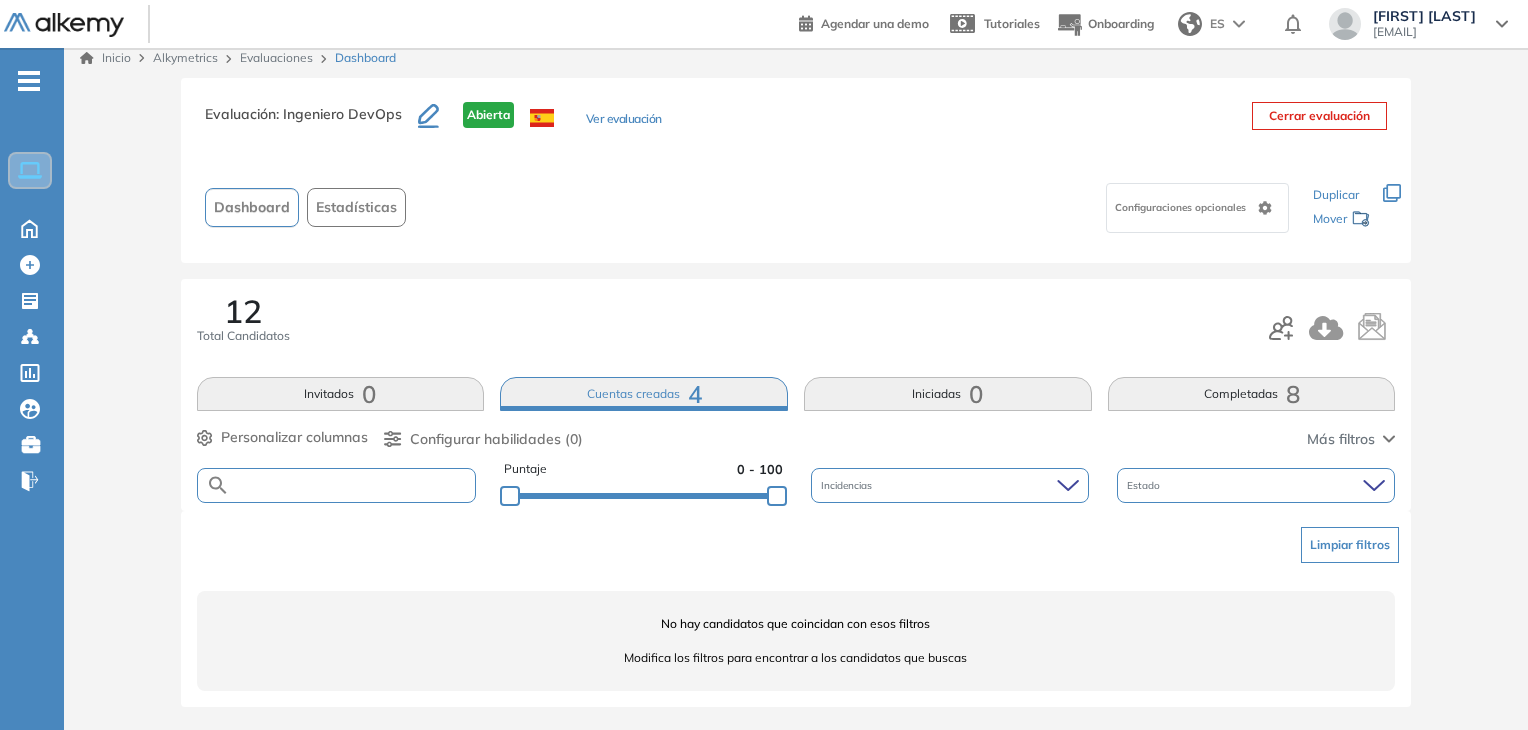 type 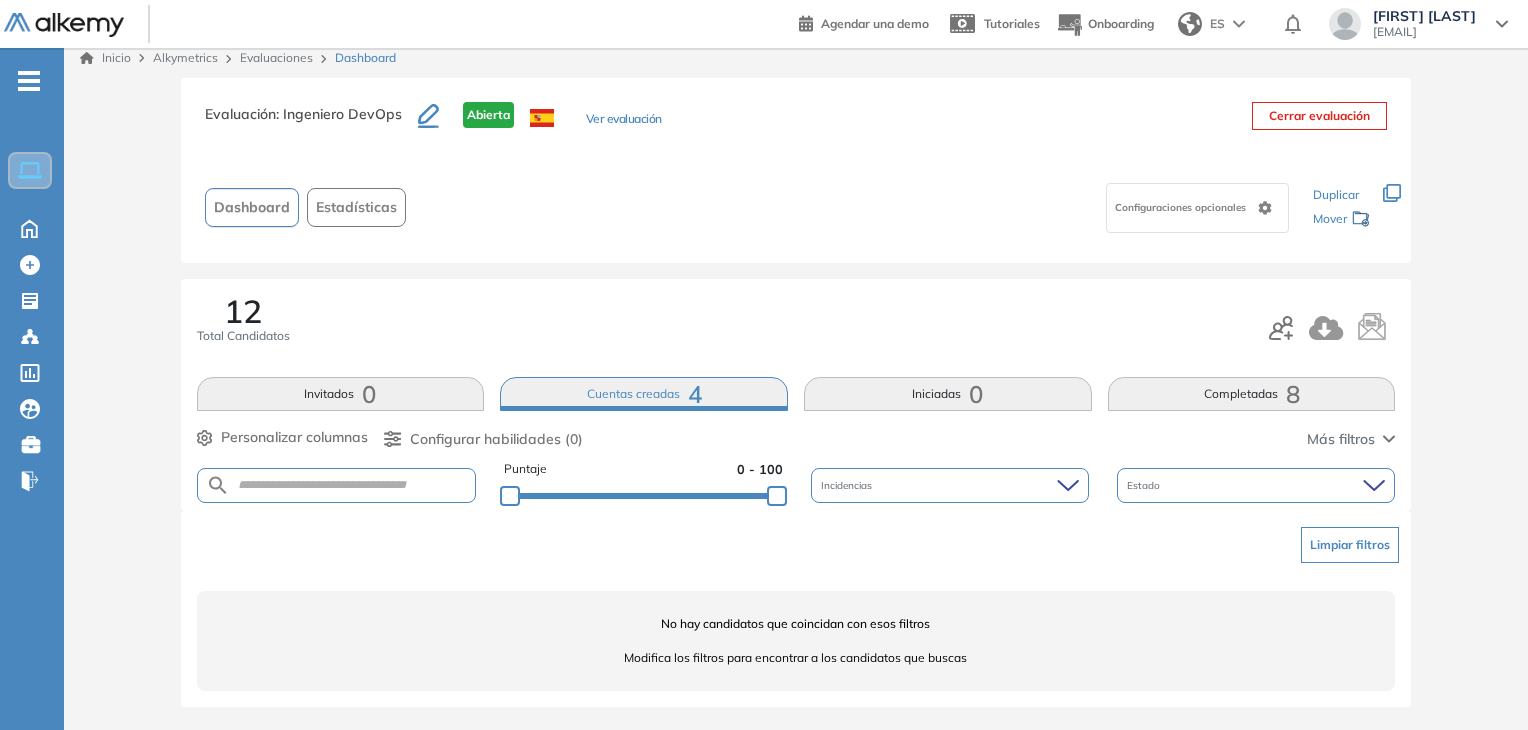 click on "Evaluación : Ingeniero DevOps Abierta Ver evaluación Cerrar evaluación" at bounding box center (796, 127) 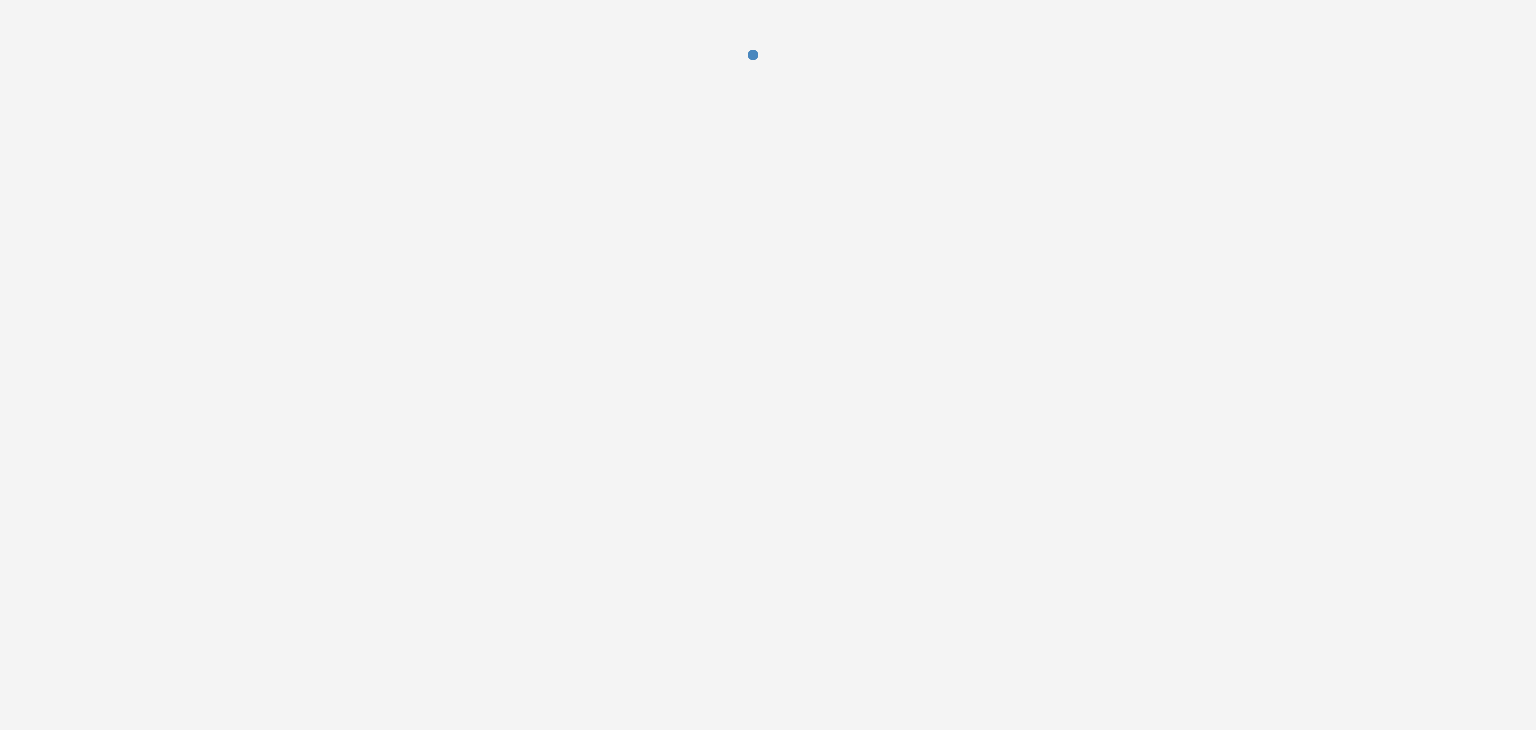 scroll, scrollTop: 0, scrollLeft: 0, axis: both 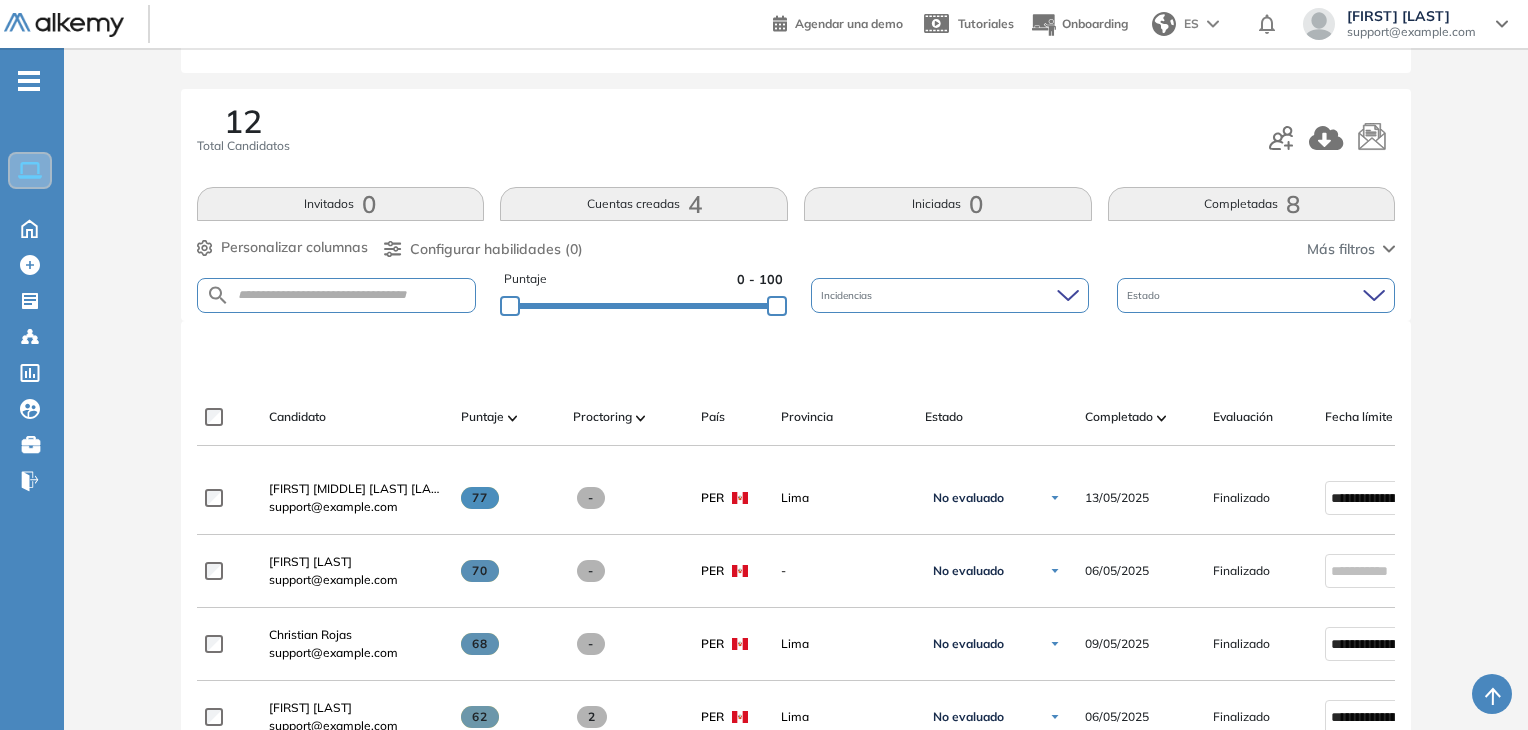 click on "4" at bounding box center (695, 204) 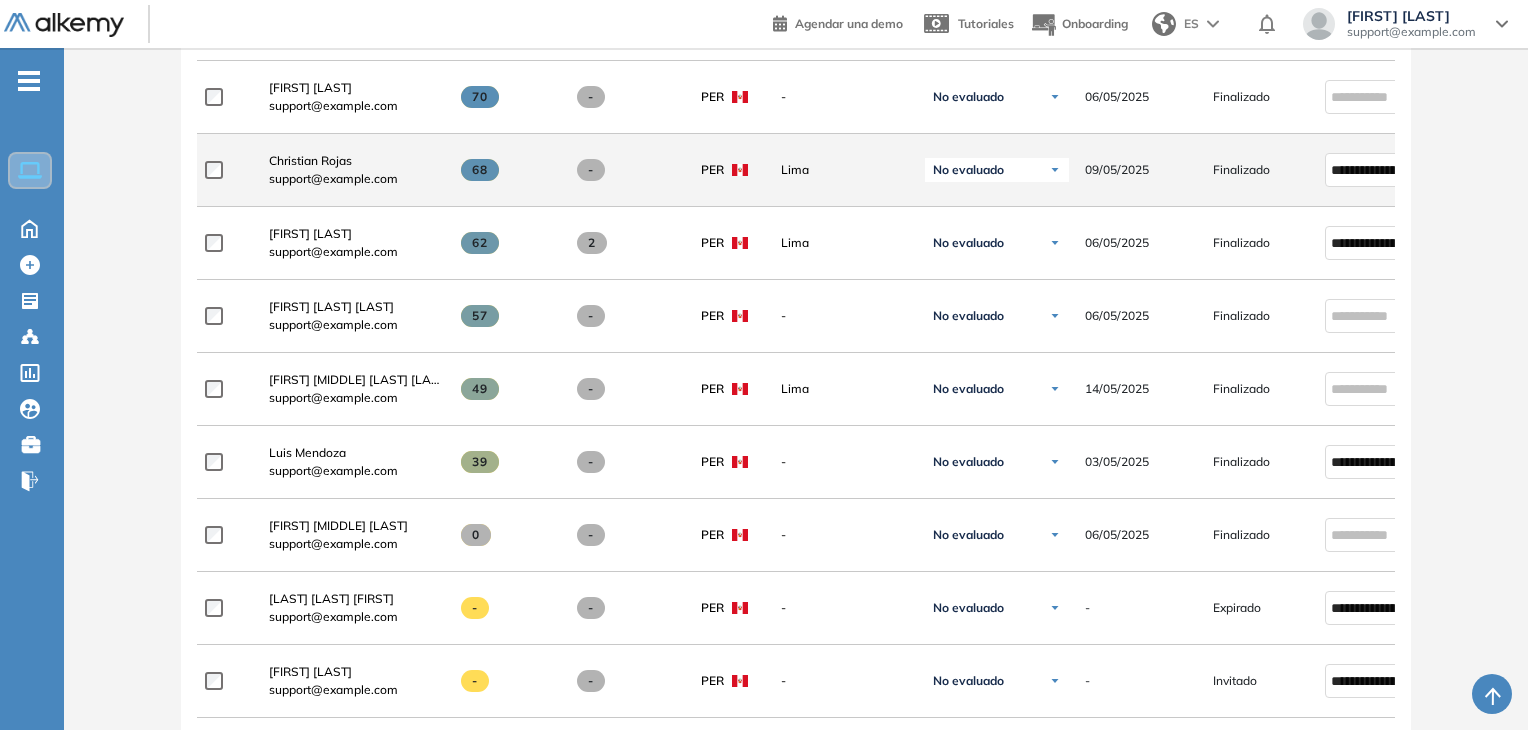 scroll, scrollTop: 512, scrollLeft: 0, axis: vertical 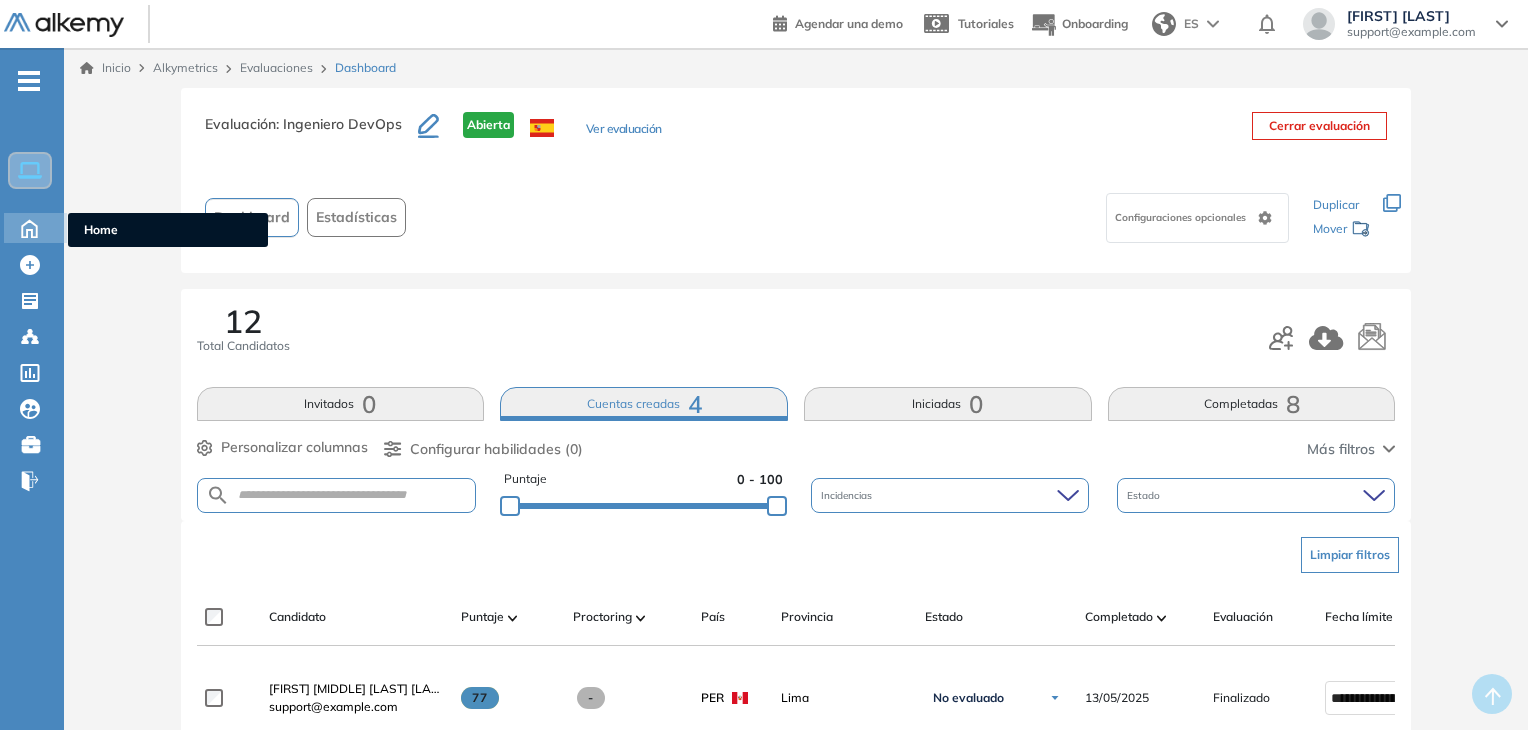click 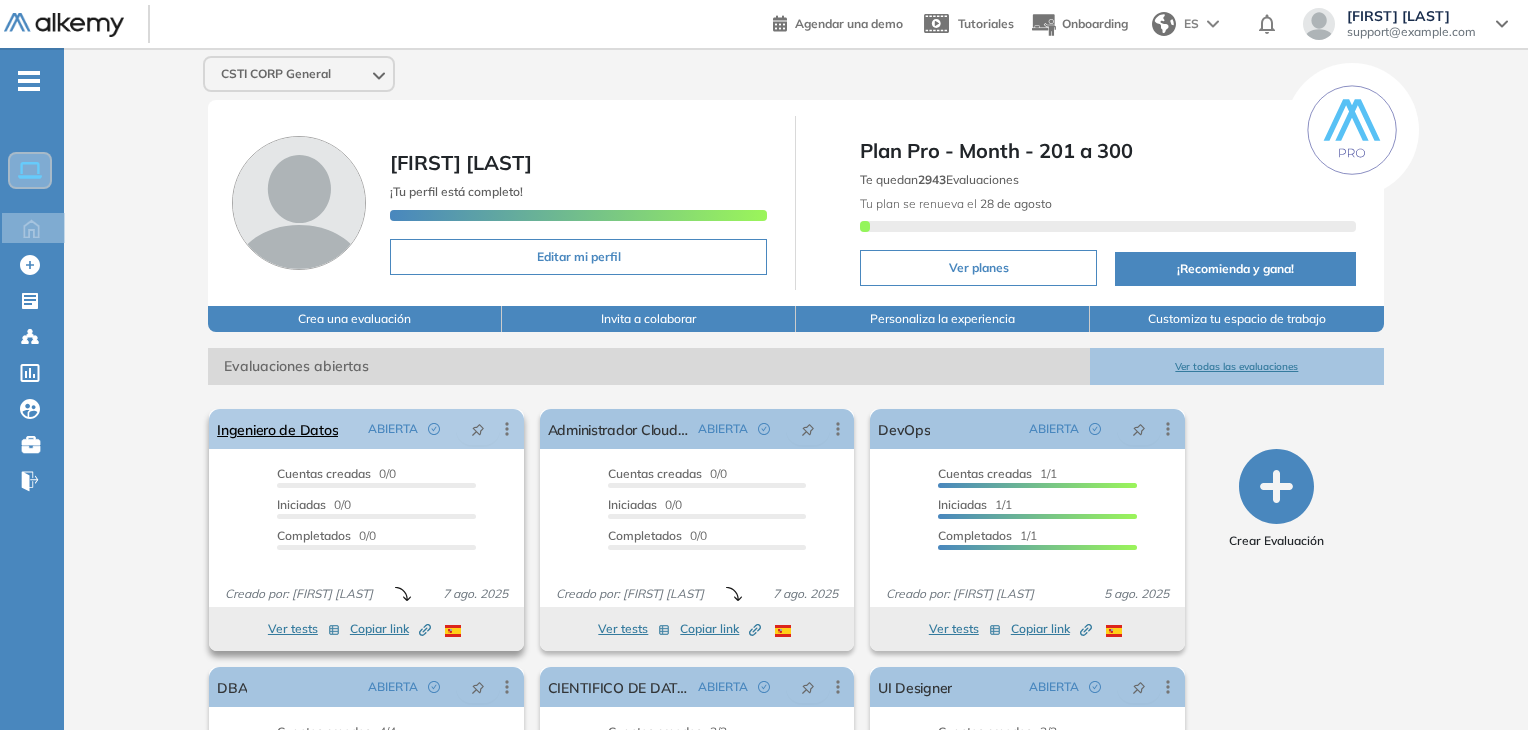 scroll, scrollTop: 100, scrollLeft: 0, axis: vertical 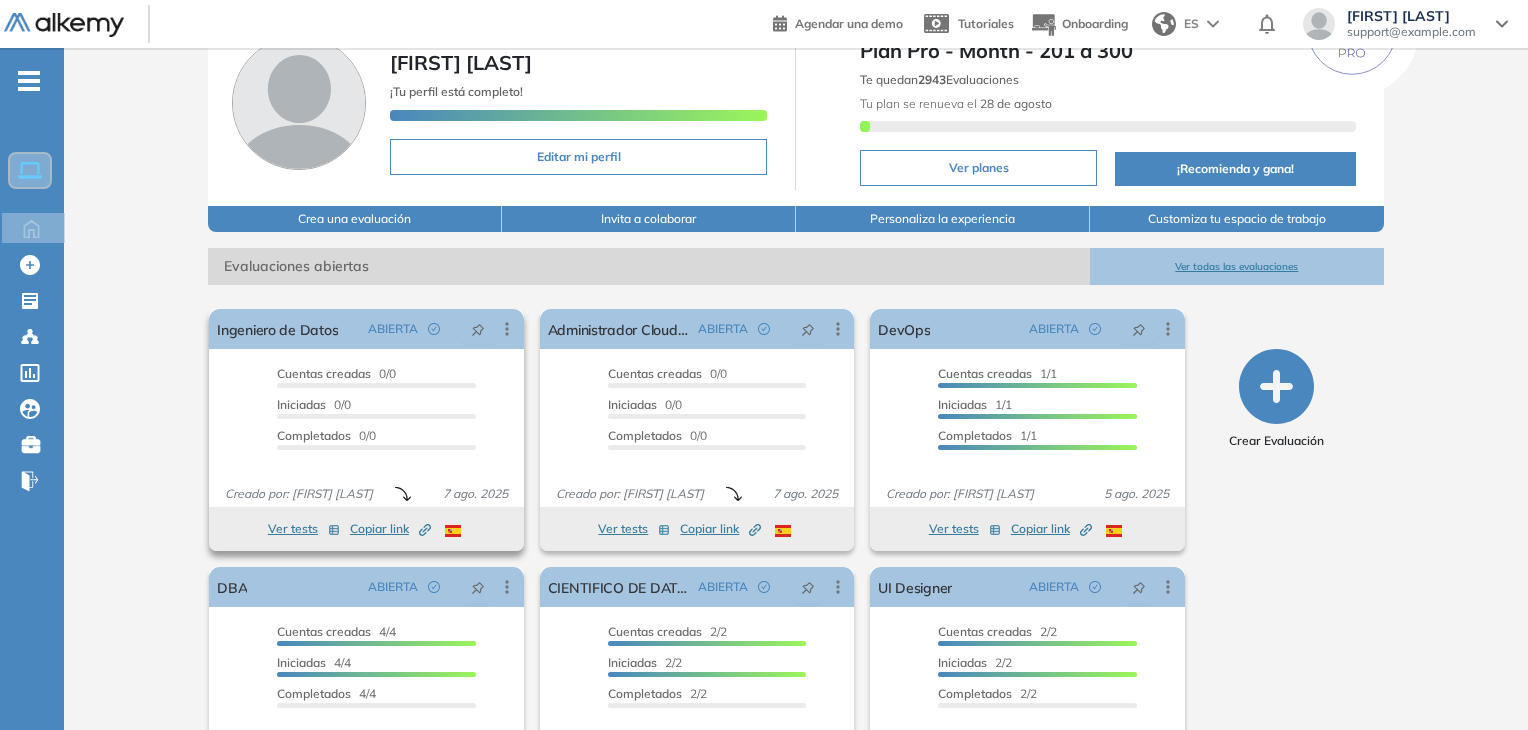 click on "Copiar link Created by potrace 1.16, written by Peter Selinger 2001-2019" at bounding box center (390, 529) 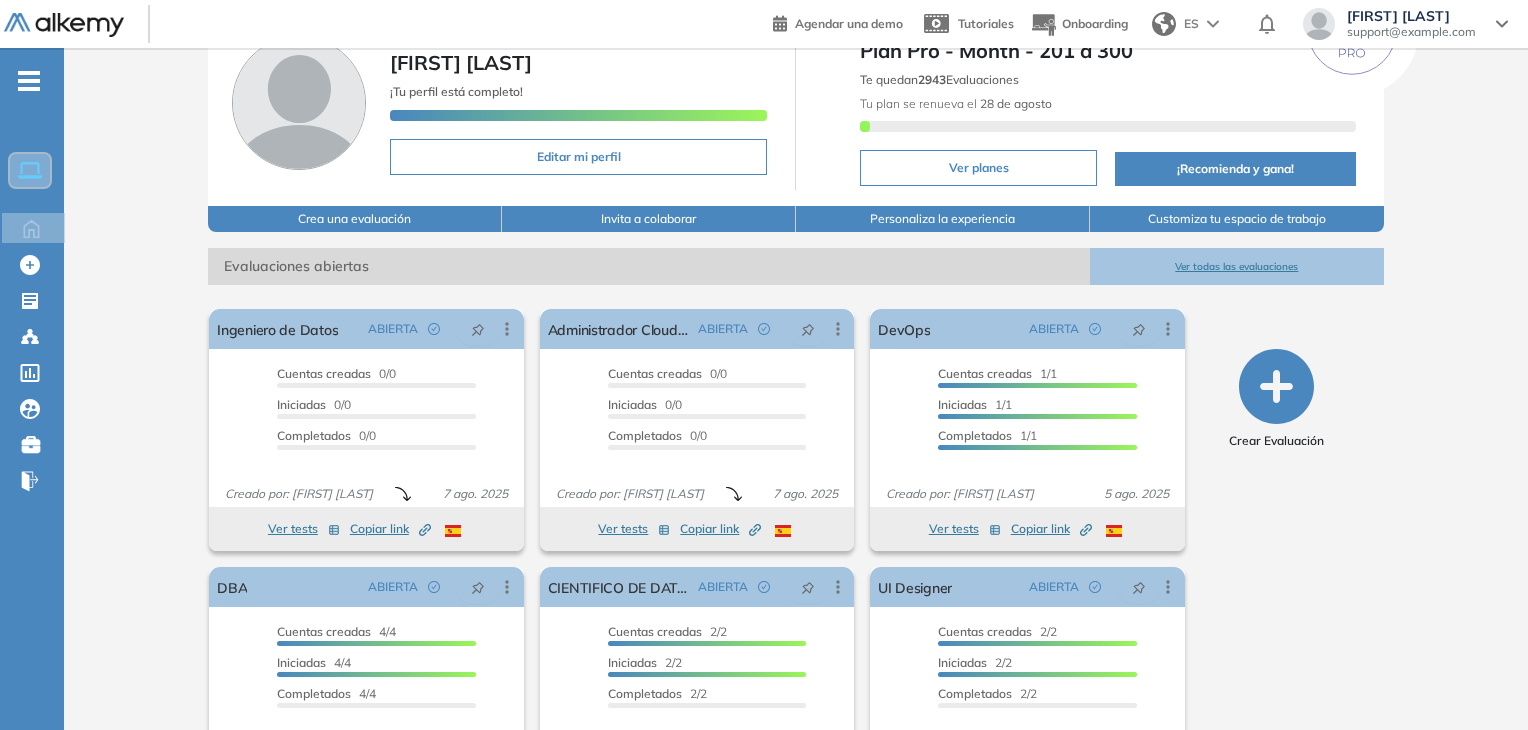 click on "Ver todas las evaluaciones" at bounding box center [1237, 266] 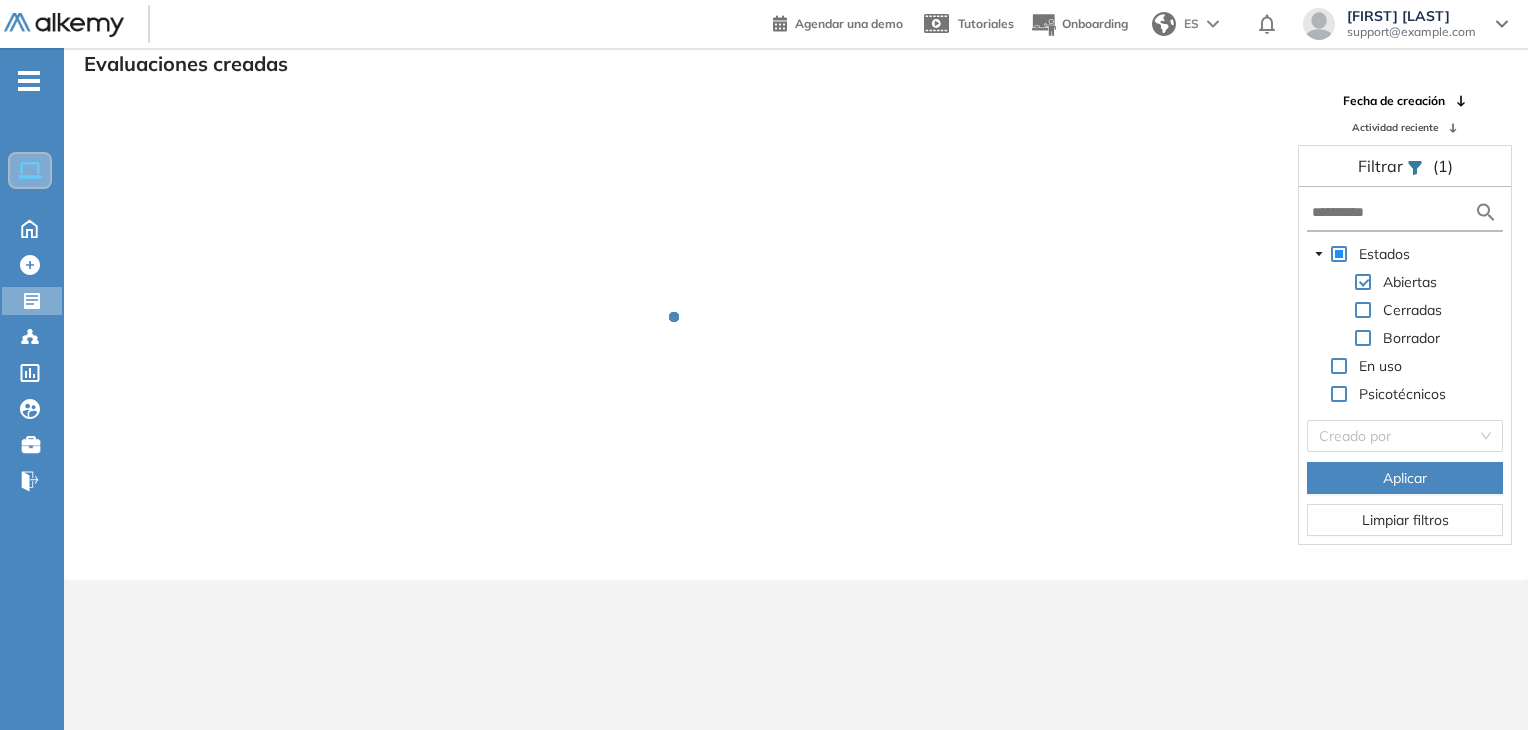 scroll, scrollTop: 48, scrollLeft: 0, axis: vertical 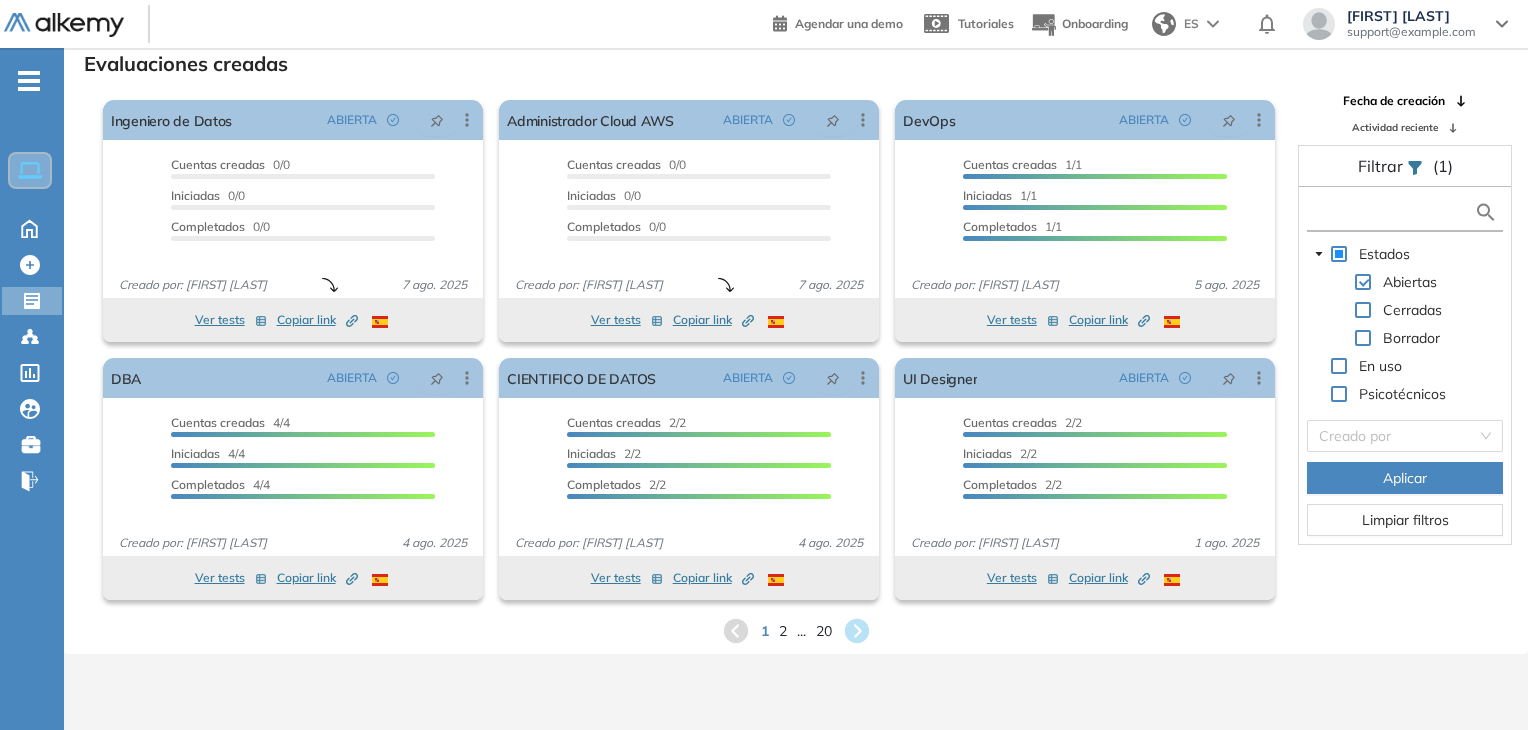 click at bounding box center [1393, 212] 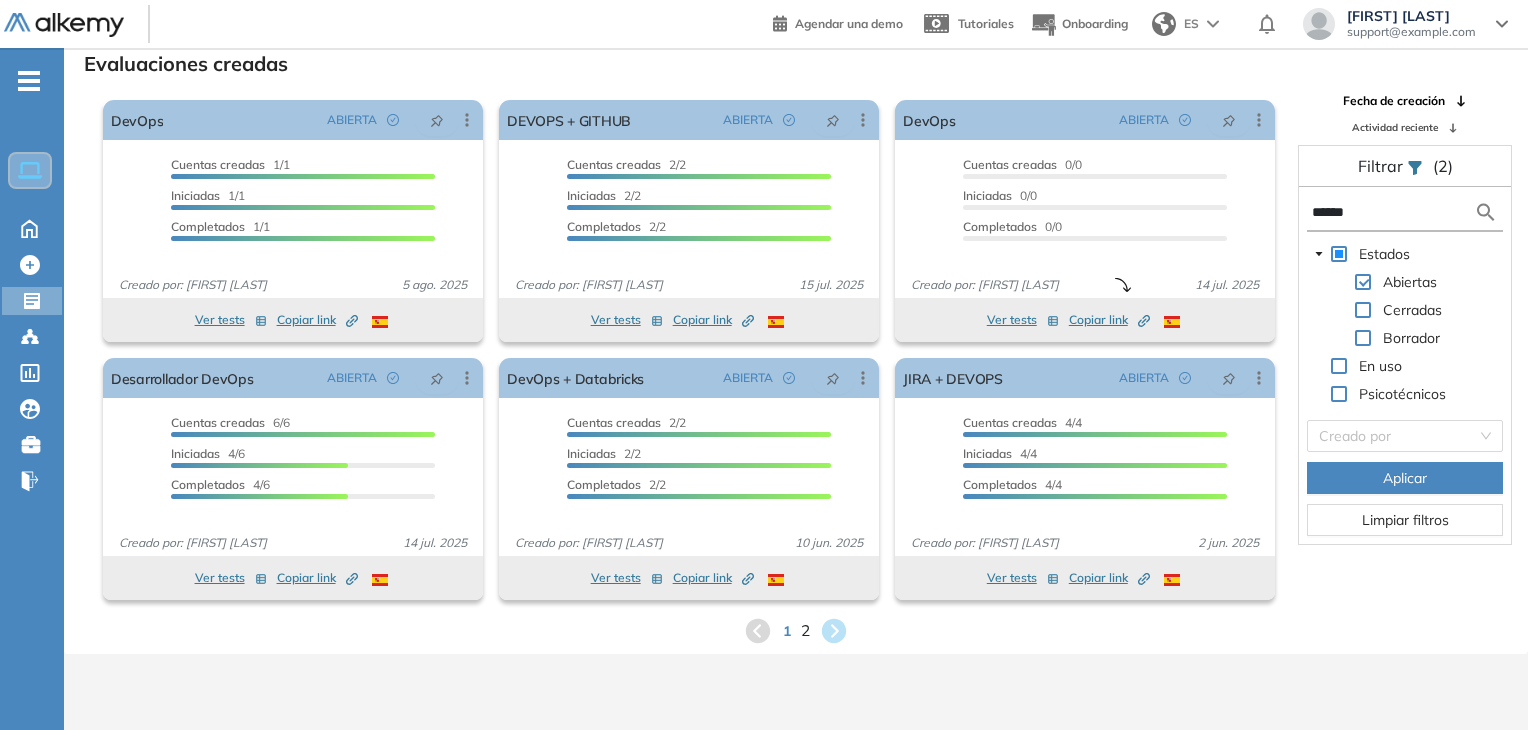 type on "******" 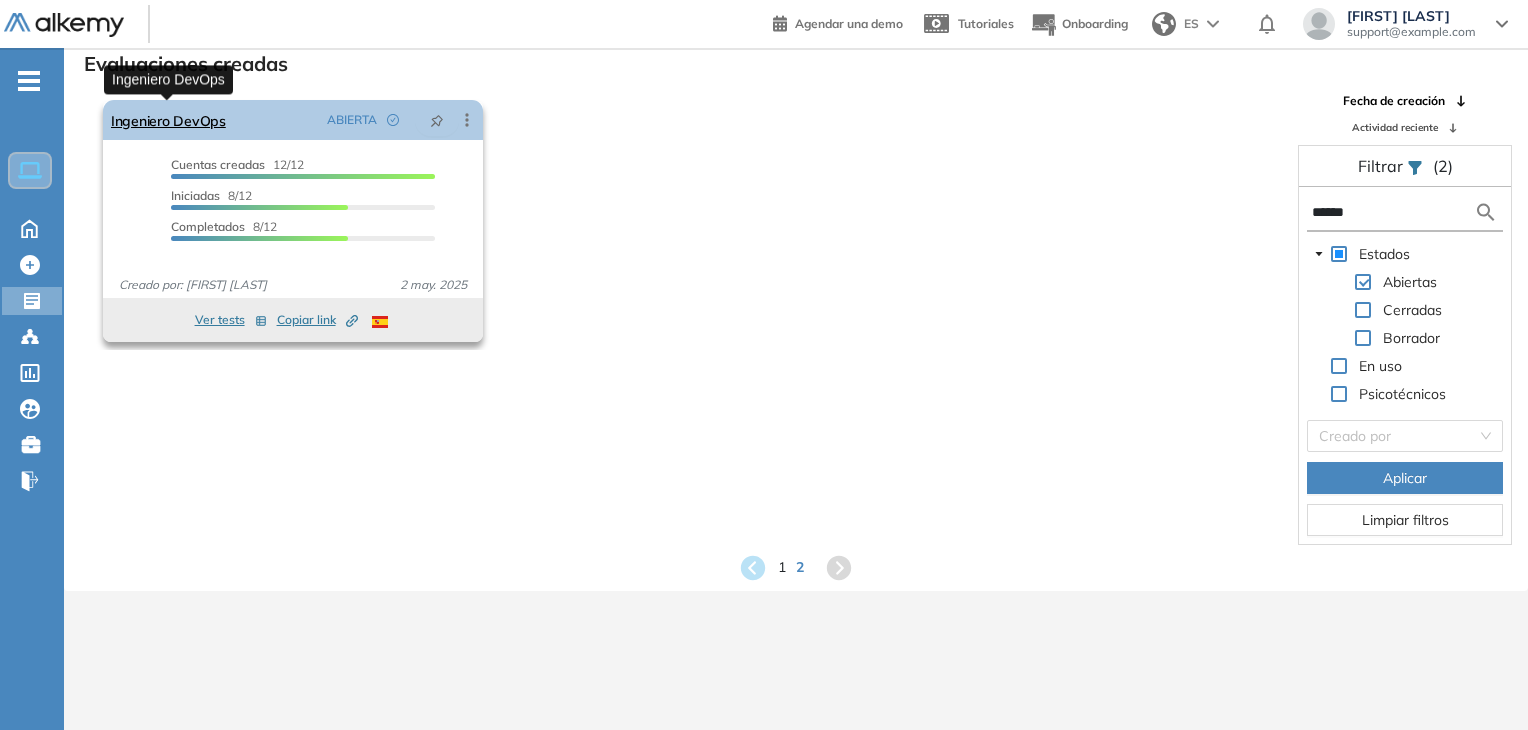 click on "Ingeniero DevOps" at bounding box center (168, 120) 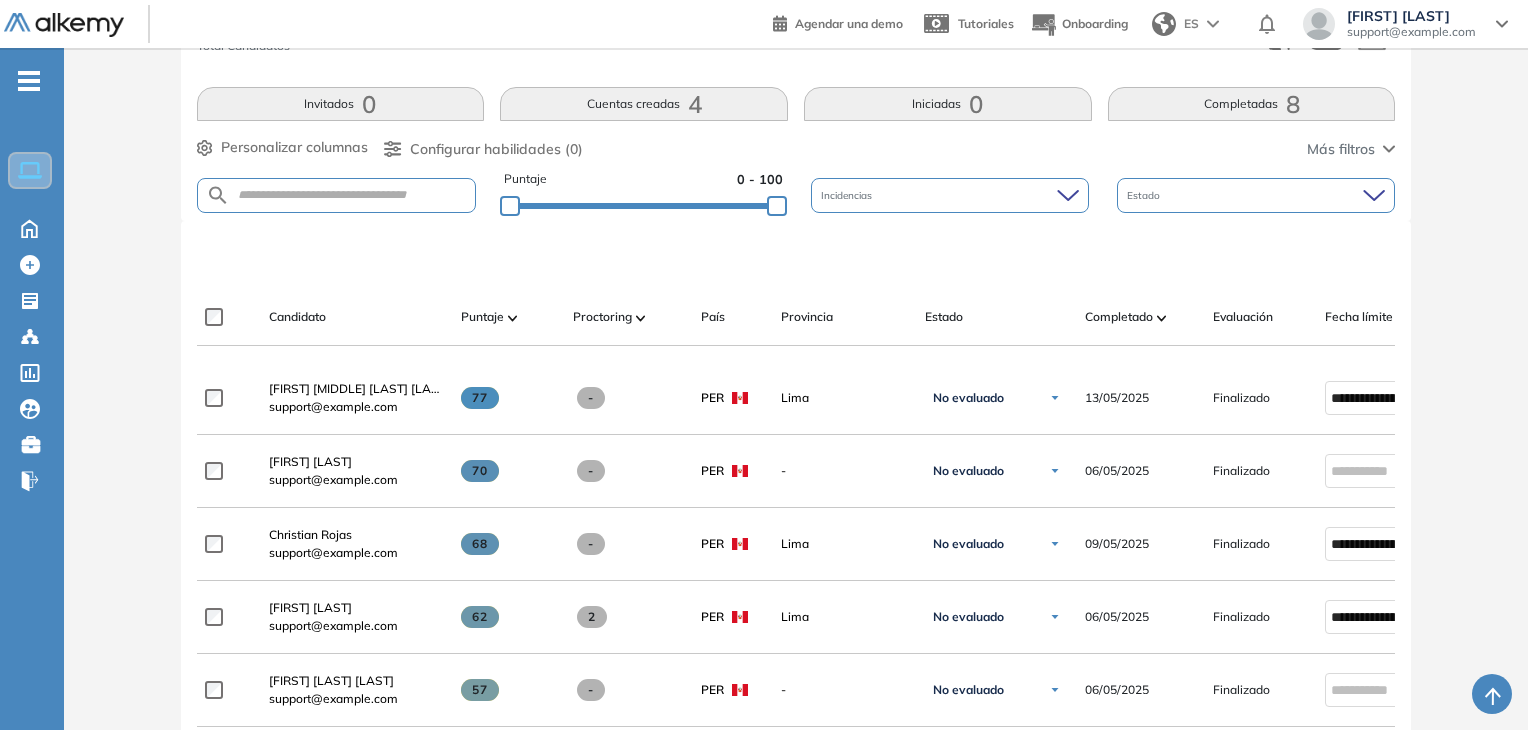 scroll, scrollTop: 100, scrollLeft: 0, axis: vertical 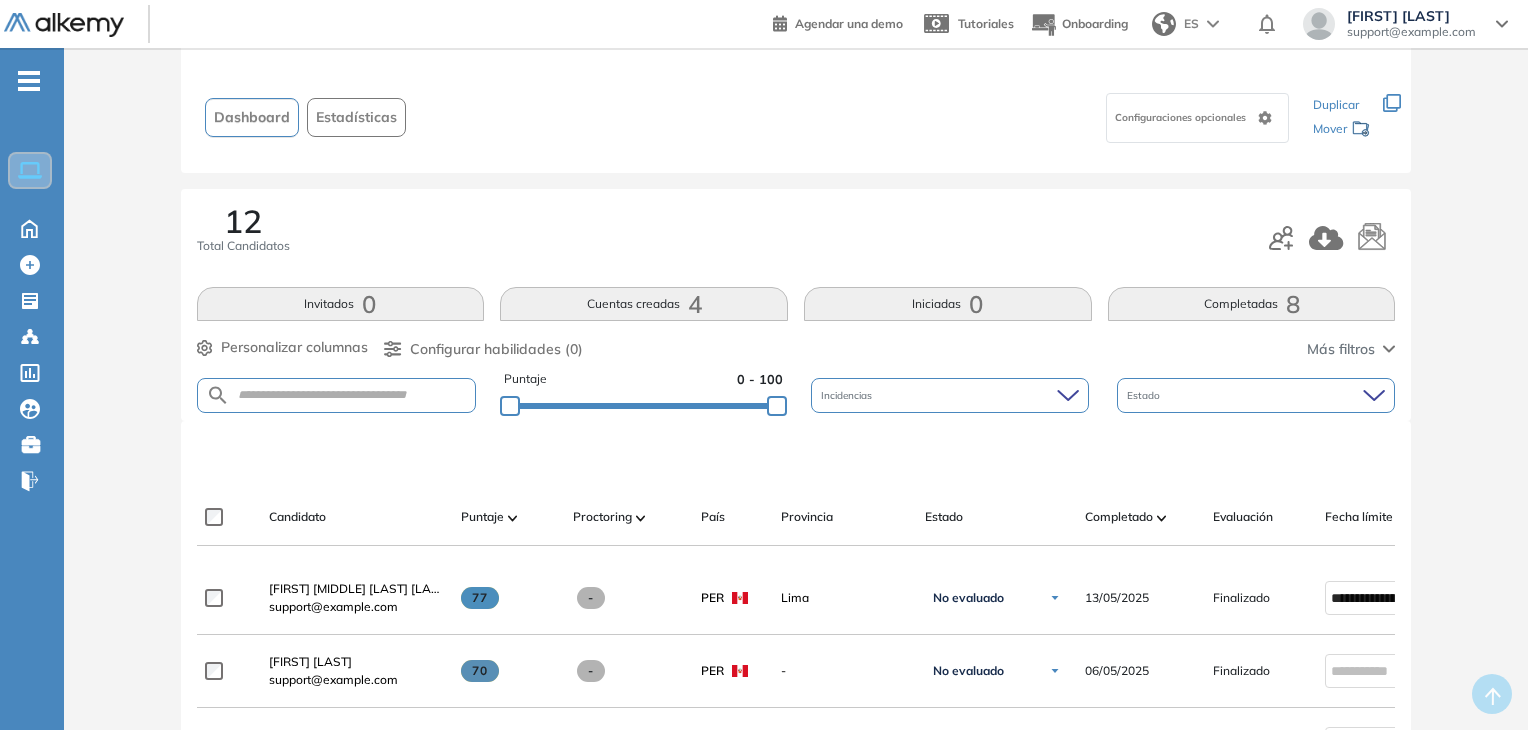click on "Cuentas creadas 4" at bounding box center [644, 304] 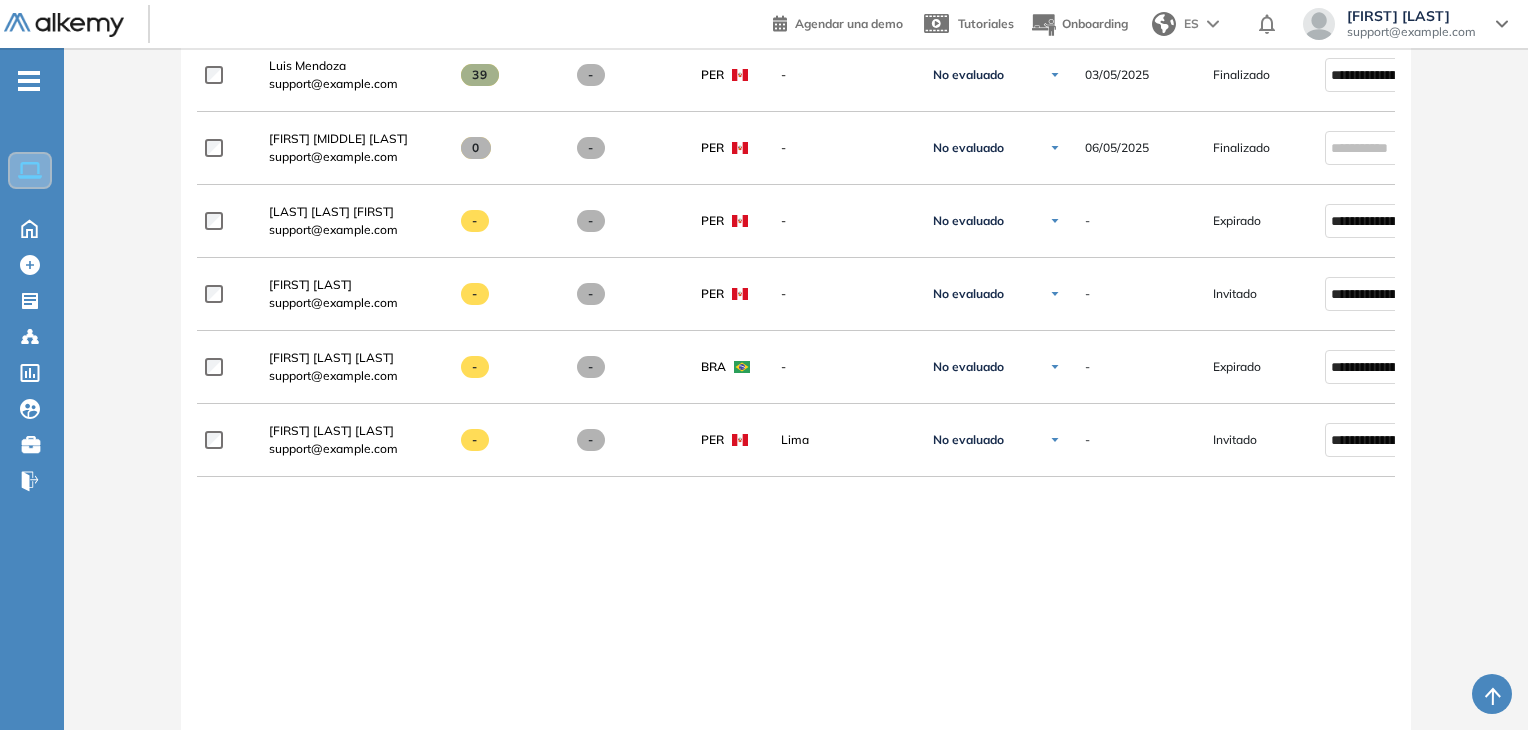 scroll, scrollTop: 1212, scrollLeft: 0, axis: vertical 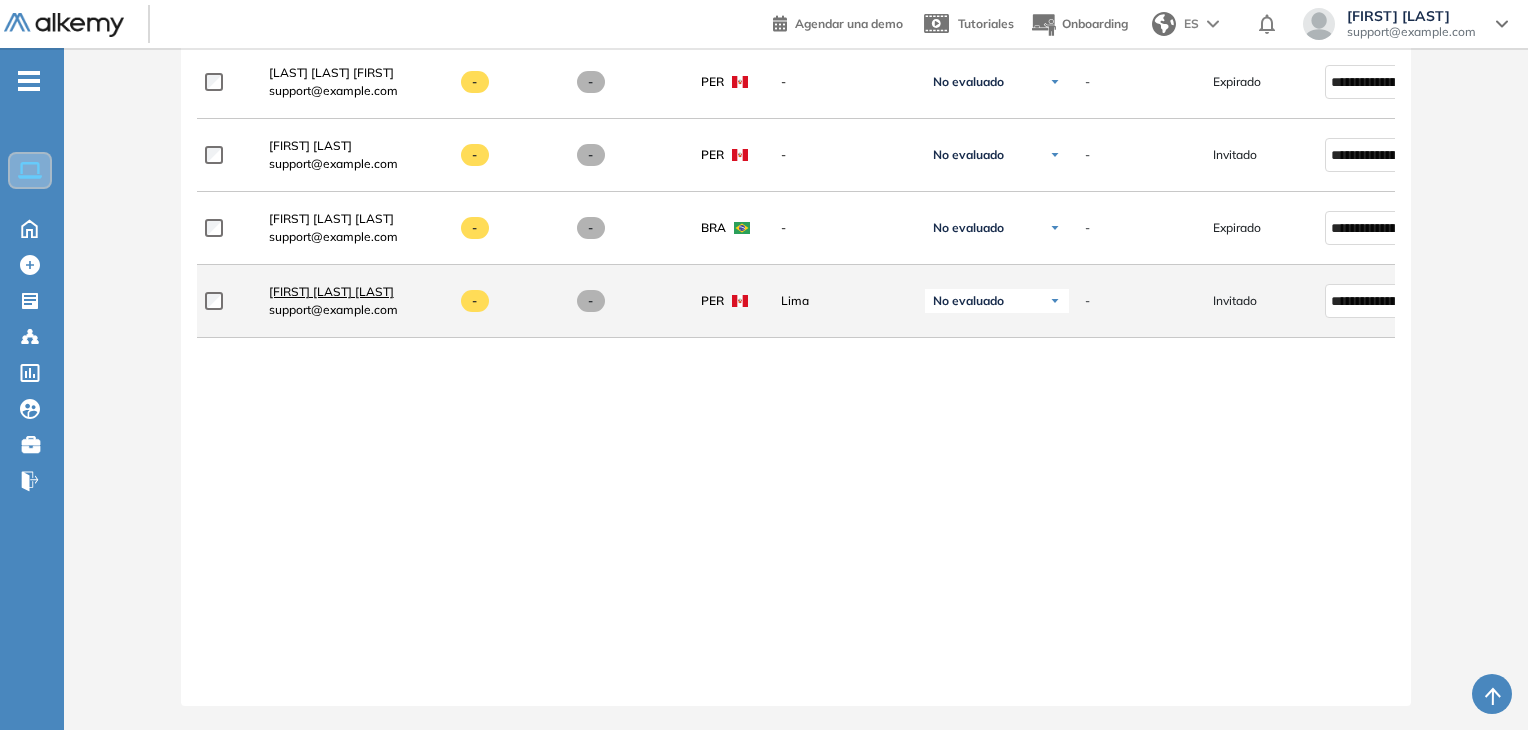 click on "[FIRST] [LAST]" at bounding box center [331, 291] 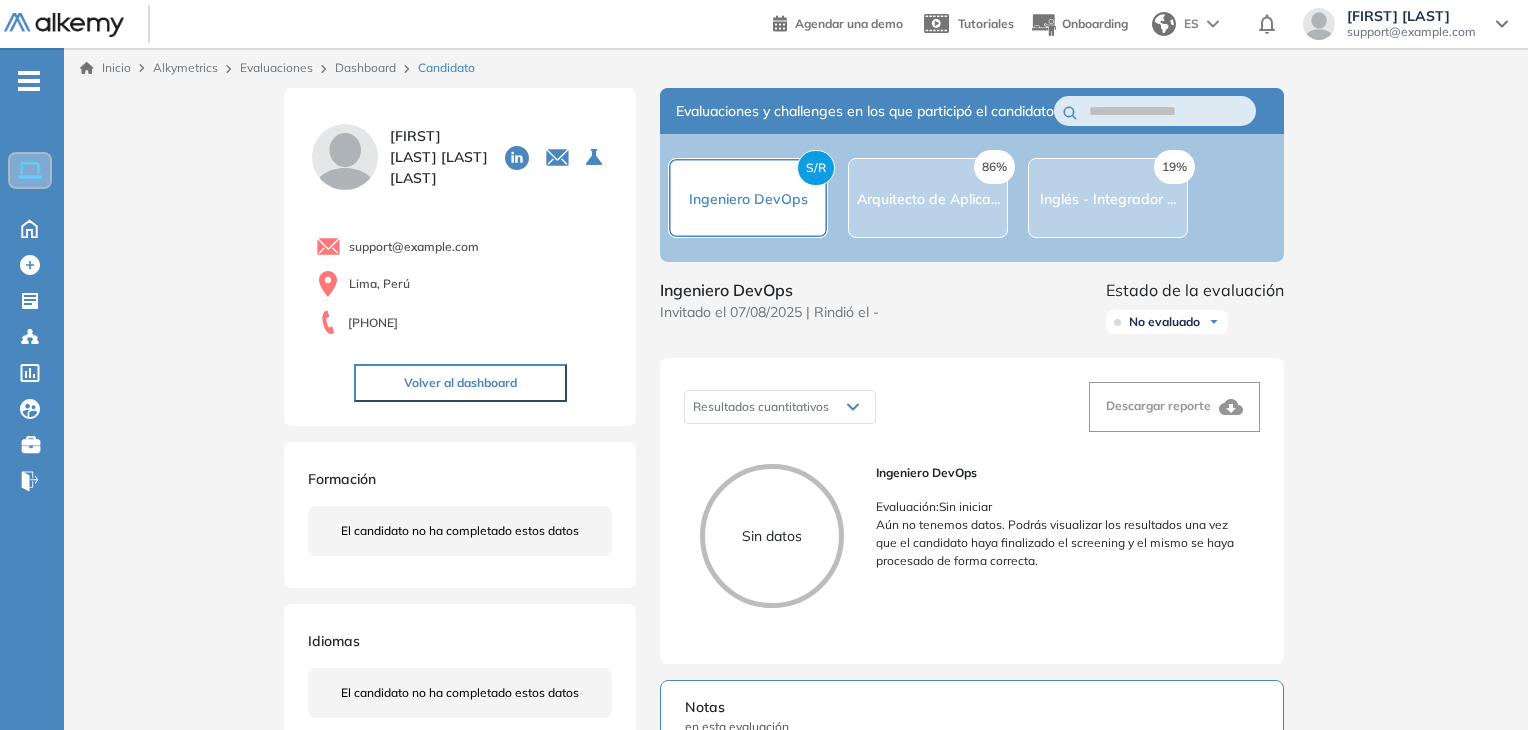 click on "86% Arquitecto de Aplica..." at bounding box center [928, 198] 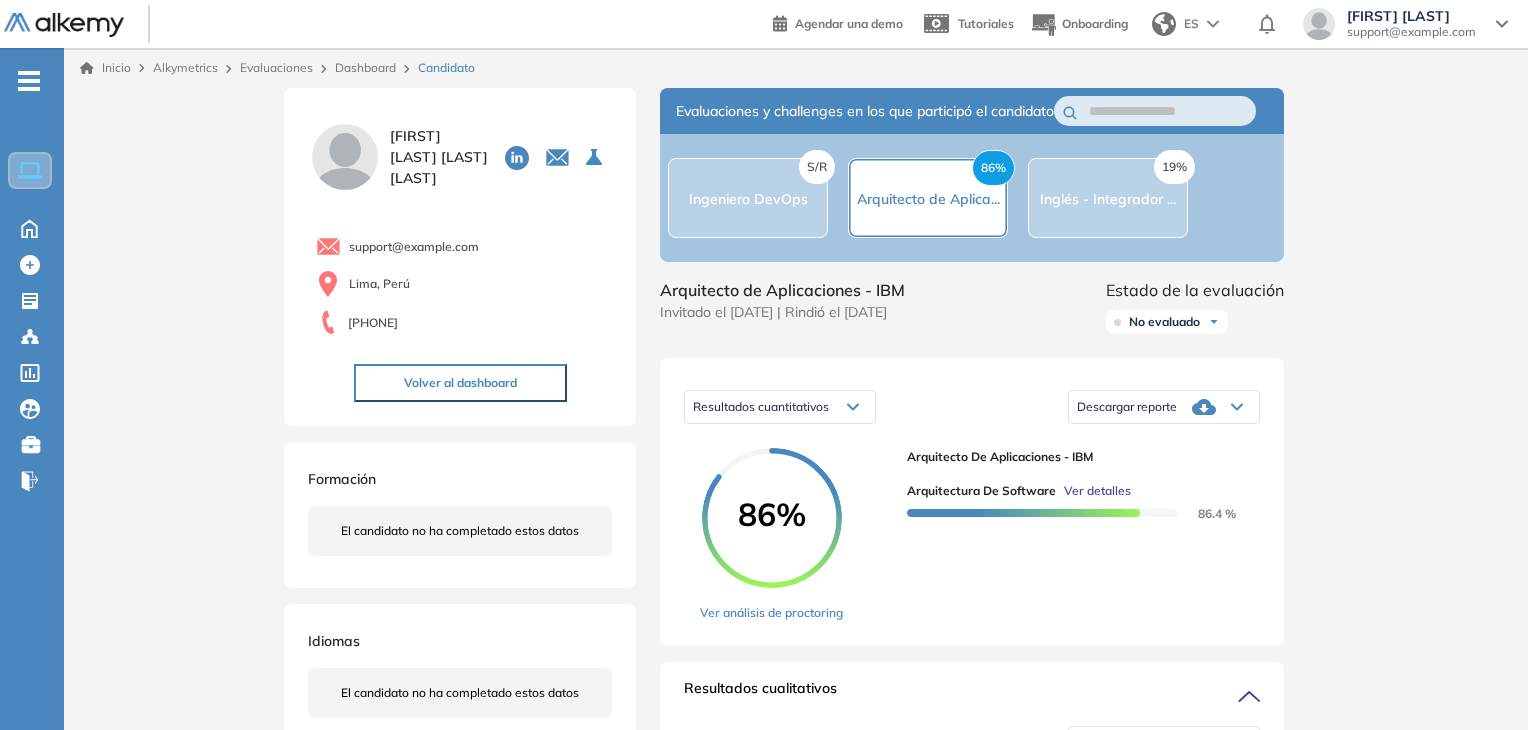 click on "S/R Ingeniero DevOps" at bounding box center [748, 198] 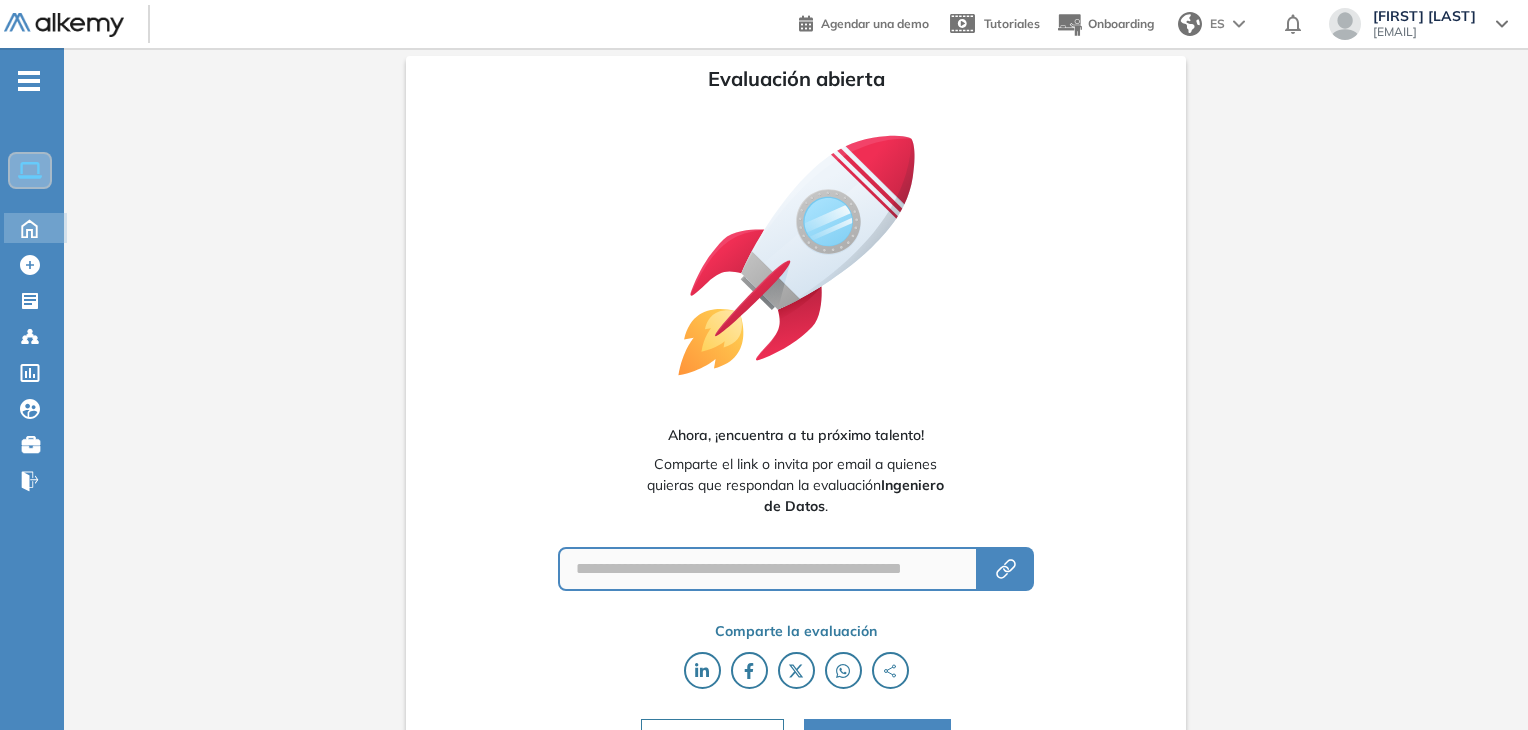 scroll, scrollTop: 0, scrollLeft: 0, axis: both 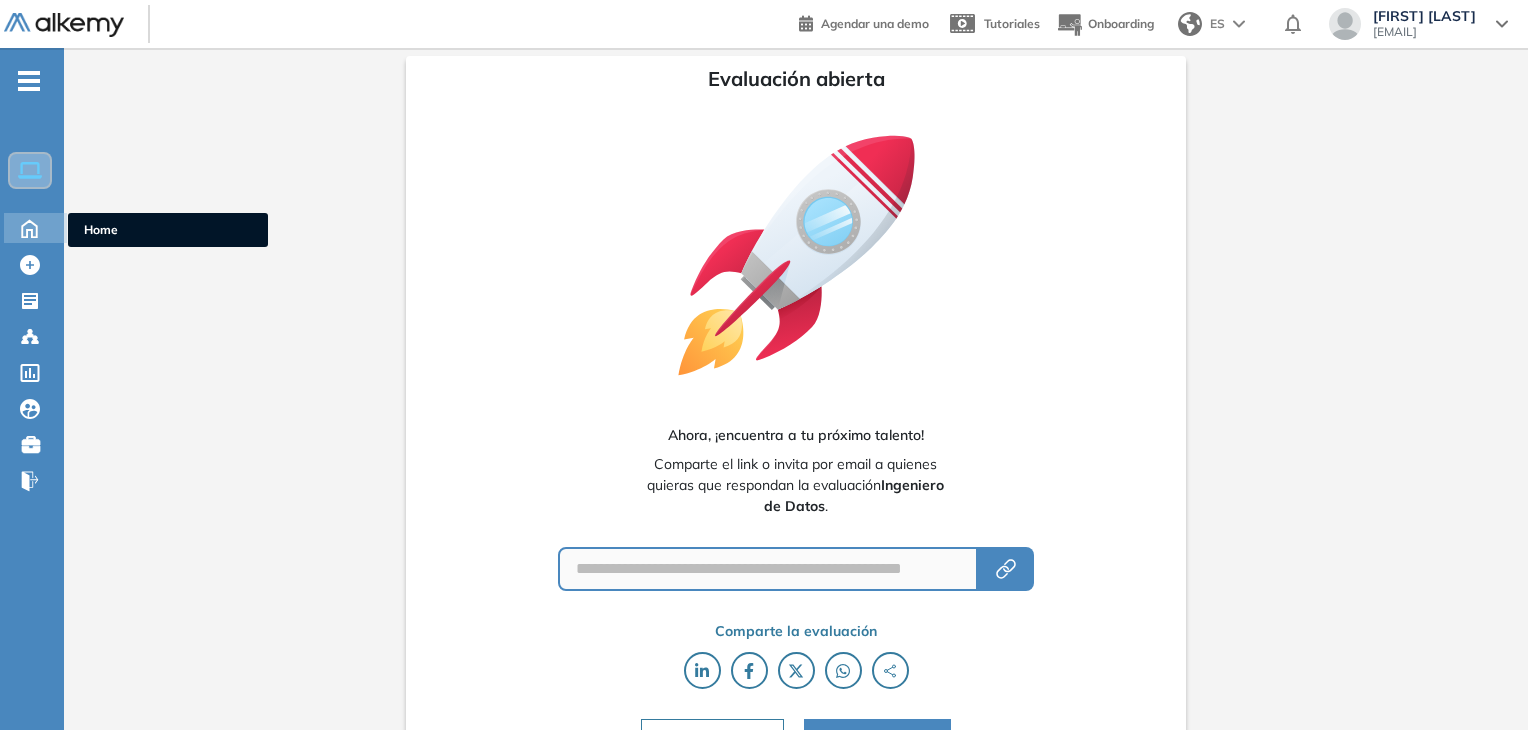 click at bounding box center (29, 226) 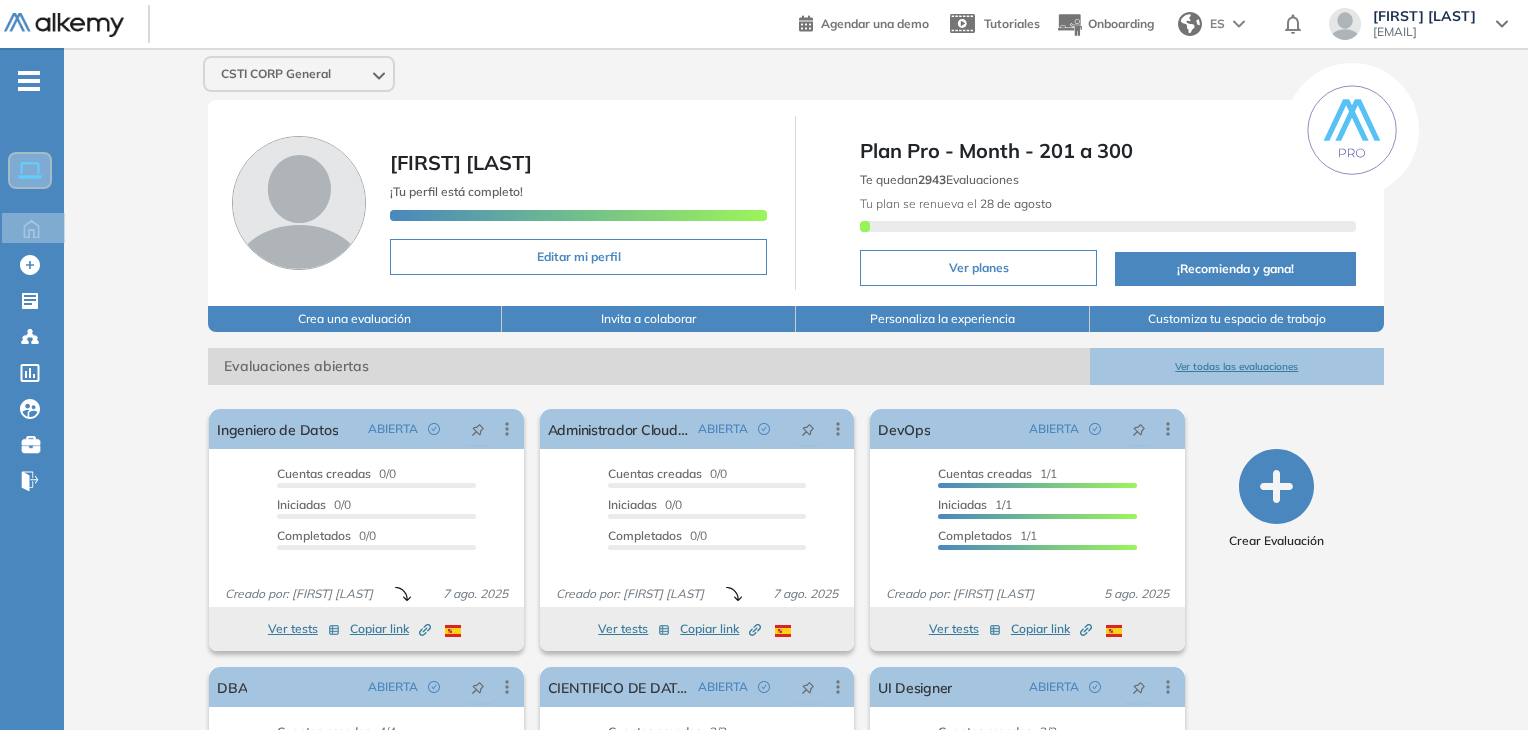 click on "Ver todas las evaluaciones" at bounding box center [1237, 366] 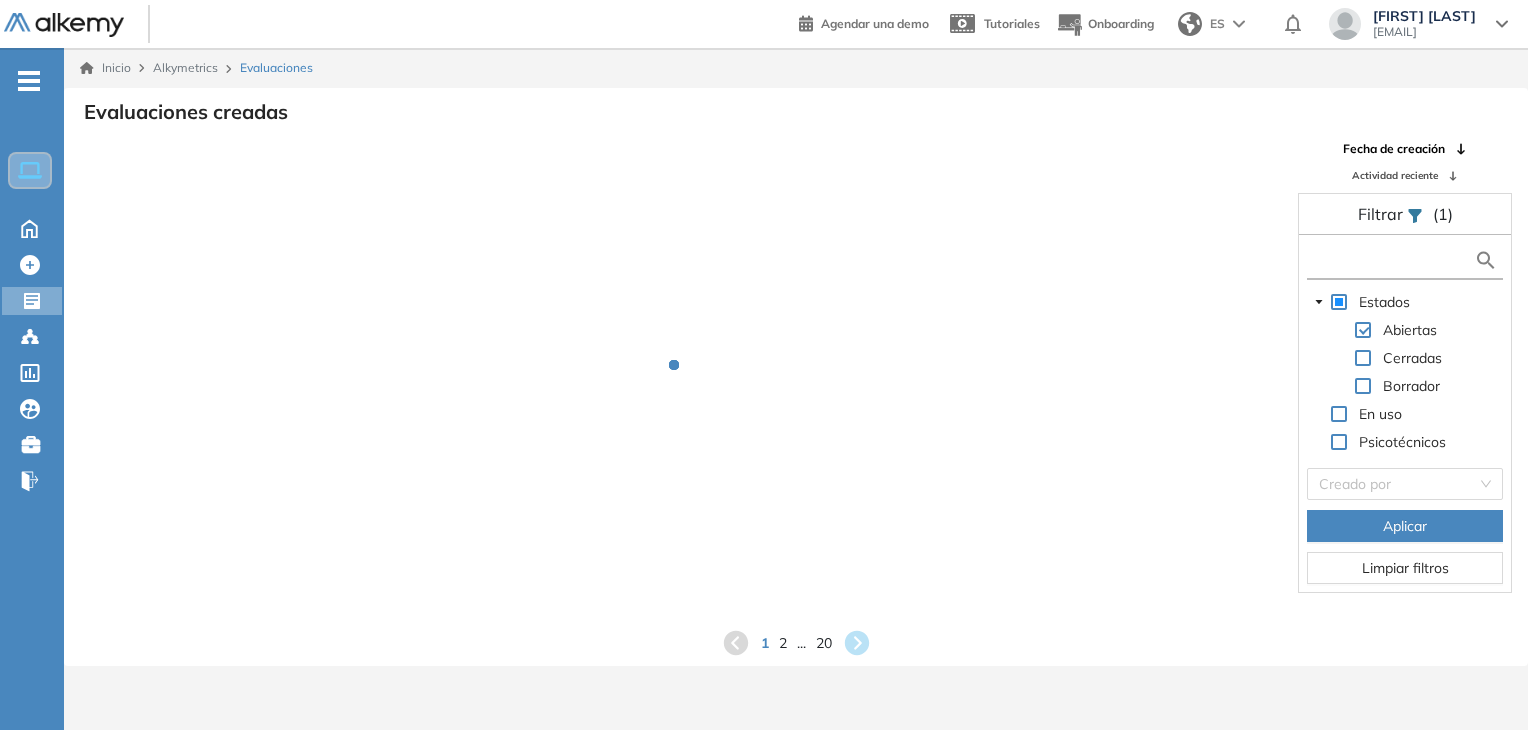 click at bounding box center (1393, 260) 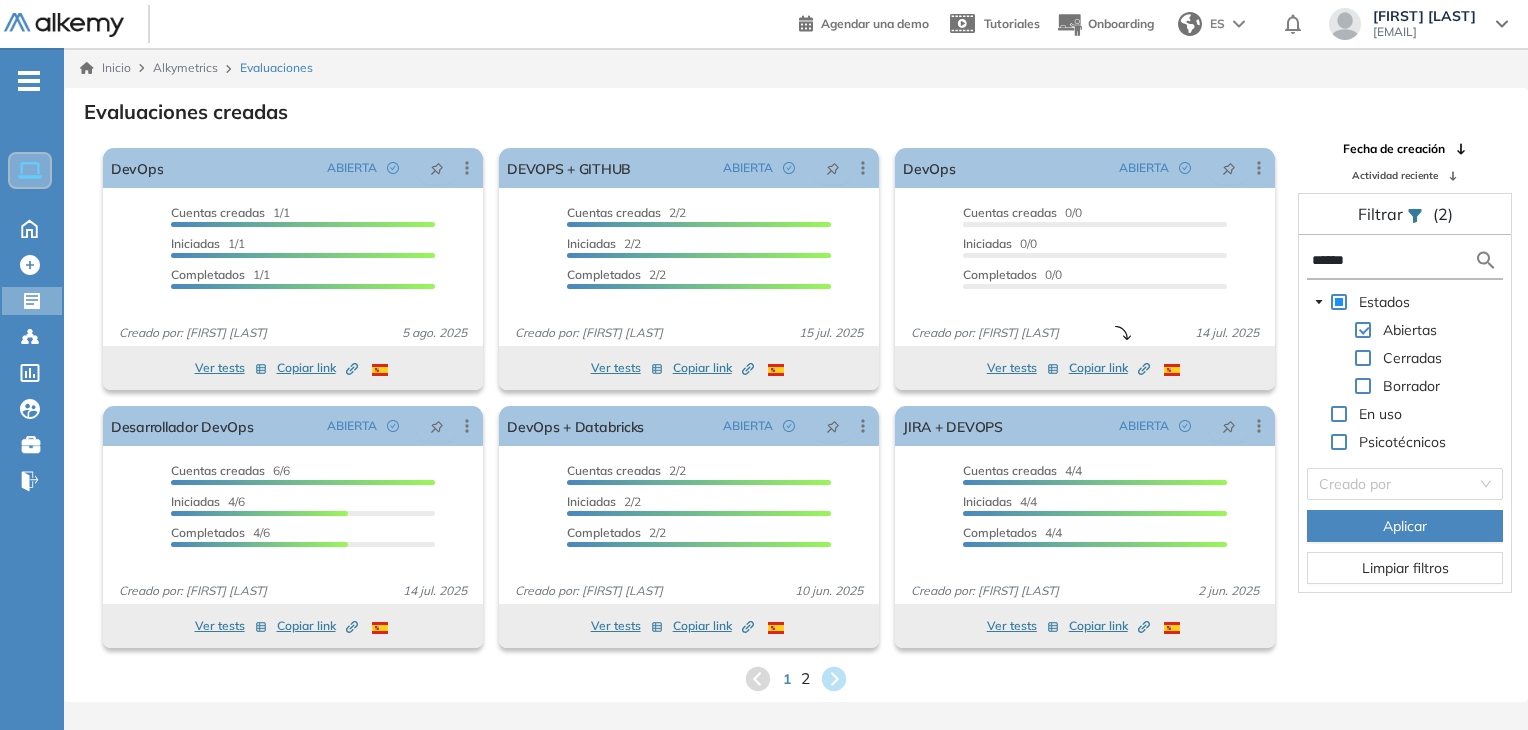 type on "******" 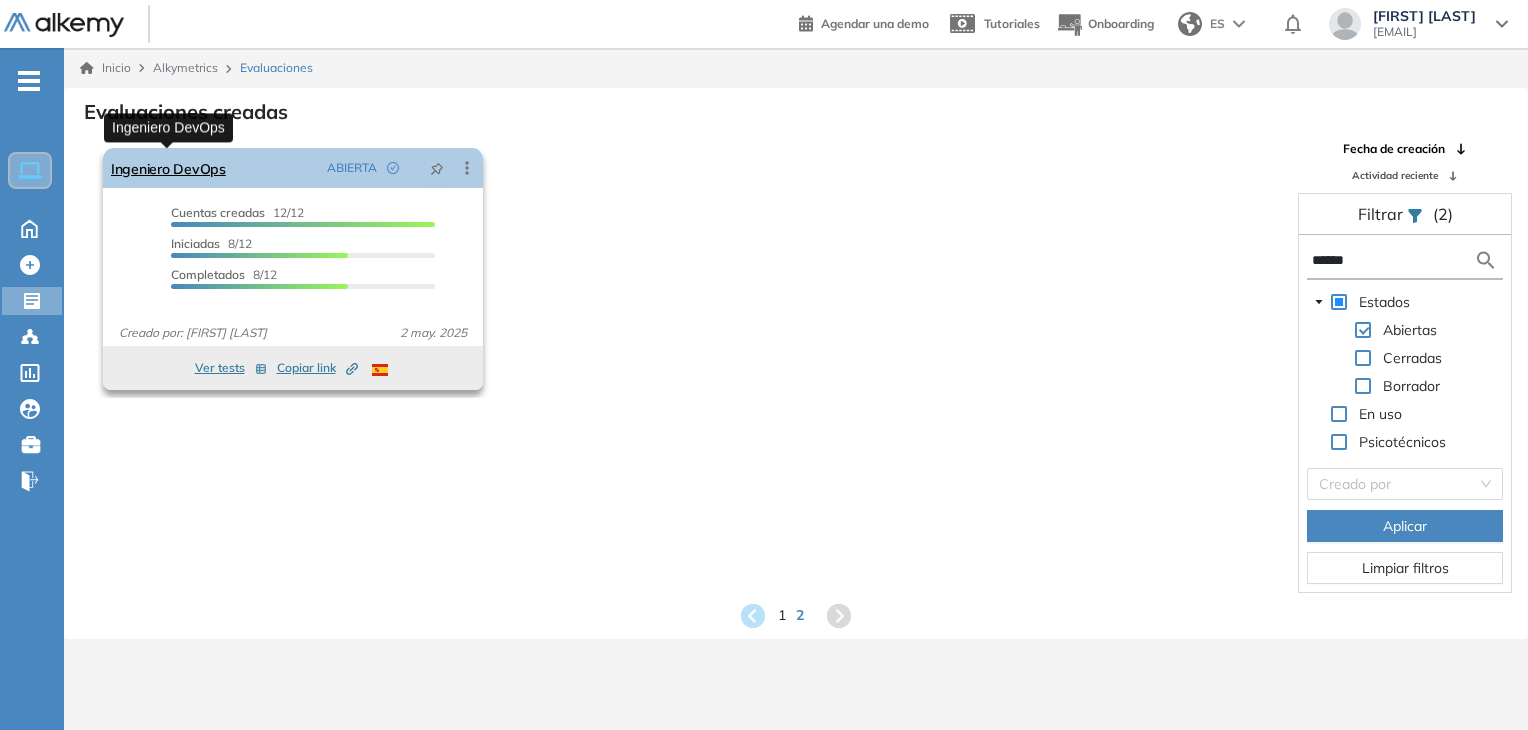 click on "Ingeniero DevOps" at bounding box center [168, 168] 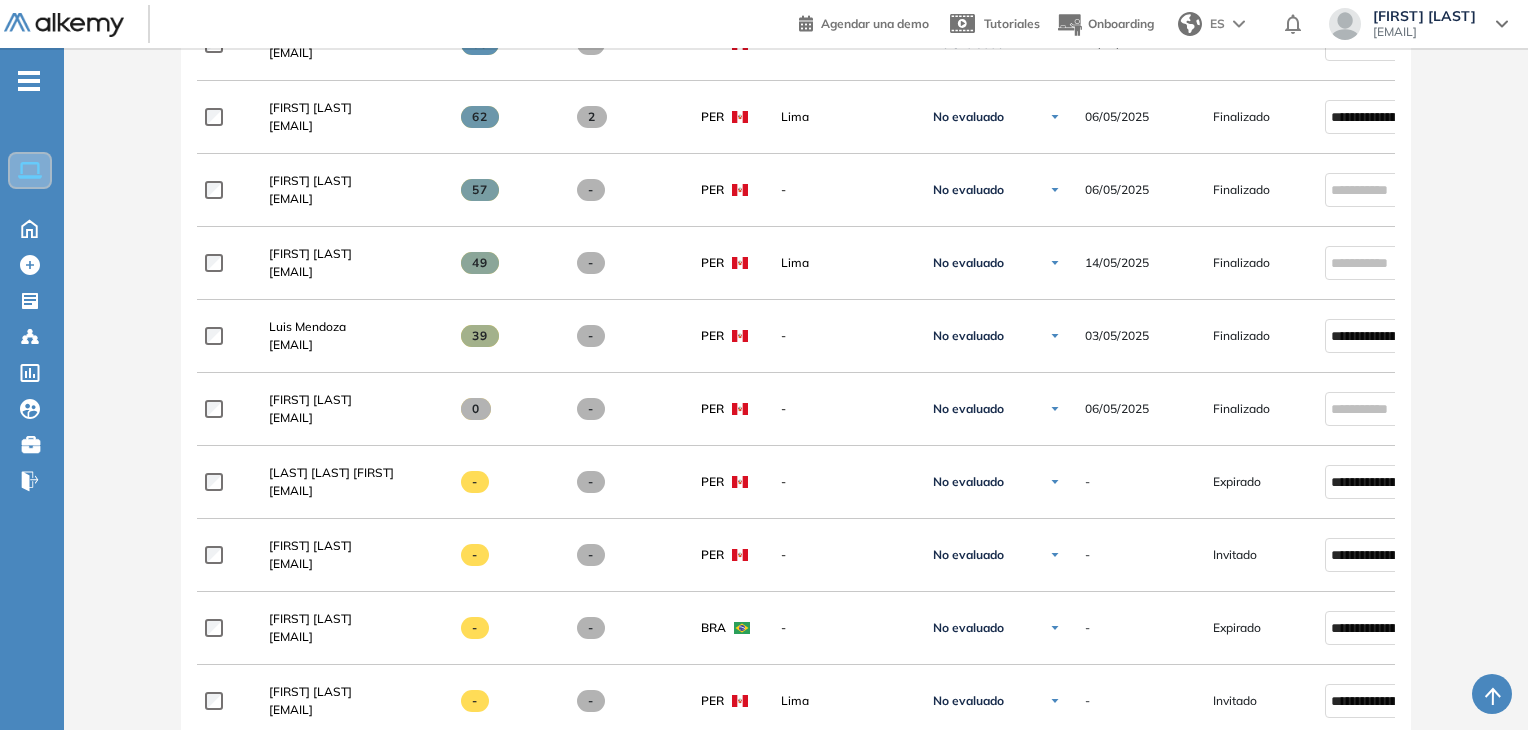 scroll, scrollTop: 500, scrollLeft: 0, axis: vertical 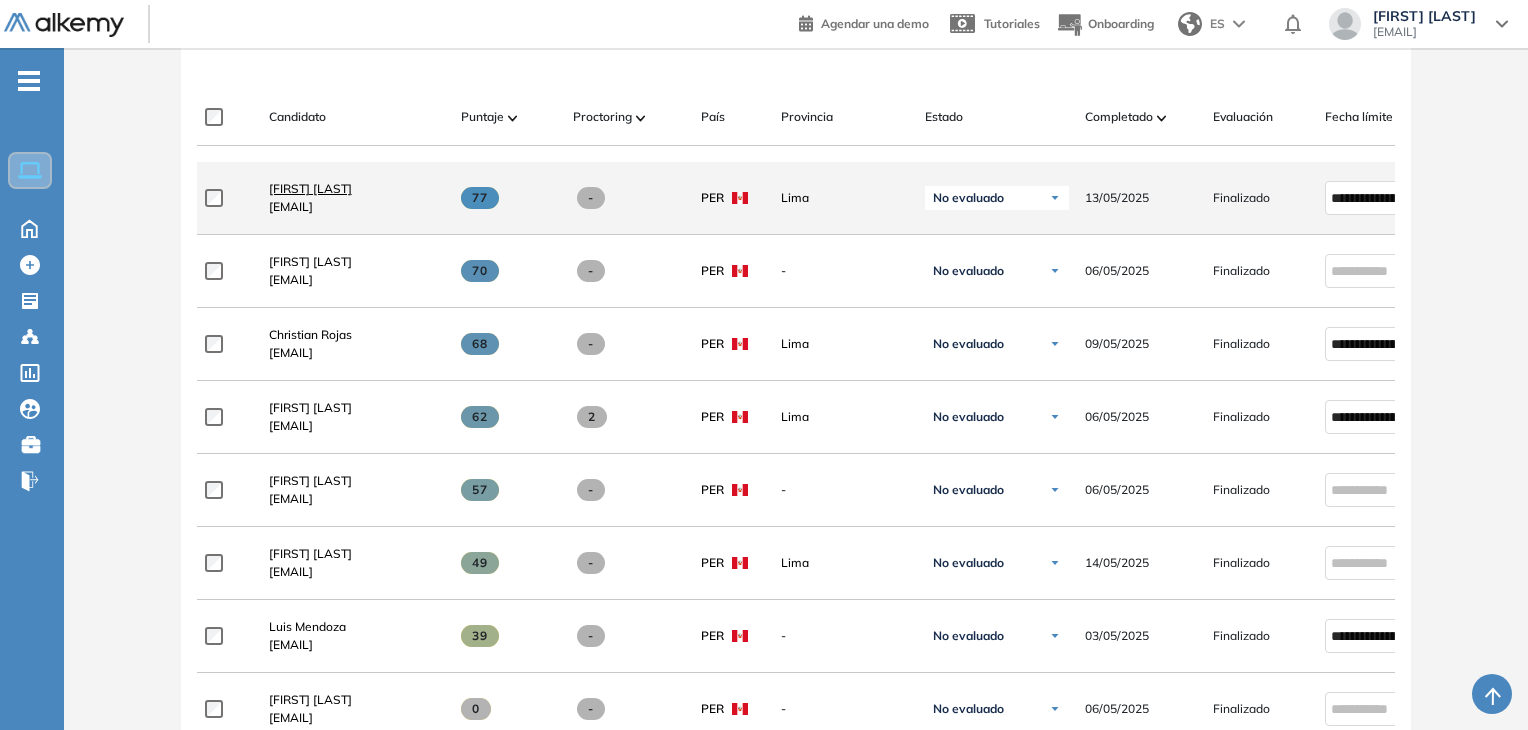 click on "[FIRST] [LAST]" at bounding box center [310, 188] 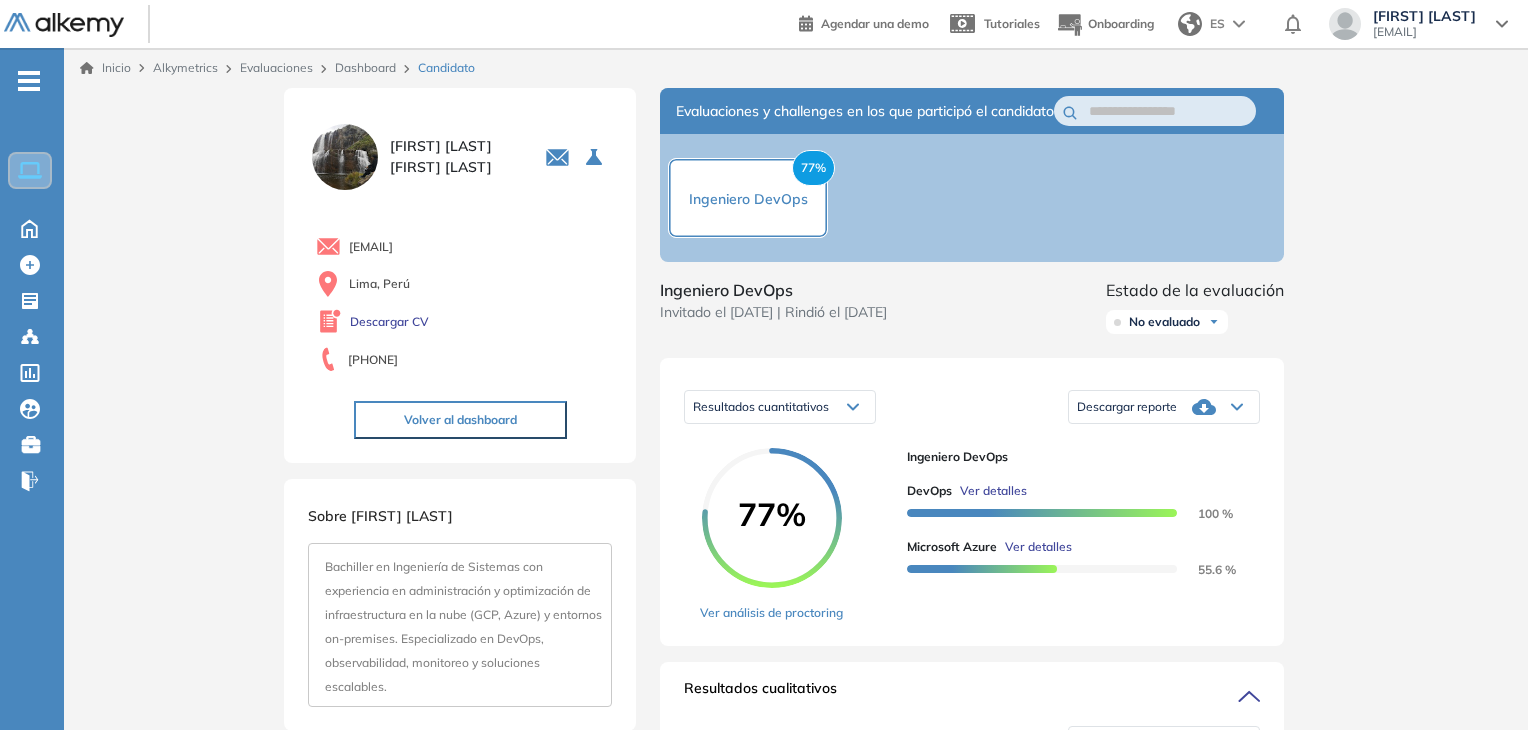 drag, startPoint x: 414, startPoint y: 363, endPoint x: 349, endPoint y: 365, distance: 65.03076 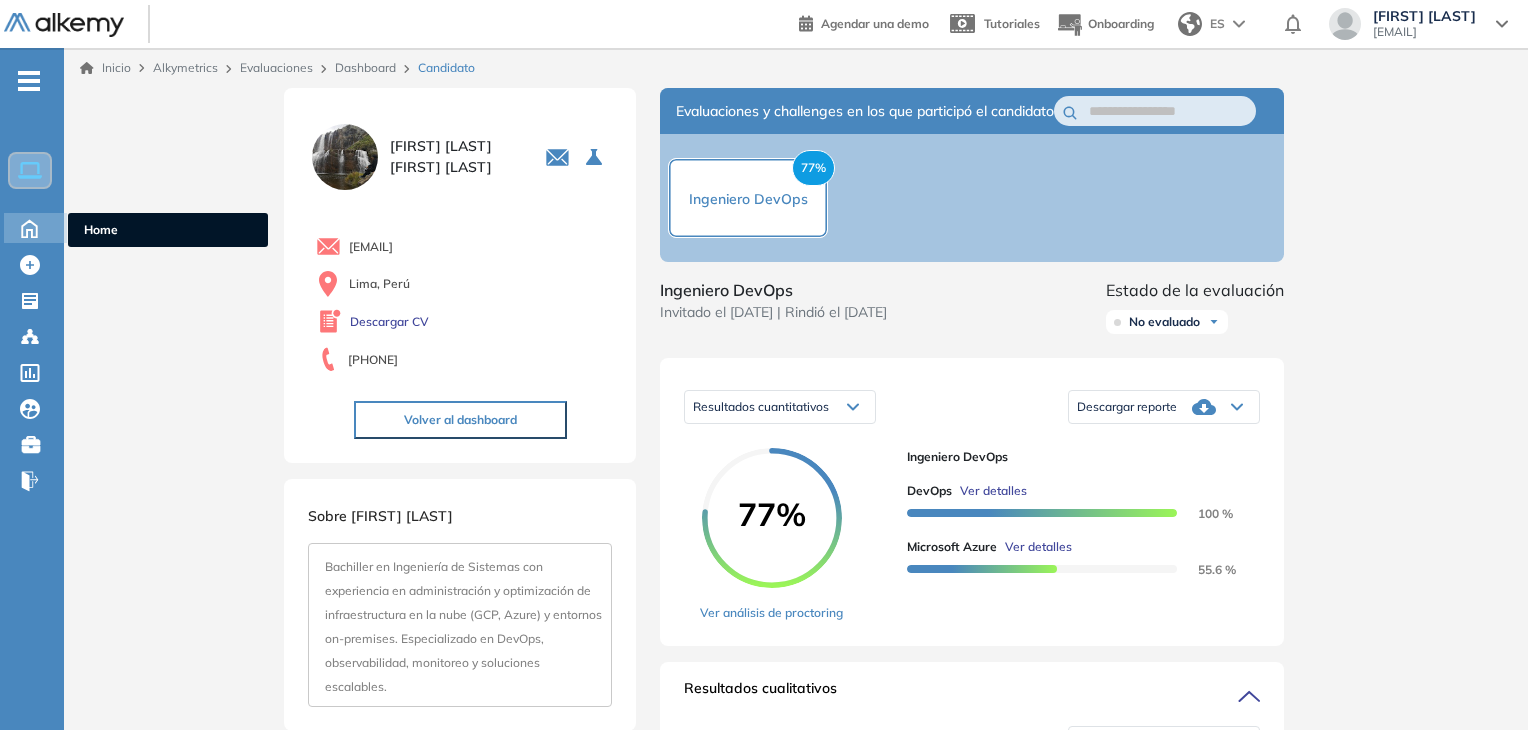 click at bounding box center [29, 226] 